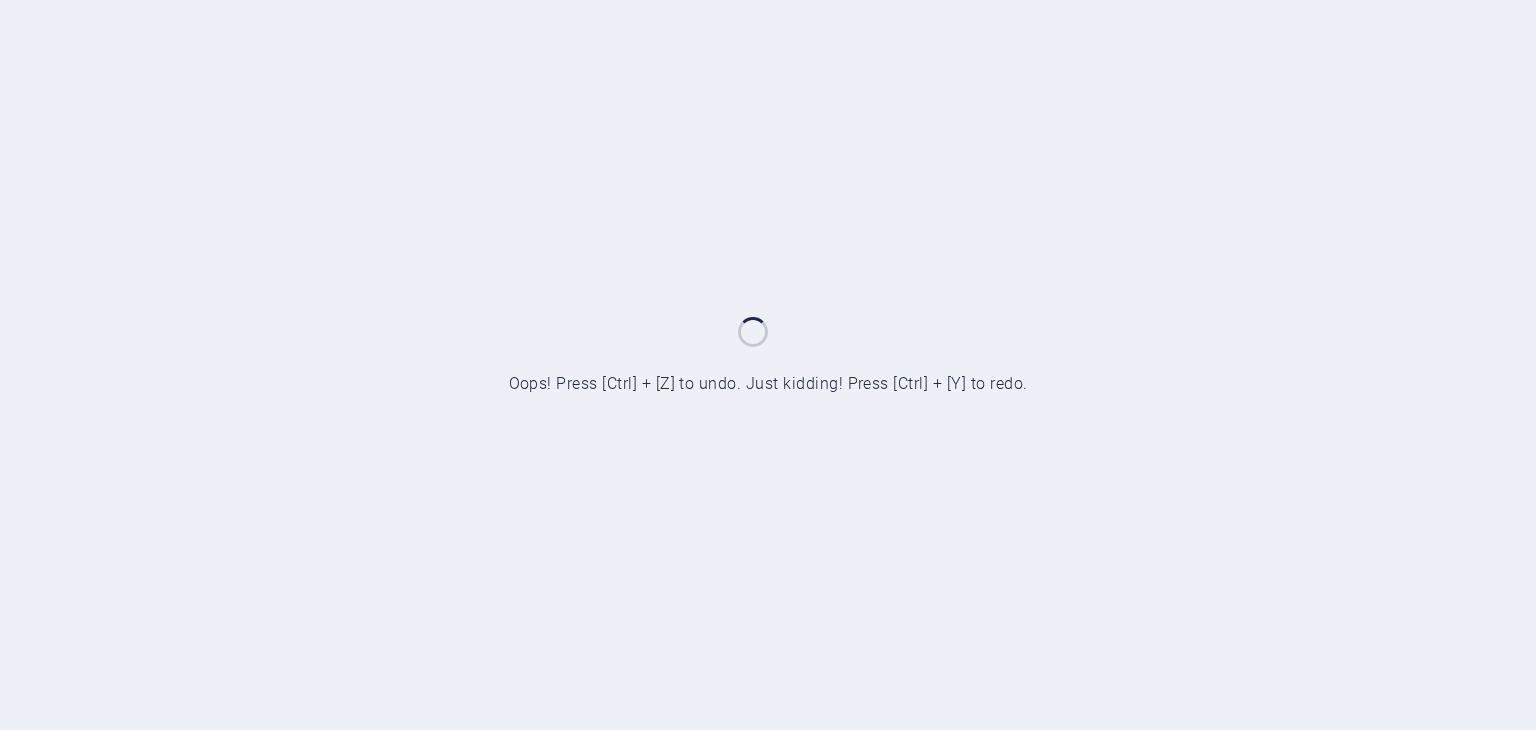 scroll, scrollTop: 0, scrollLeft: 0, axis: both 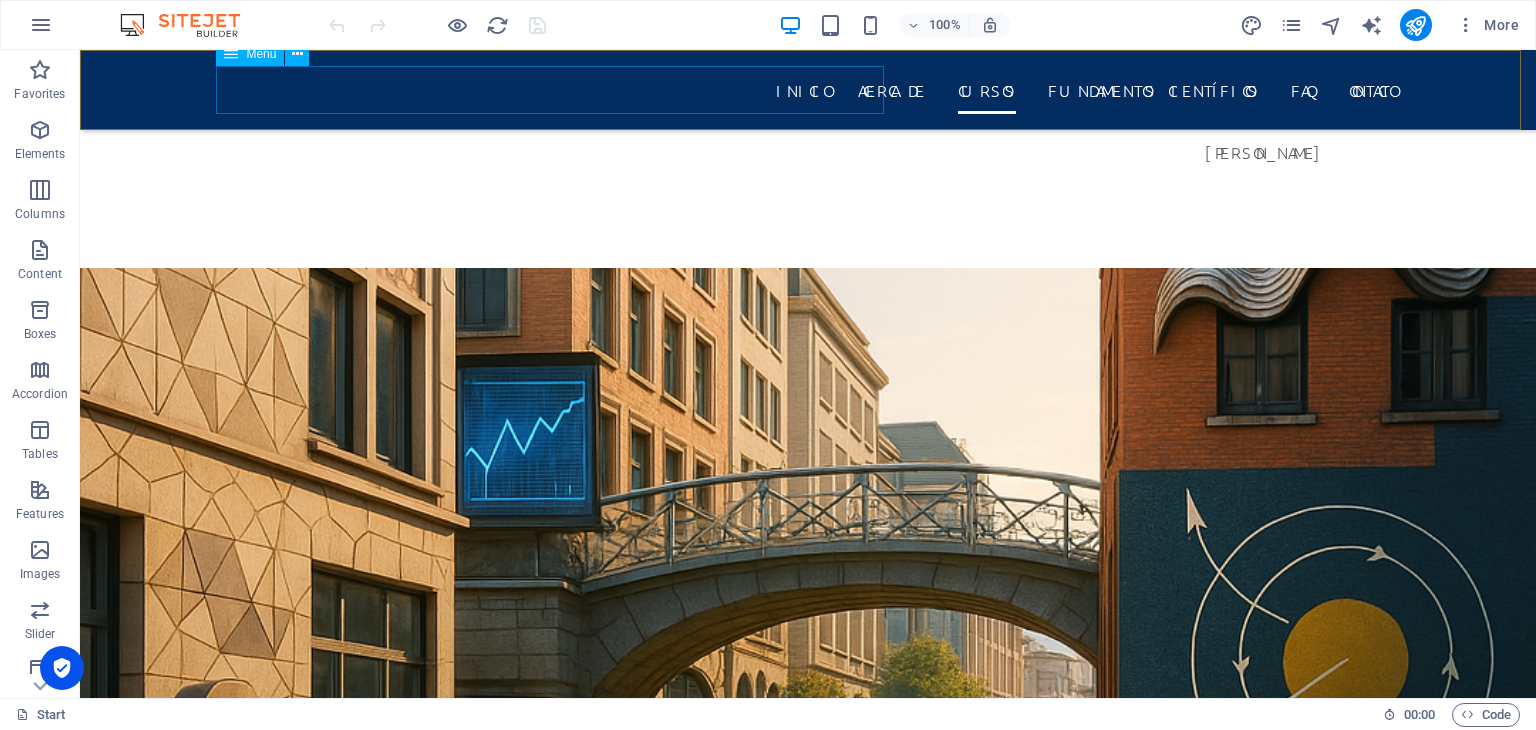 click on "Inicio Acerca de Cursos Fundamentos Científicos FAQ Contacto" at bounding box center [808, 90] 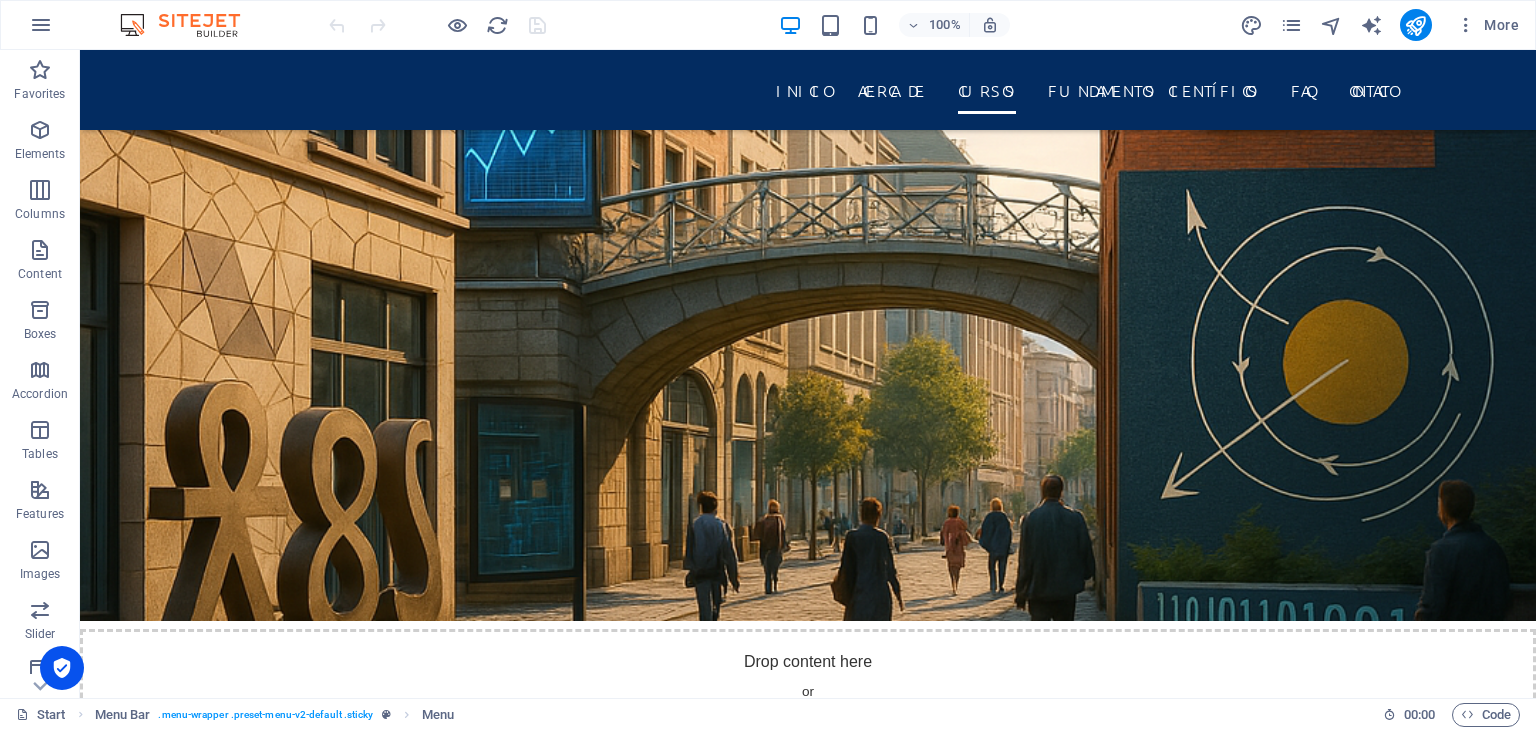 scroll, scrollTop: 2200, scrollLeft: 0, axis: vertical 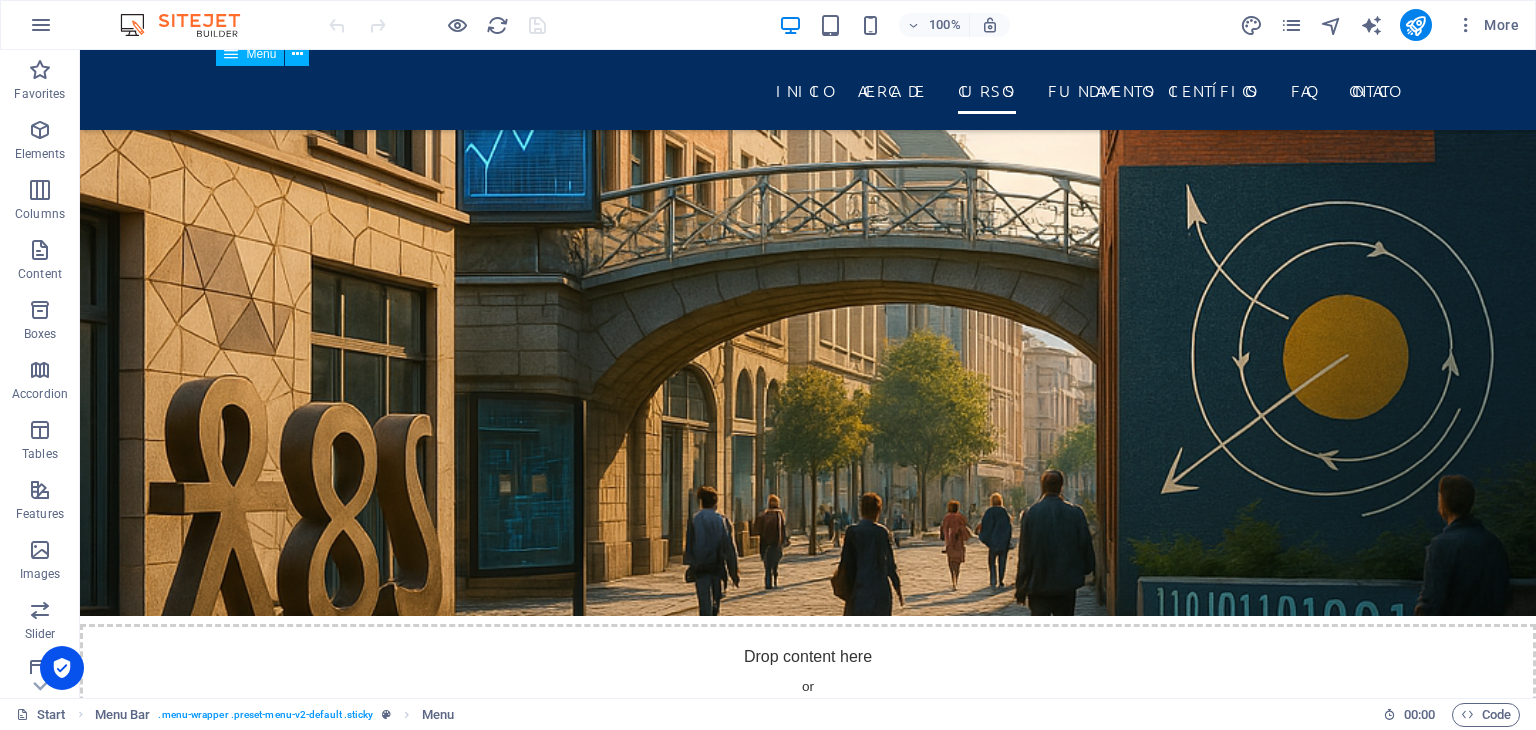 click on "Inicio Acerca de Cursos Fundamentos Científicos FAQ Contacto" at bounding box center (808, 90) 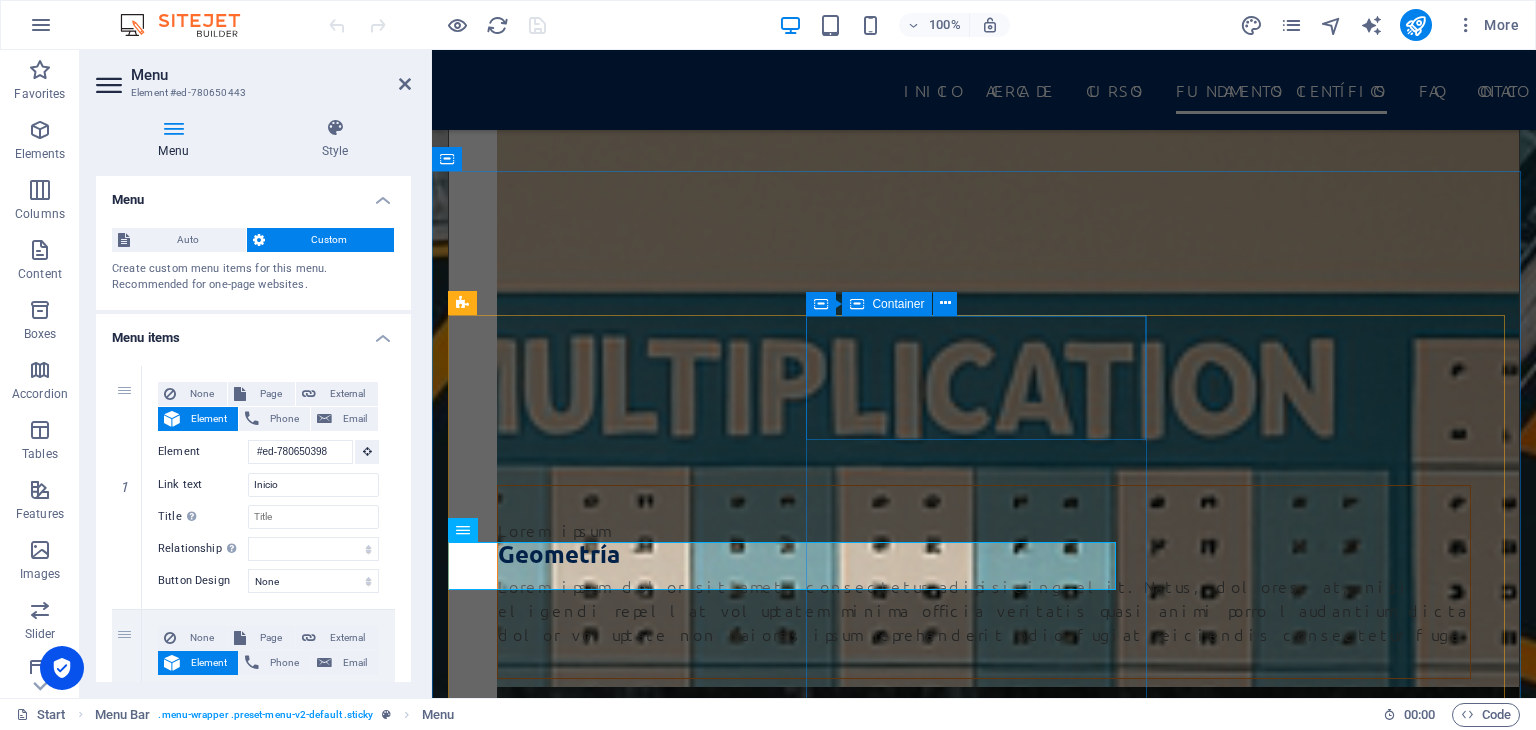 scroll, scrollTop: 7900, scrollLeft: 0, axis: vertical 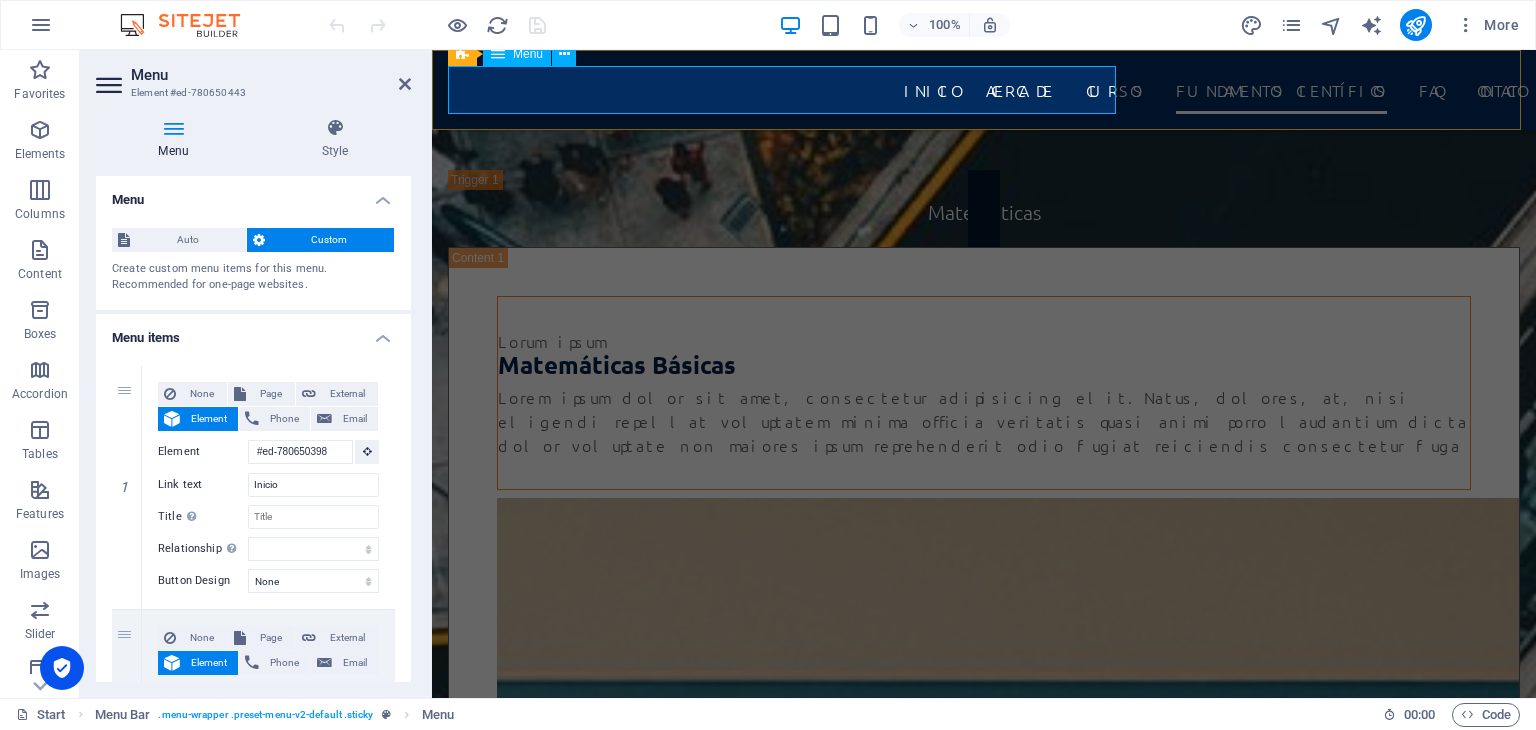 click on "Inicio Acerca de Cursos Fundamentos Científicos FAQ Contacto" at bounding box center (984, 90) 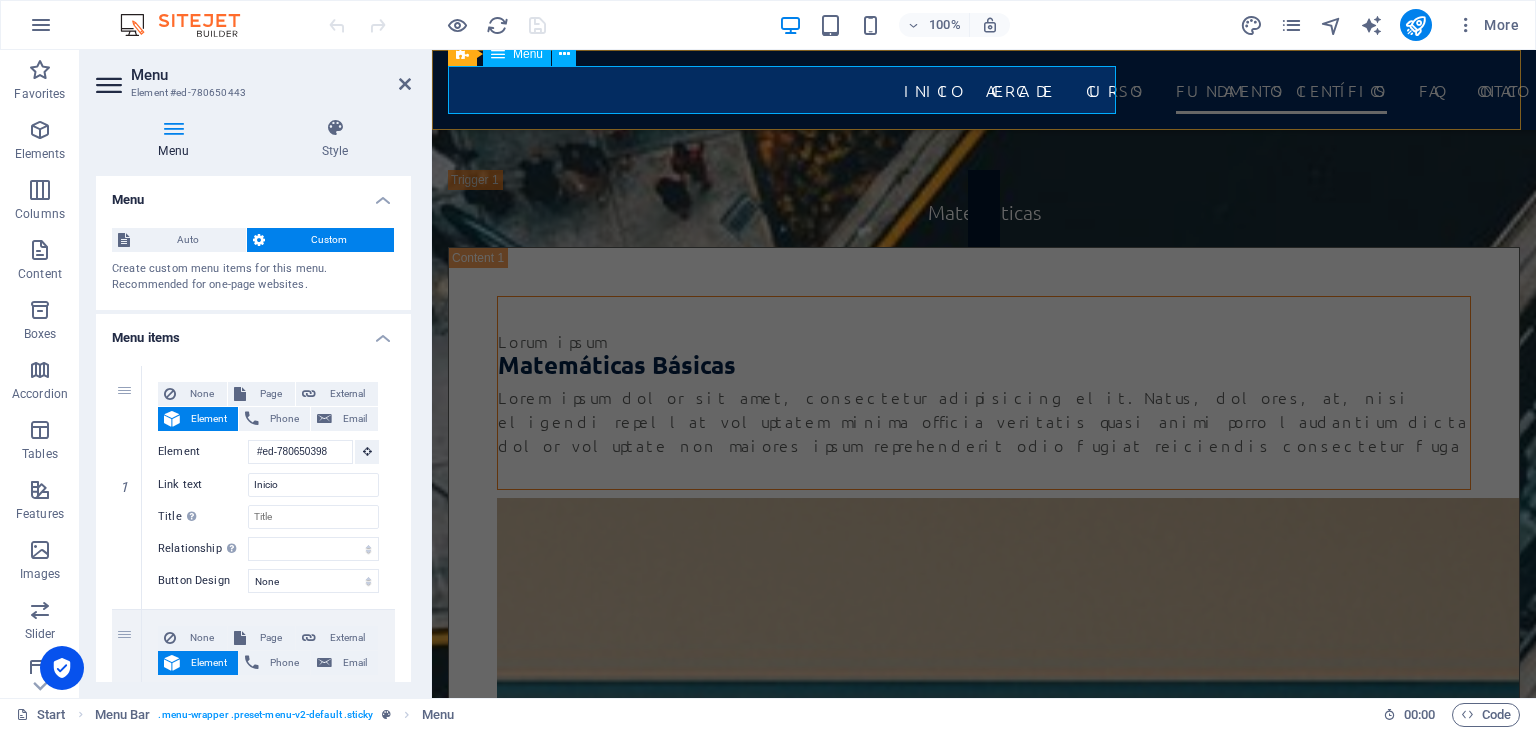 click on "Inicio Acerca de Cursos Fundamentos Científicos FAQ Contacto" at bounding box center (984, 90) 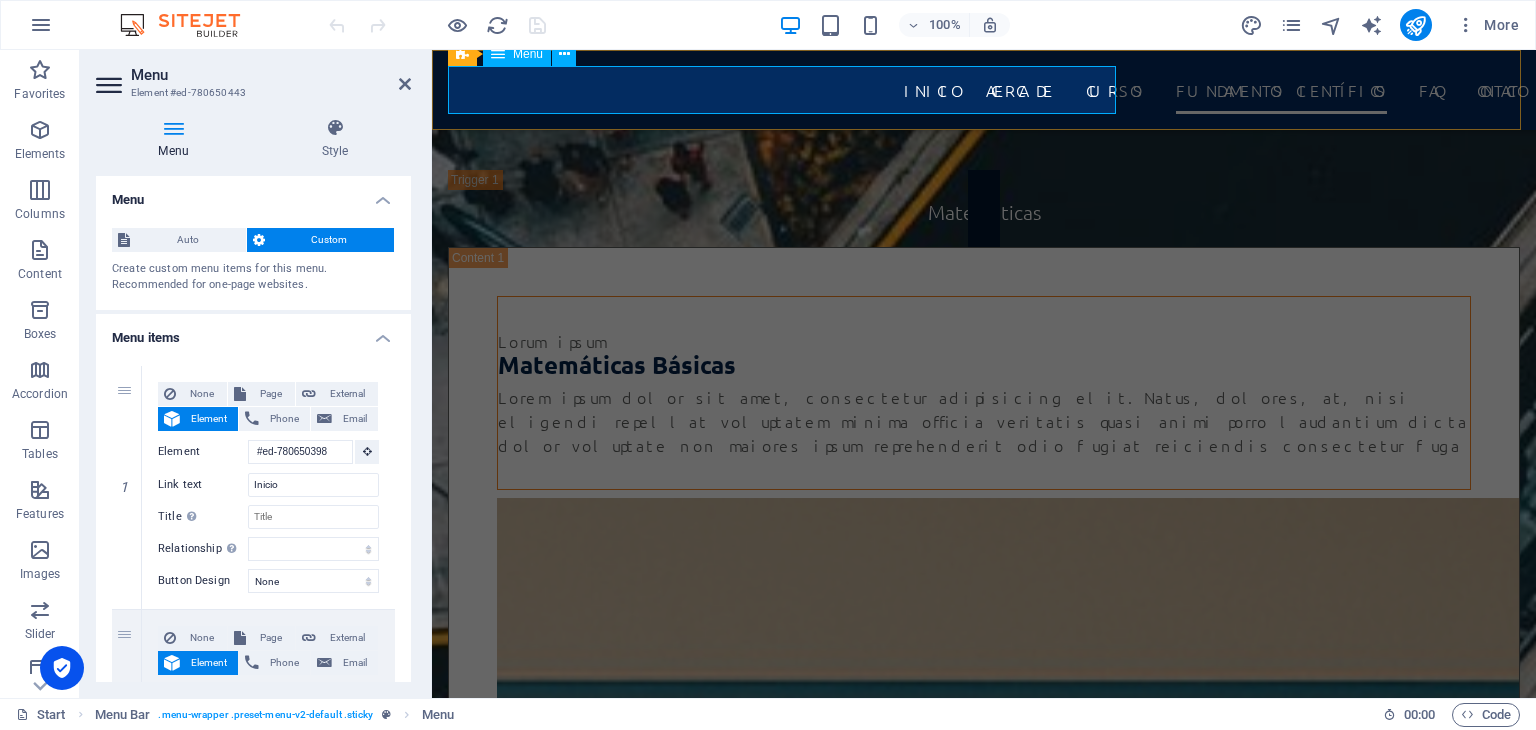 click on "Inicio Acerca de Cursos Fundamentos Científicos FAQ Contacto" at bounding box center (984, 90) 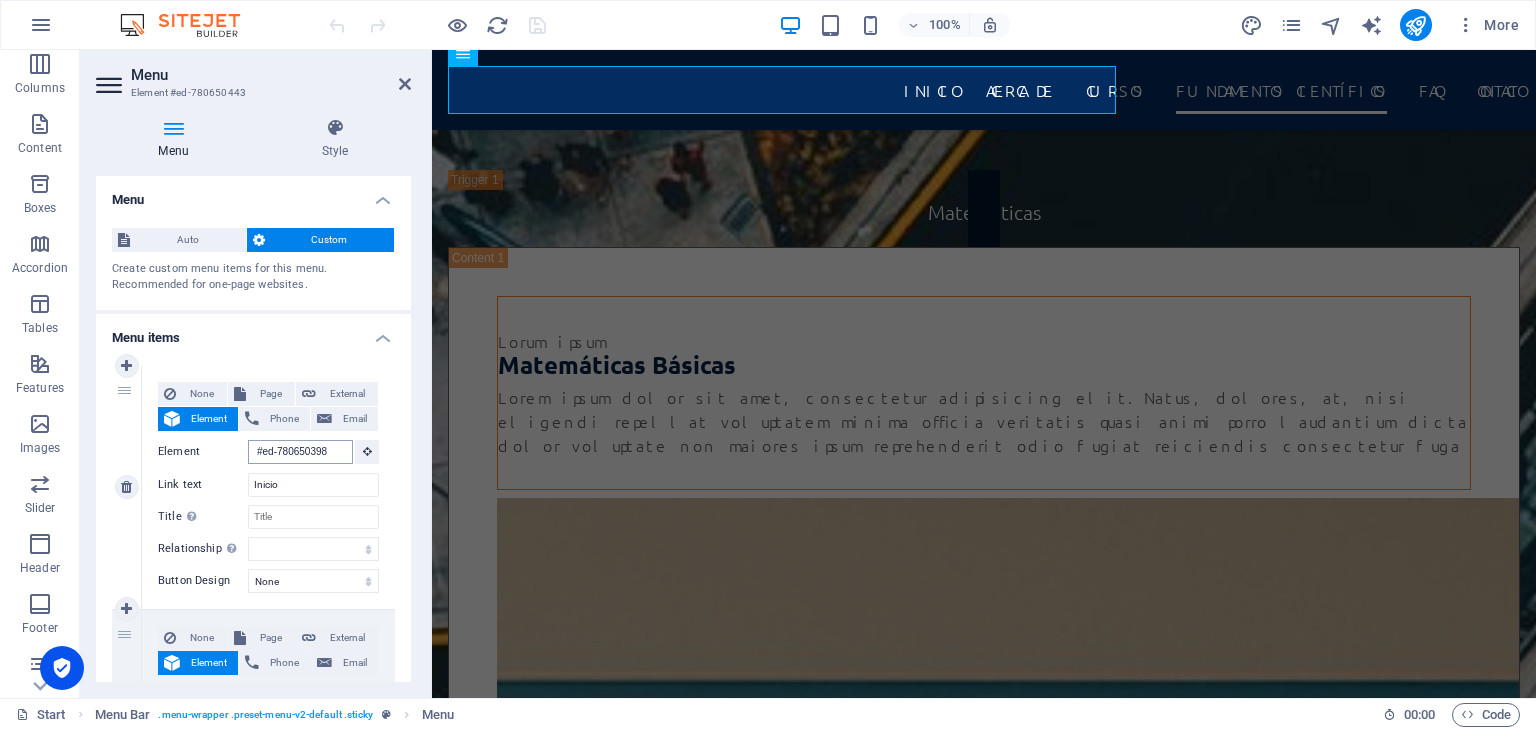 scroll, scrollTop: 200, scrollLeft: 0, axis: vertical 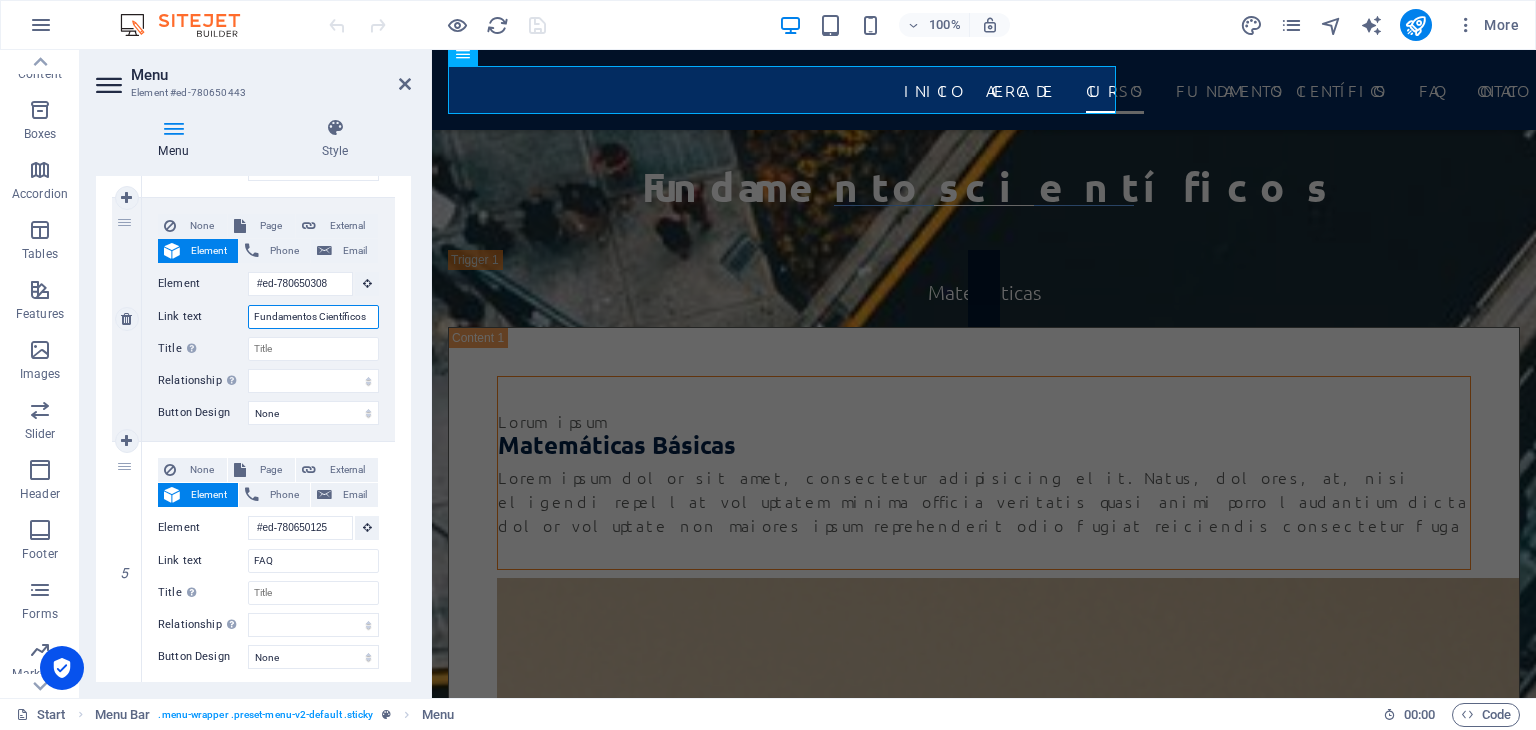drag, startPoint x: 364, startPoint y: 317, endPoint x: 246, endPoint y: 327, distance: 118.42297 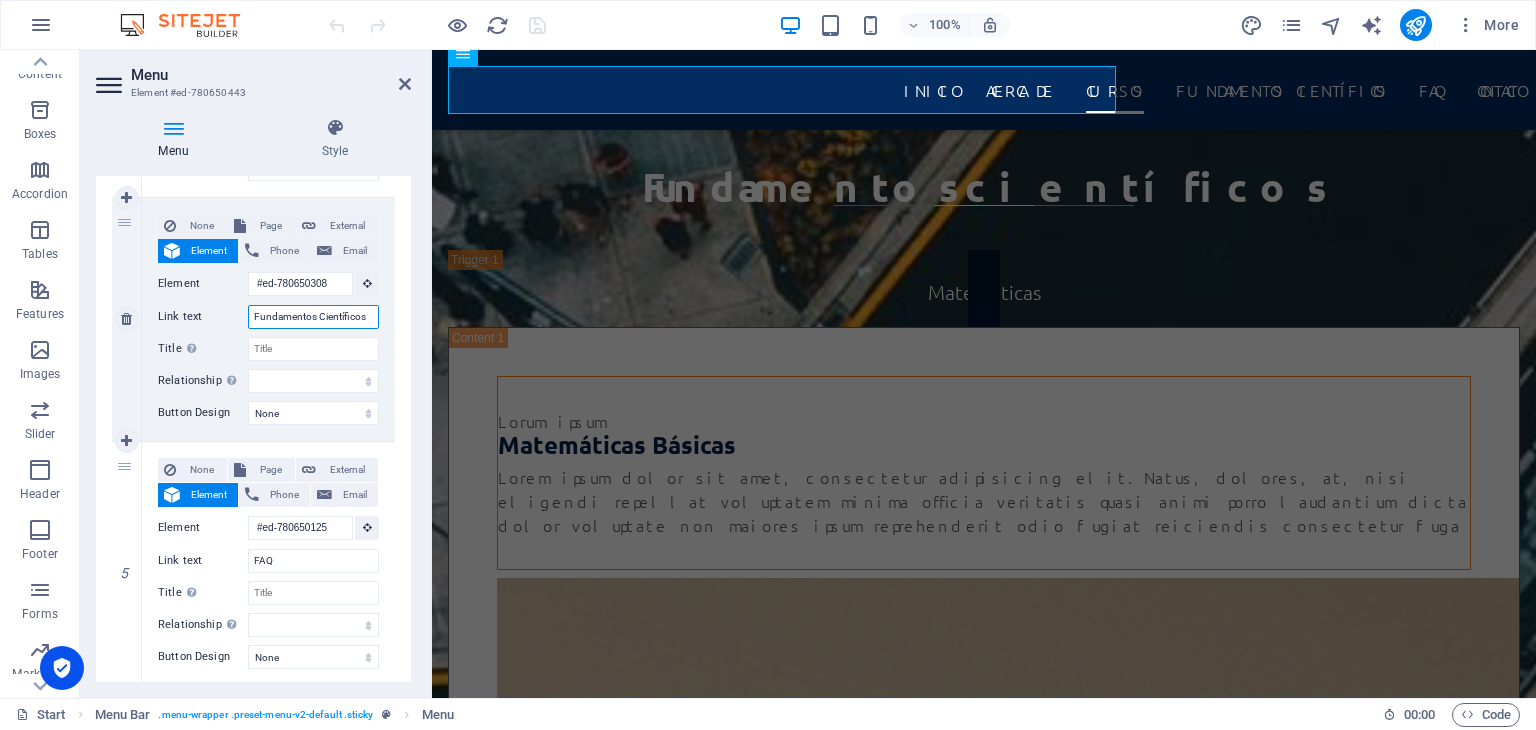 type 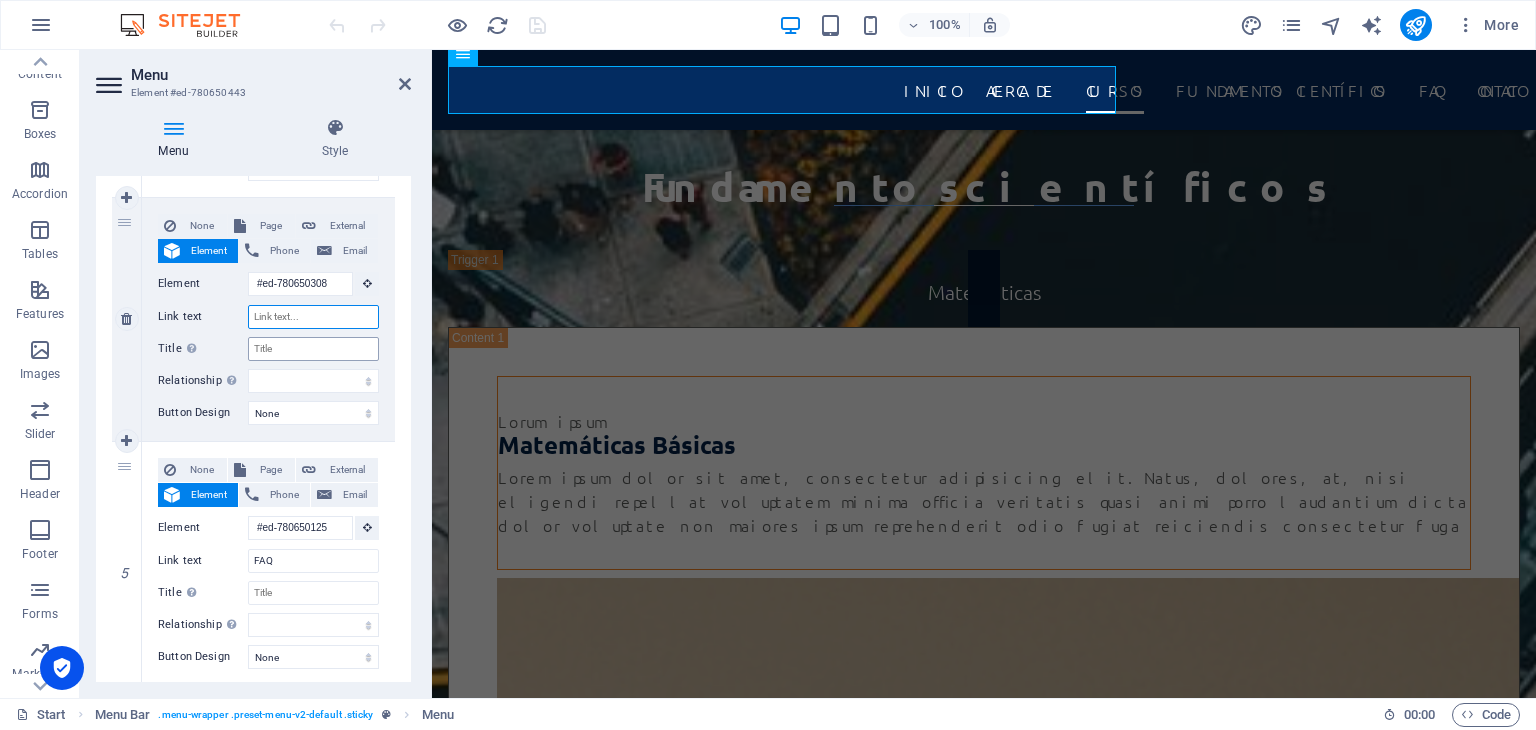 select 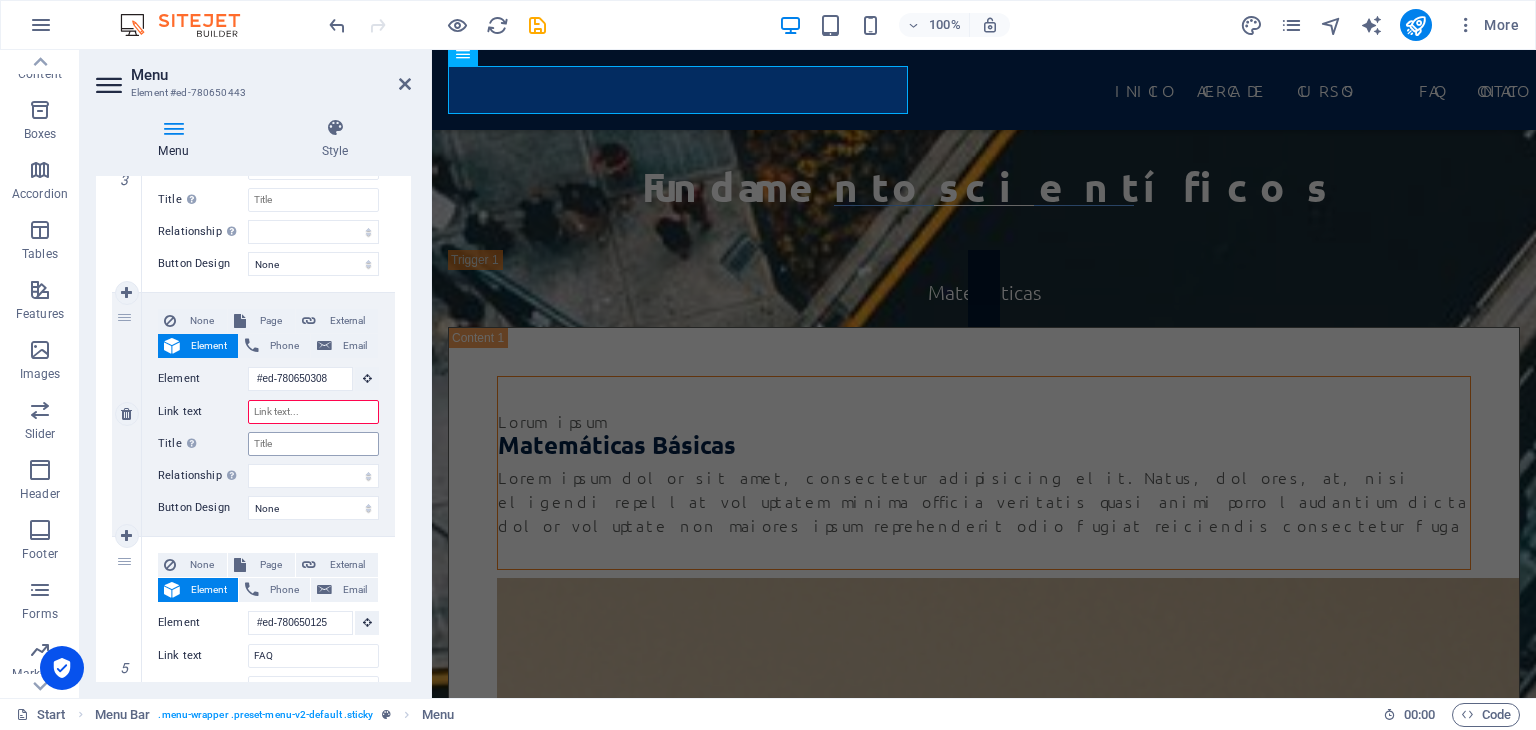 scroll, scrollTop: 700, scrollLeft: 0, axis: vertical 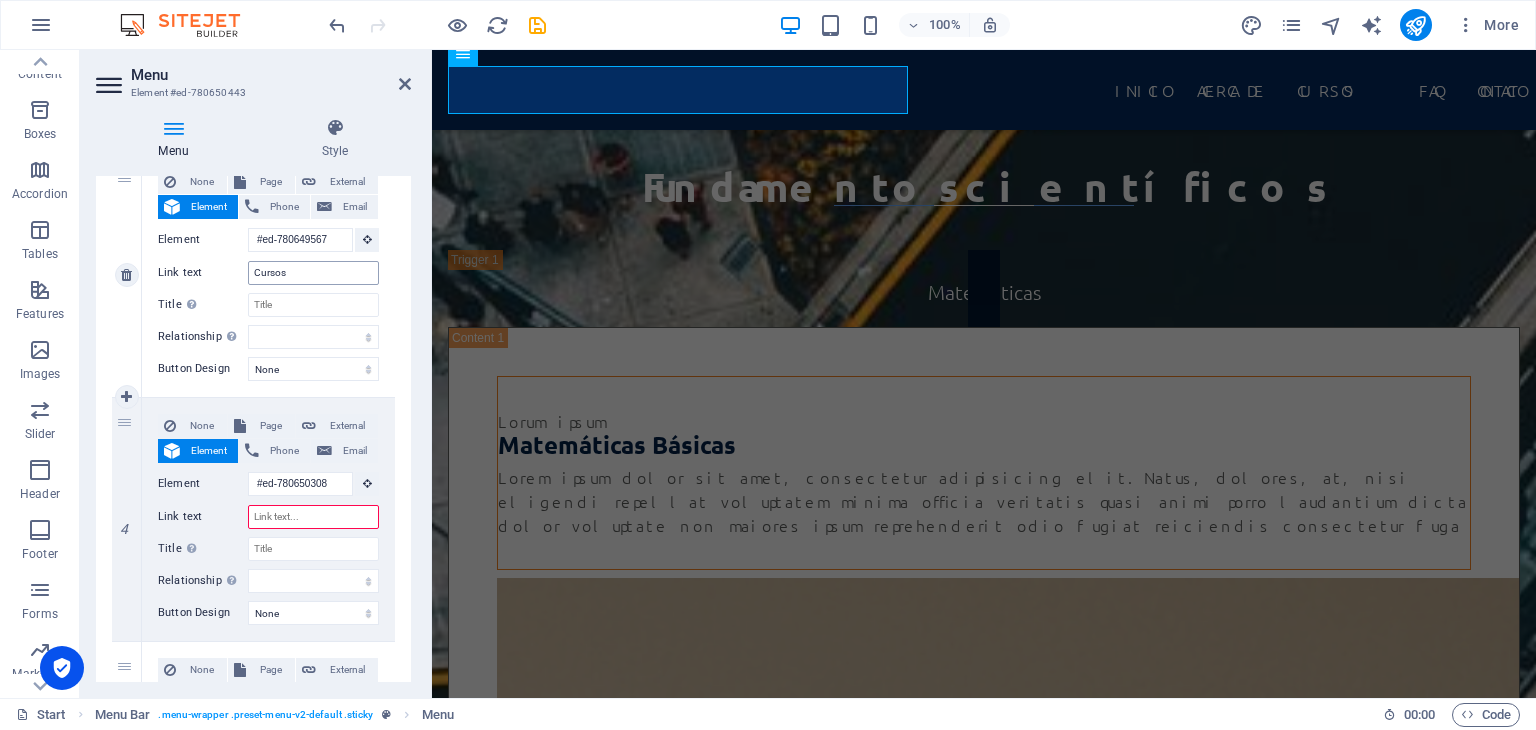 type 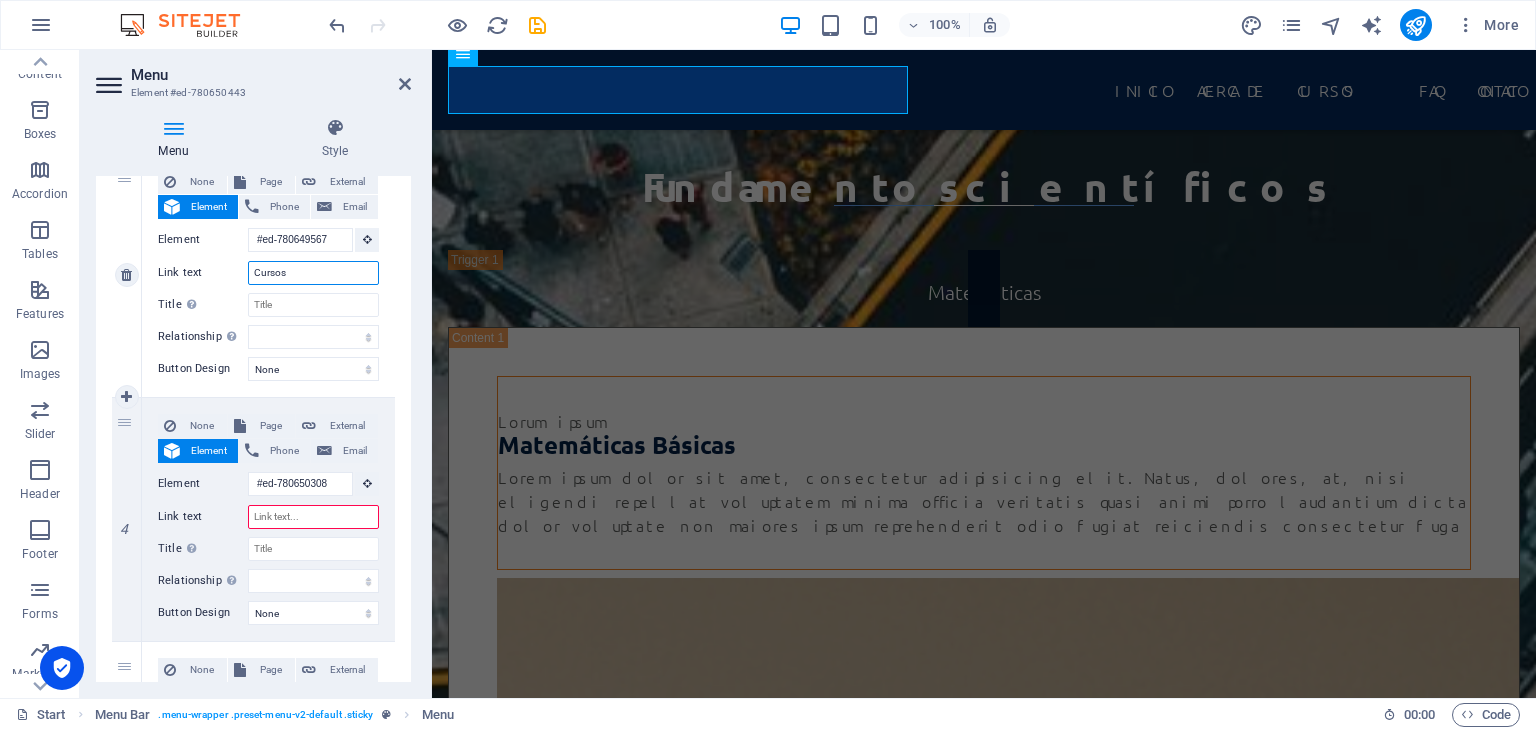 drag, startPoint x: 308, startPoint y: 275, endPoint x: 232, endPoint y: 275, distance: 76 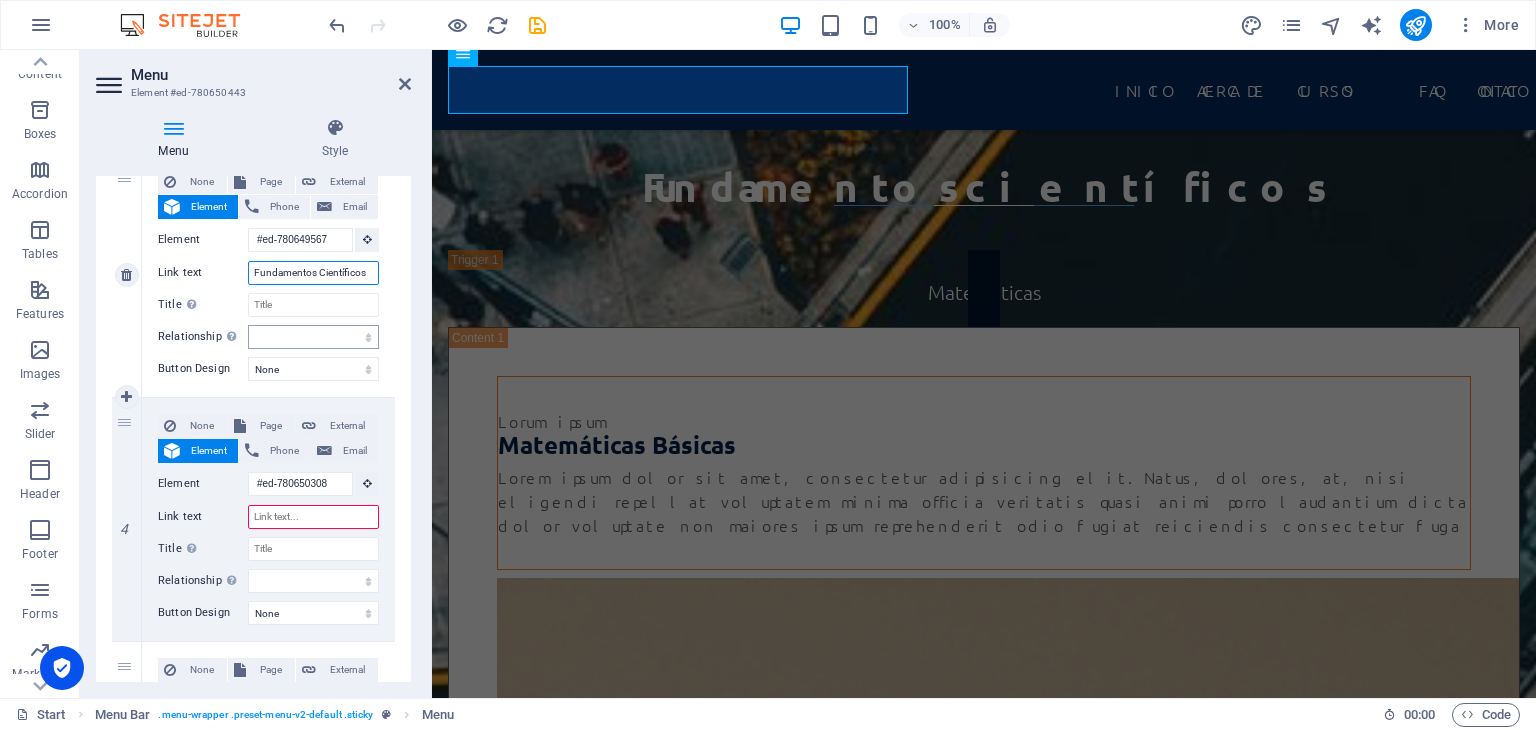 select 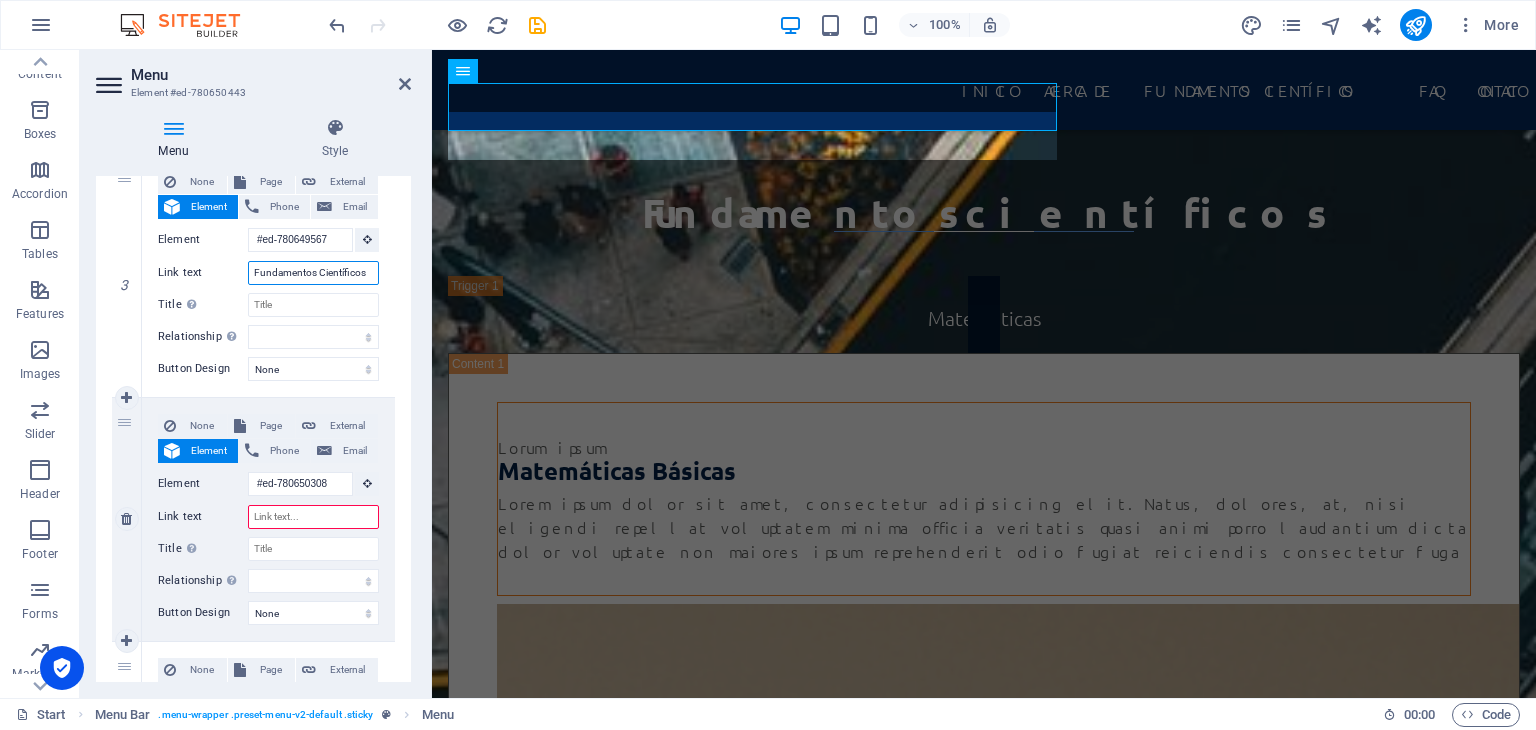 scroll, scrollTop: 7740, scrollLeft: 0, axis: vertical 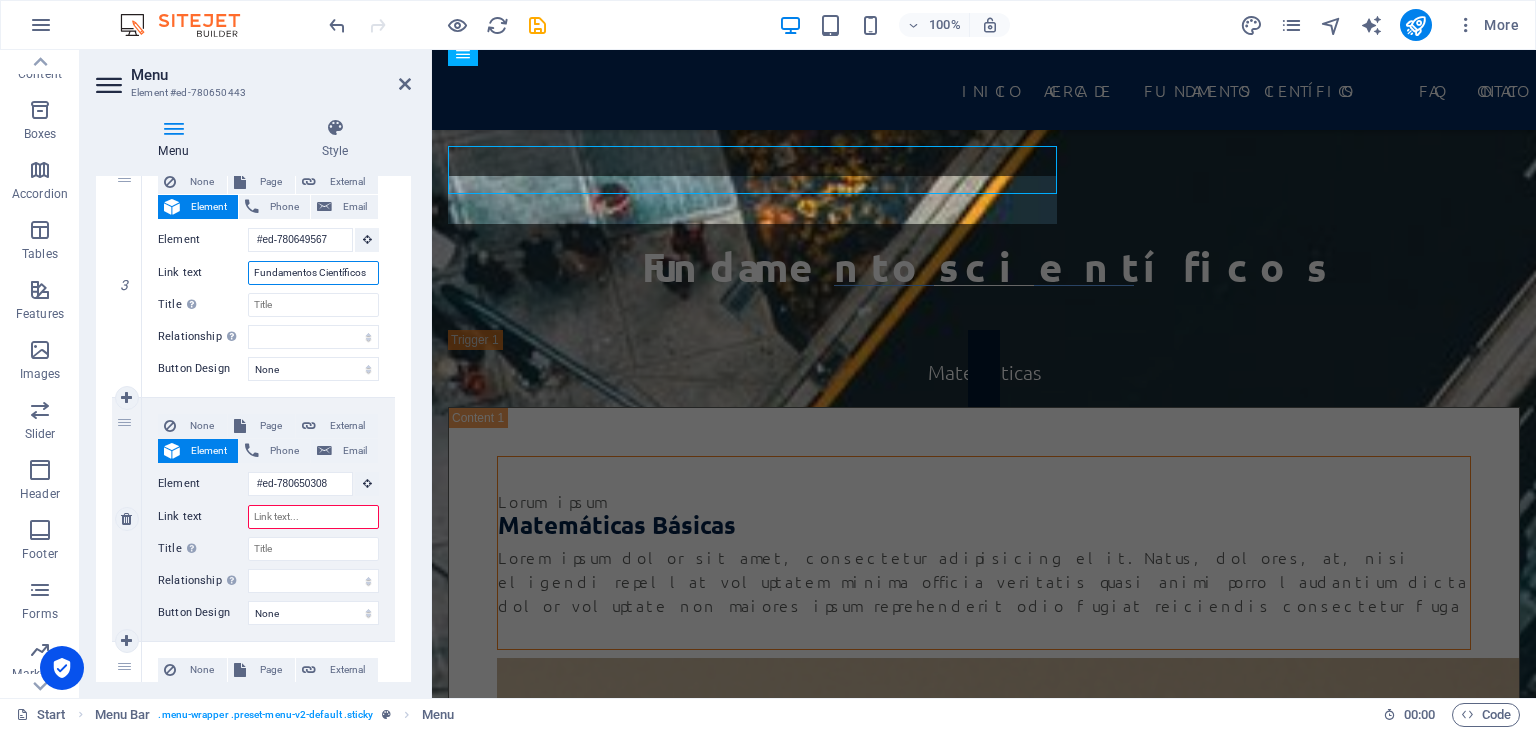 type on "Fundamentos Científicos" 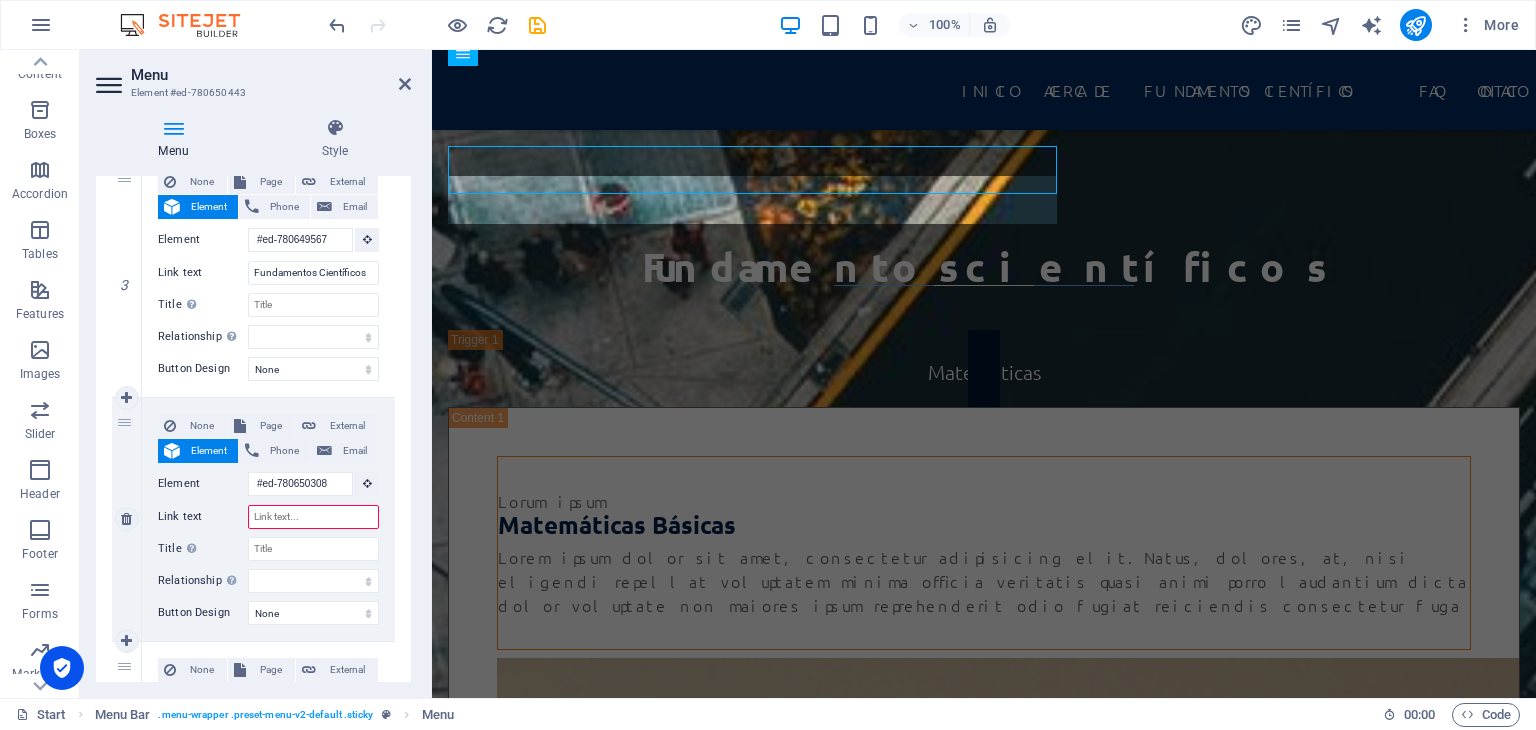 click on "Link text" at bounding box center (313, 517) 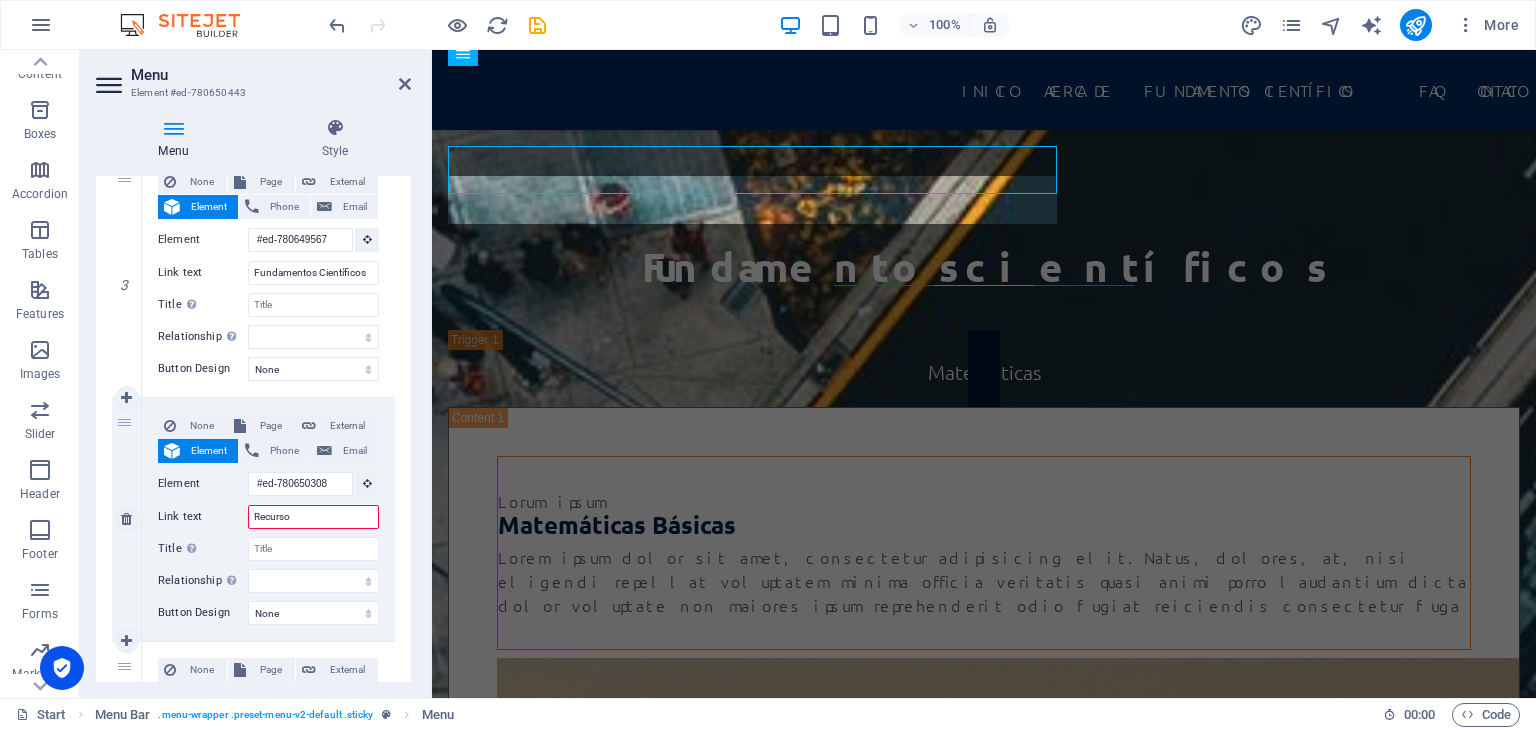 type on "Recursos" 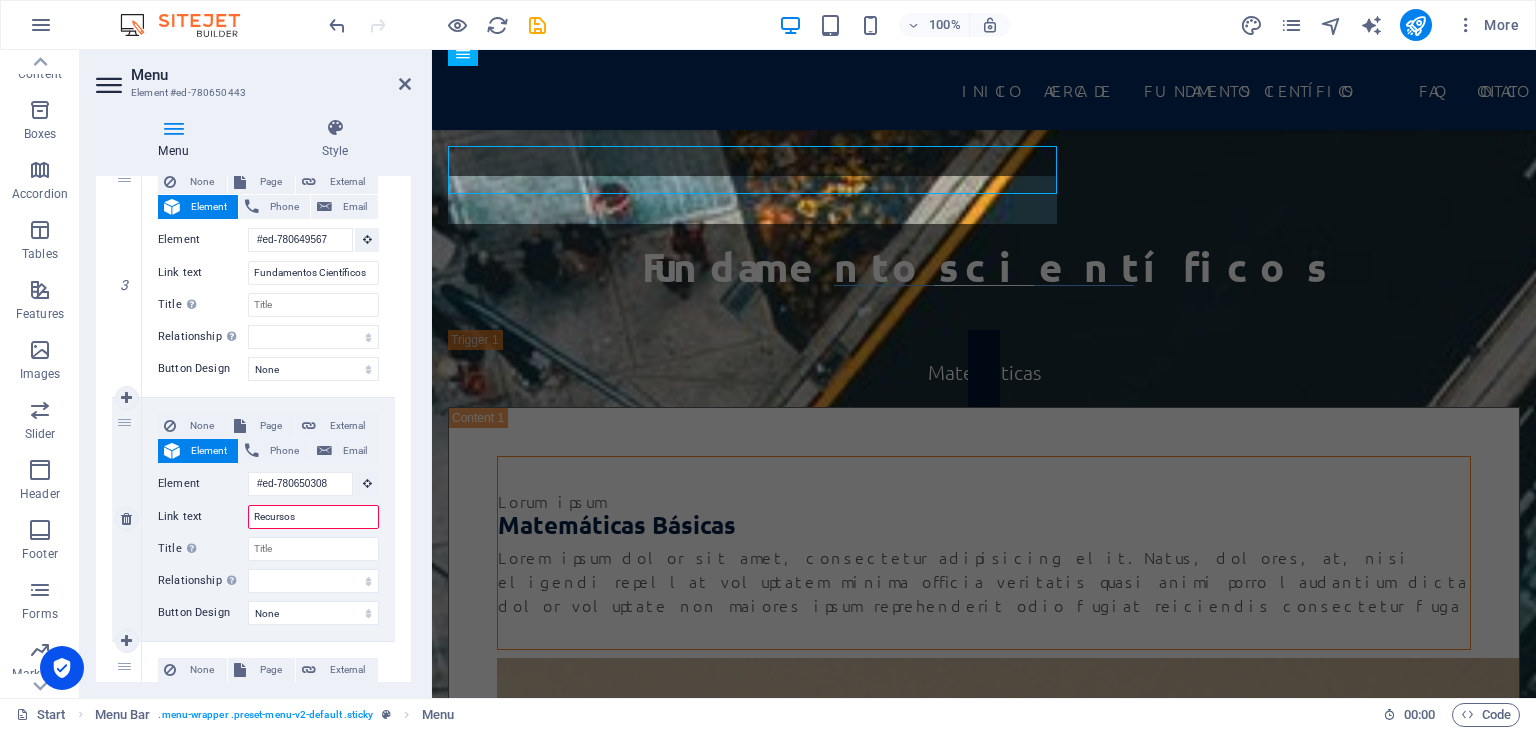 select 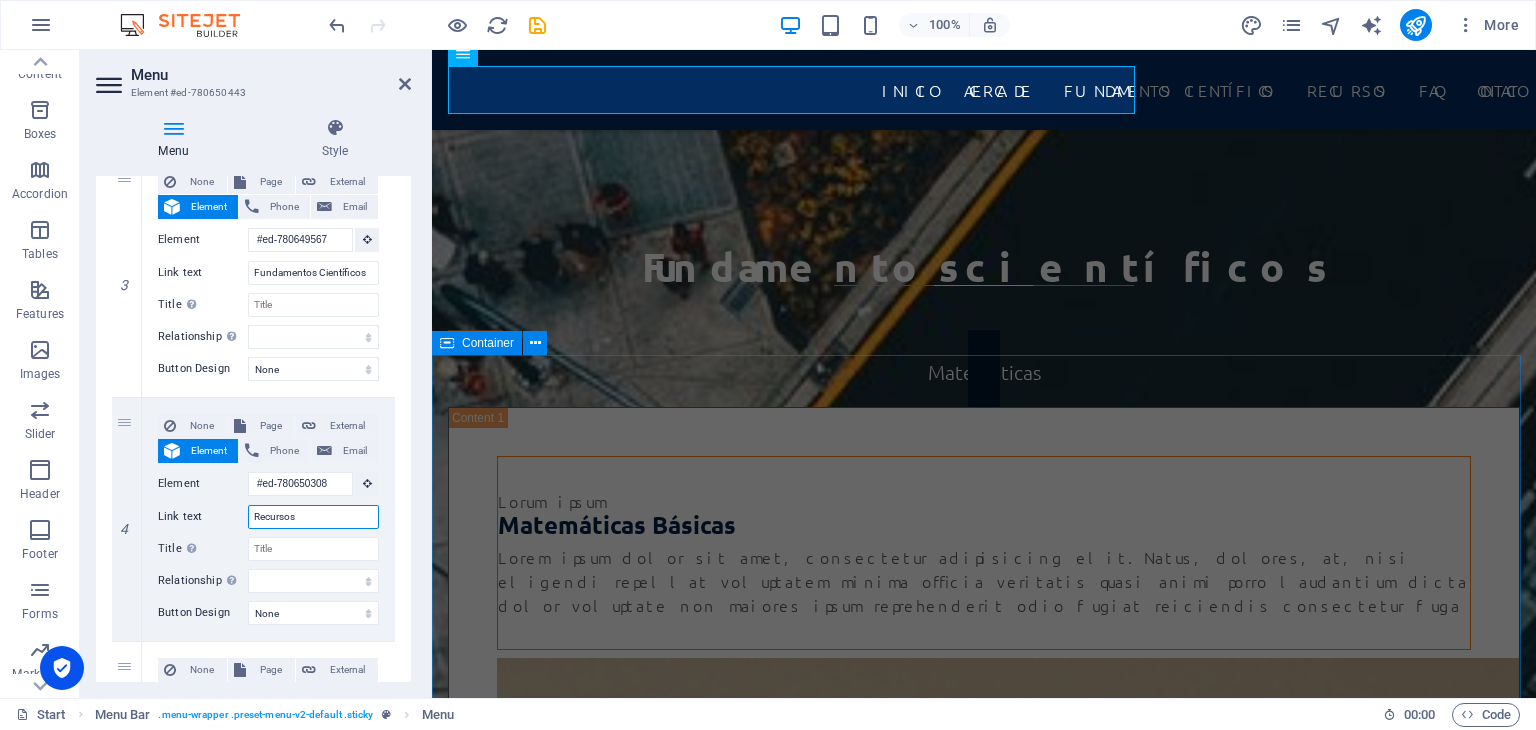 type on "Recursos" 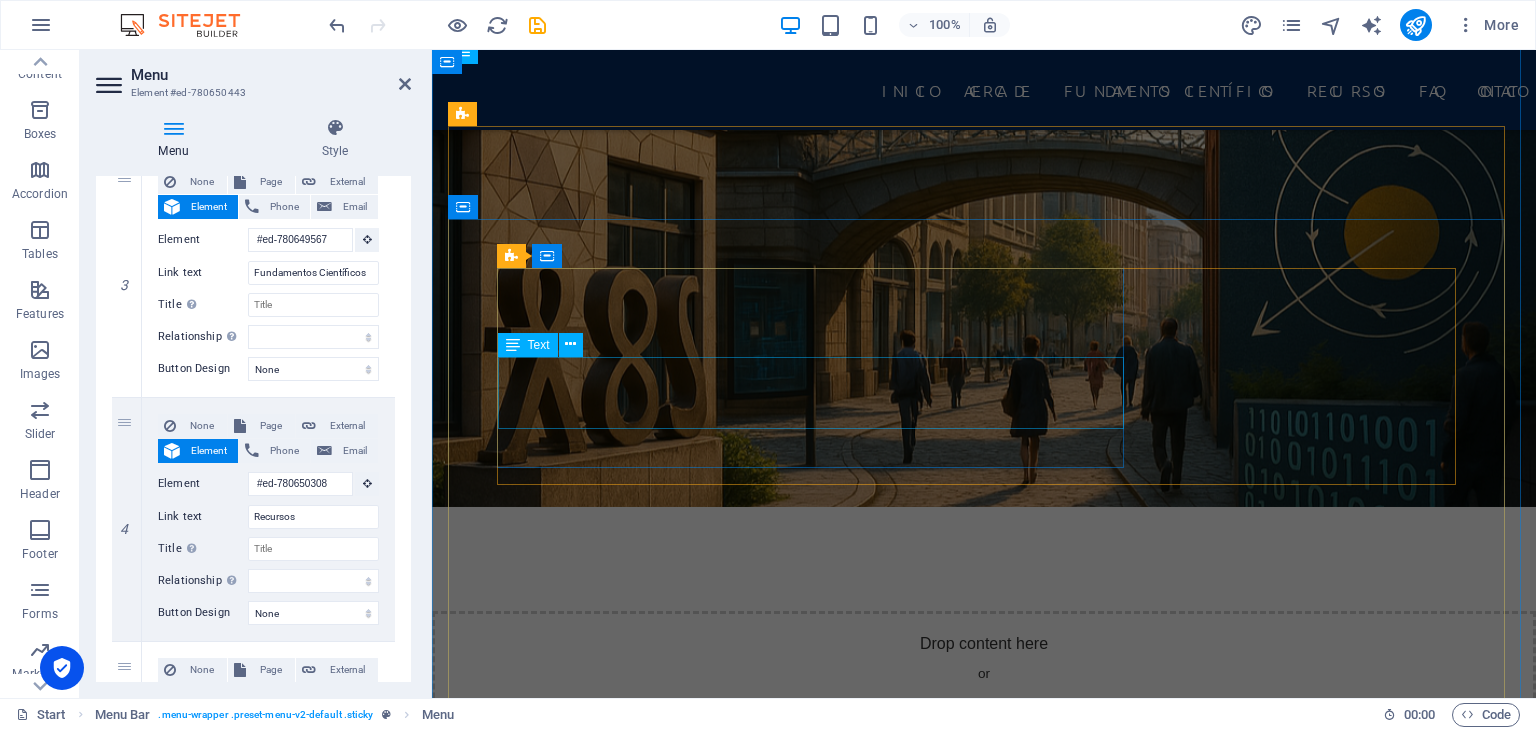 scroll, scrollTop: 2640, scrollLeft: 0, axis: vertical 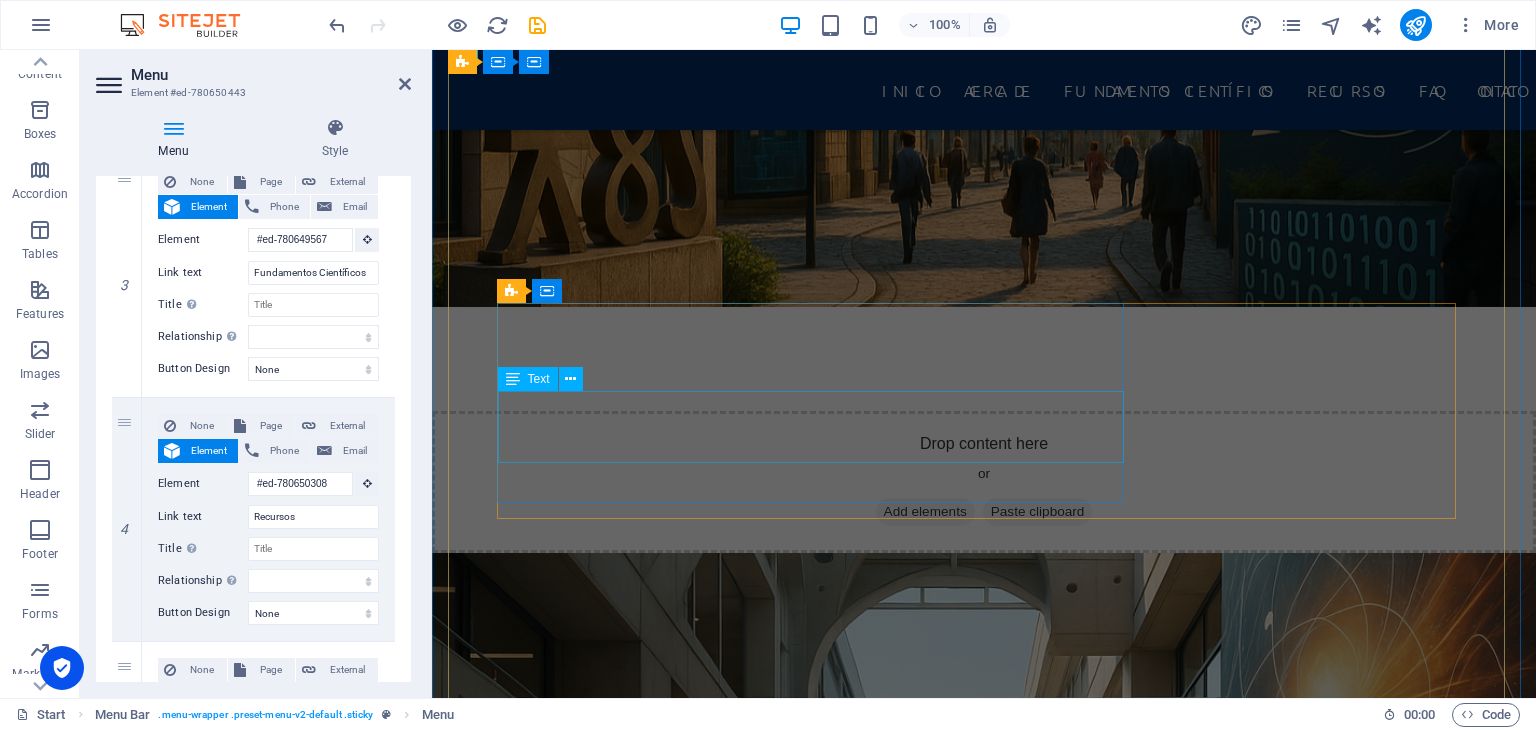 click on "Lorem ipsum dolor sit amet, consectetur adipisicing elit. Natus, dolores, at, nisi eligendi repellat voluptatem minima officia veritatis quasi animi porro laudantium dicta dolor voluptate non maiores ipsum reprehenderit odio fugiat reiciendis consectetur fuga" at bounding box center (984, 6258) 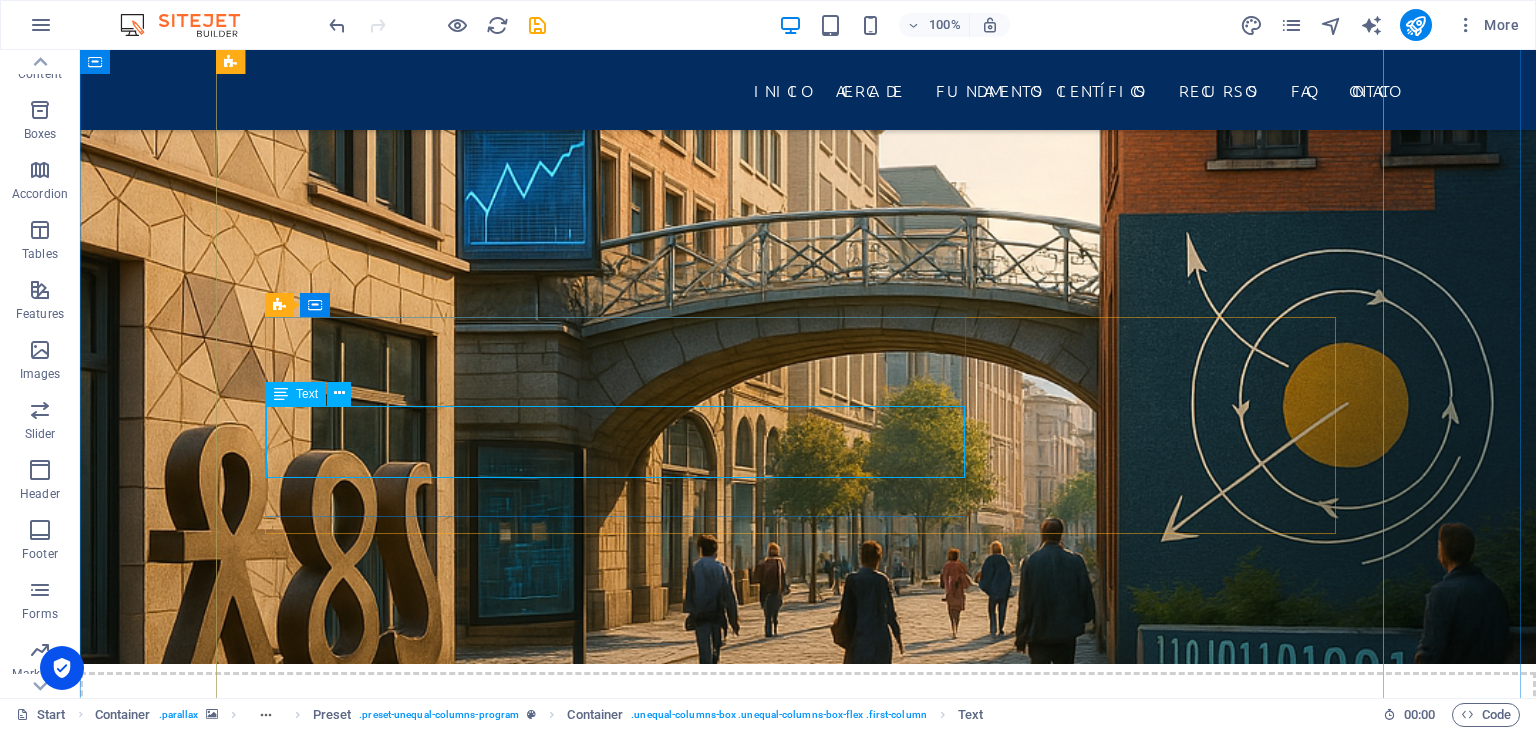 scroll, scrollTop: 2240, scrollLeft: 0, axis: vertical 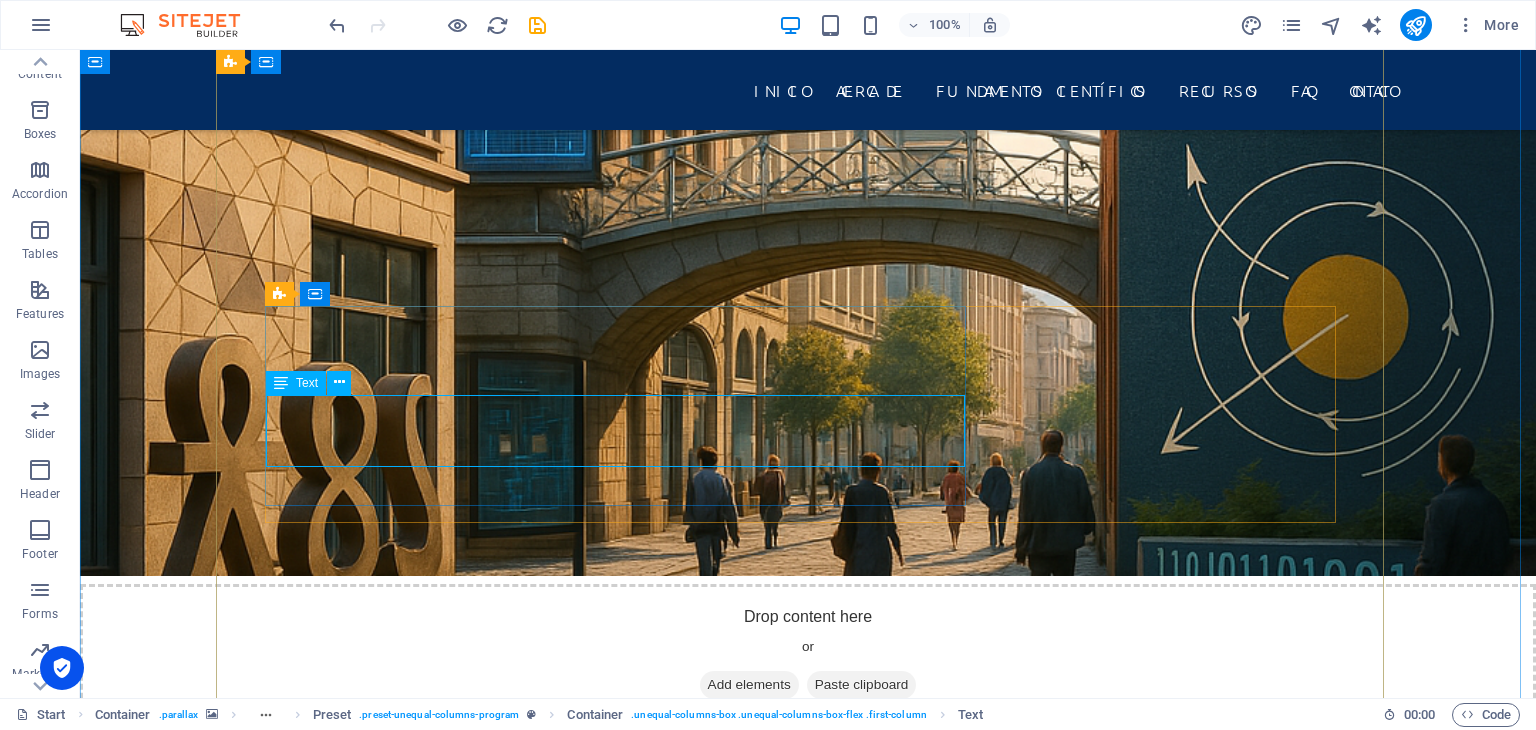 click on "Lorem ipsum dolor sit amet, consectetur adipisicing elit. Natus, dolores, at, nisi eligendi repellat voluptatem minima officia veritatis quasi animi porro laudantium dicta dolor voluptate non maiores ipsum reprehenderit odio fugiat reiciendis consectetur fuga" at bounding box center (808, 6215) 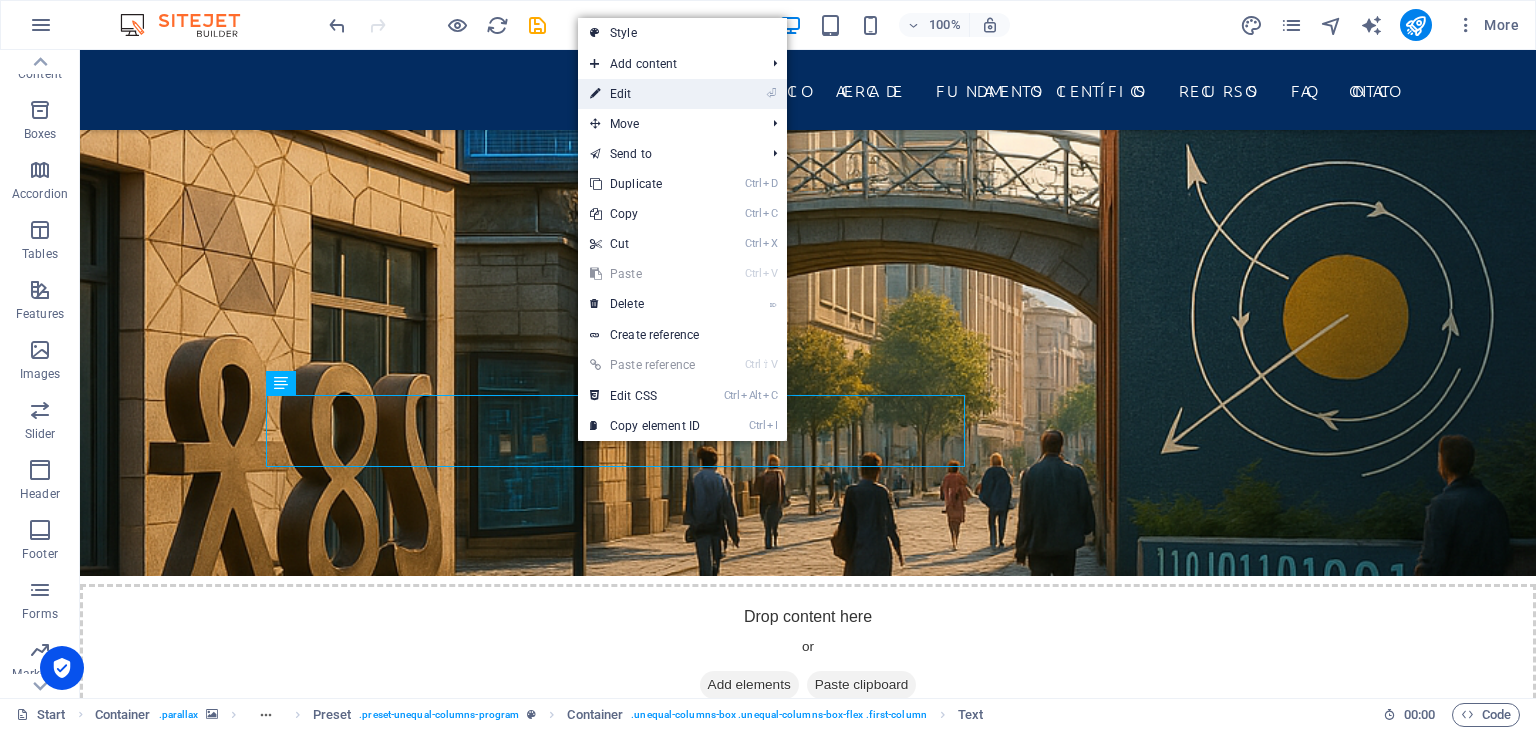 click on "⏎  Edit" at bounding box center (645, 94) 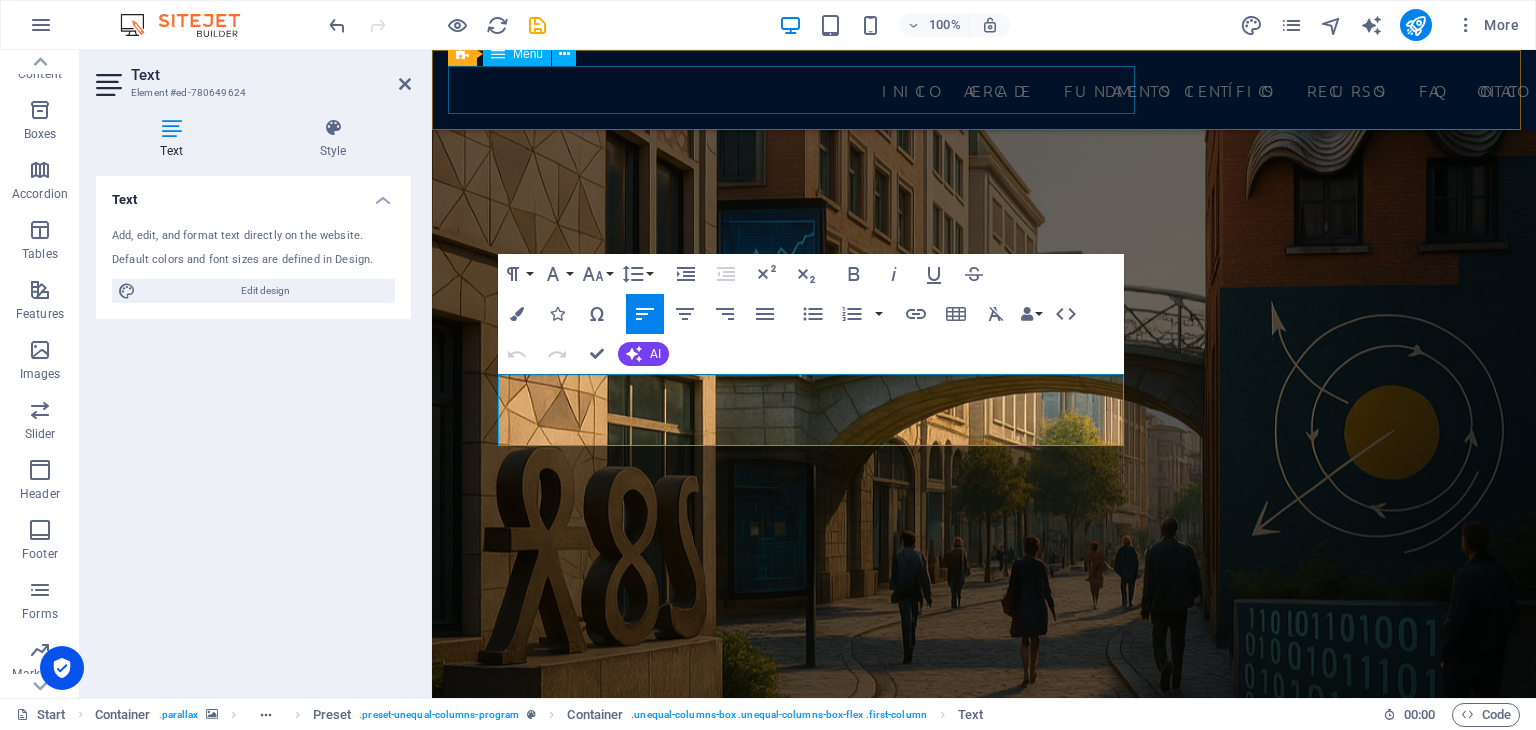 scroll, scrollTop: 2657, scrollLeft: 0, axis: vertical 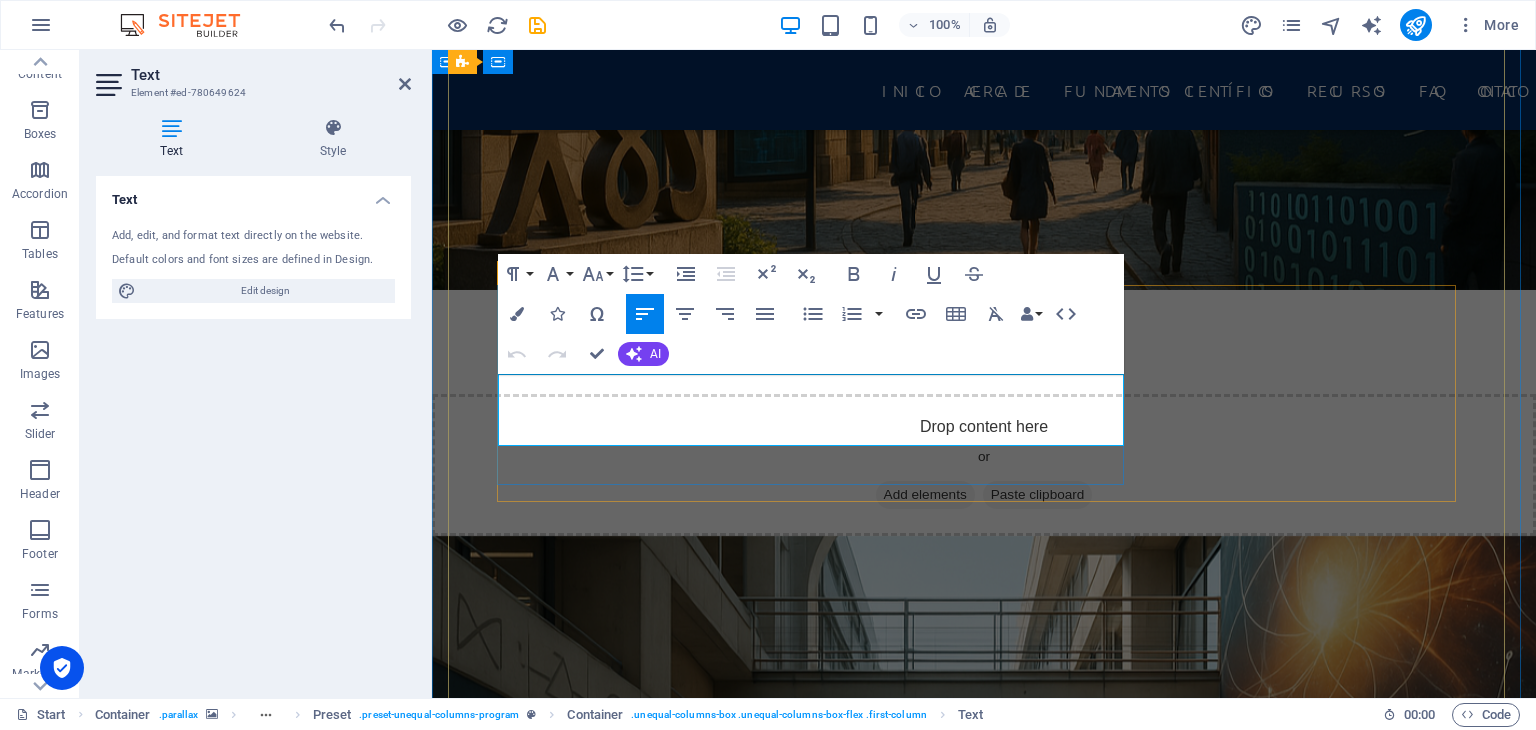 click on "Lorem ipsum dolor sit amet, consectetur adipisicing elit. Natus, dolores, at, nisi eligendi repellat voluptatem minima officia veritatis quasi animi porro laudantium dicta dolor voluptate non maiores ipsum reprehenderit odio fugiat reiciendis consectetur fuga" at bounding box center [984, 6241] 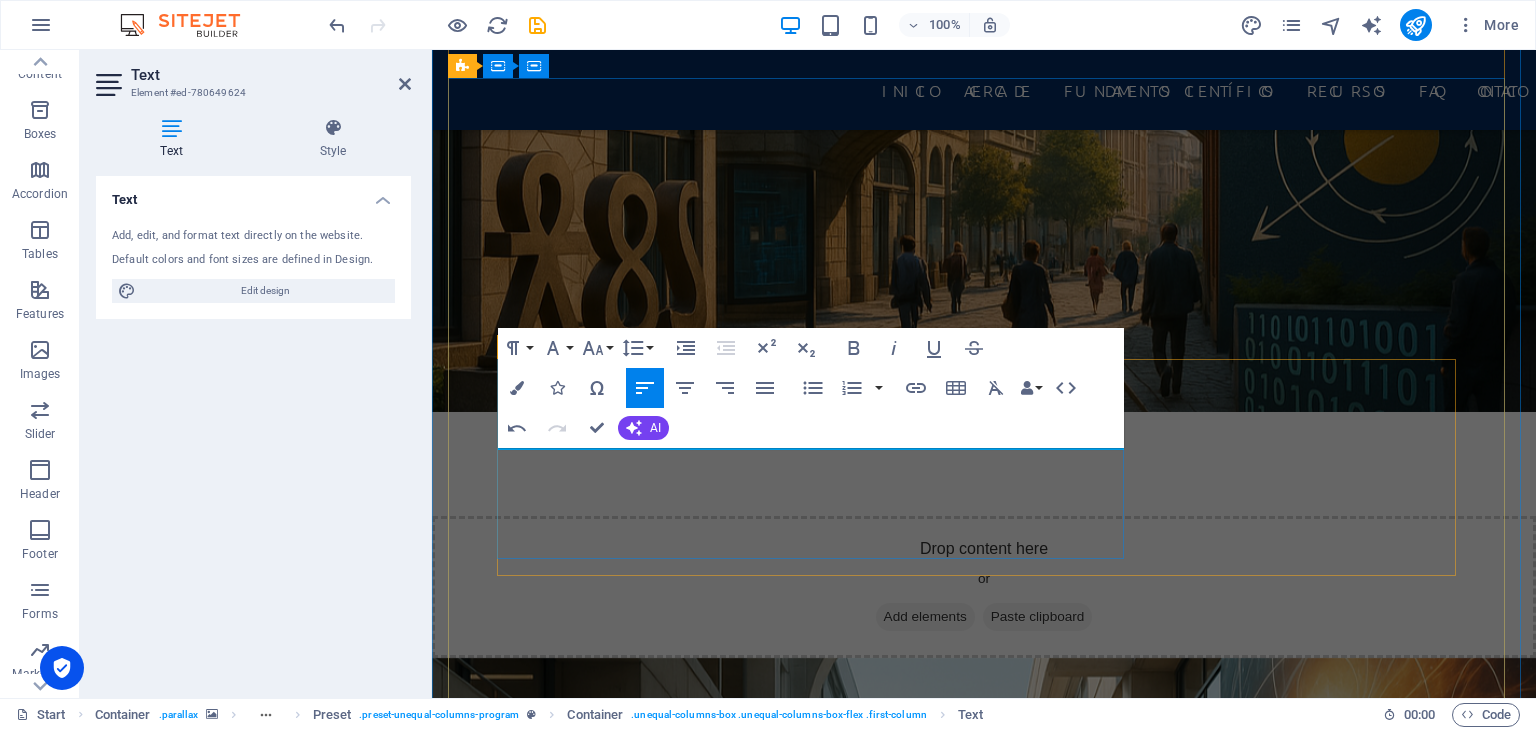 scroll, scrollTop: 2524, scrollLeft: 0, axis: vertical 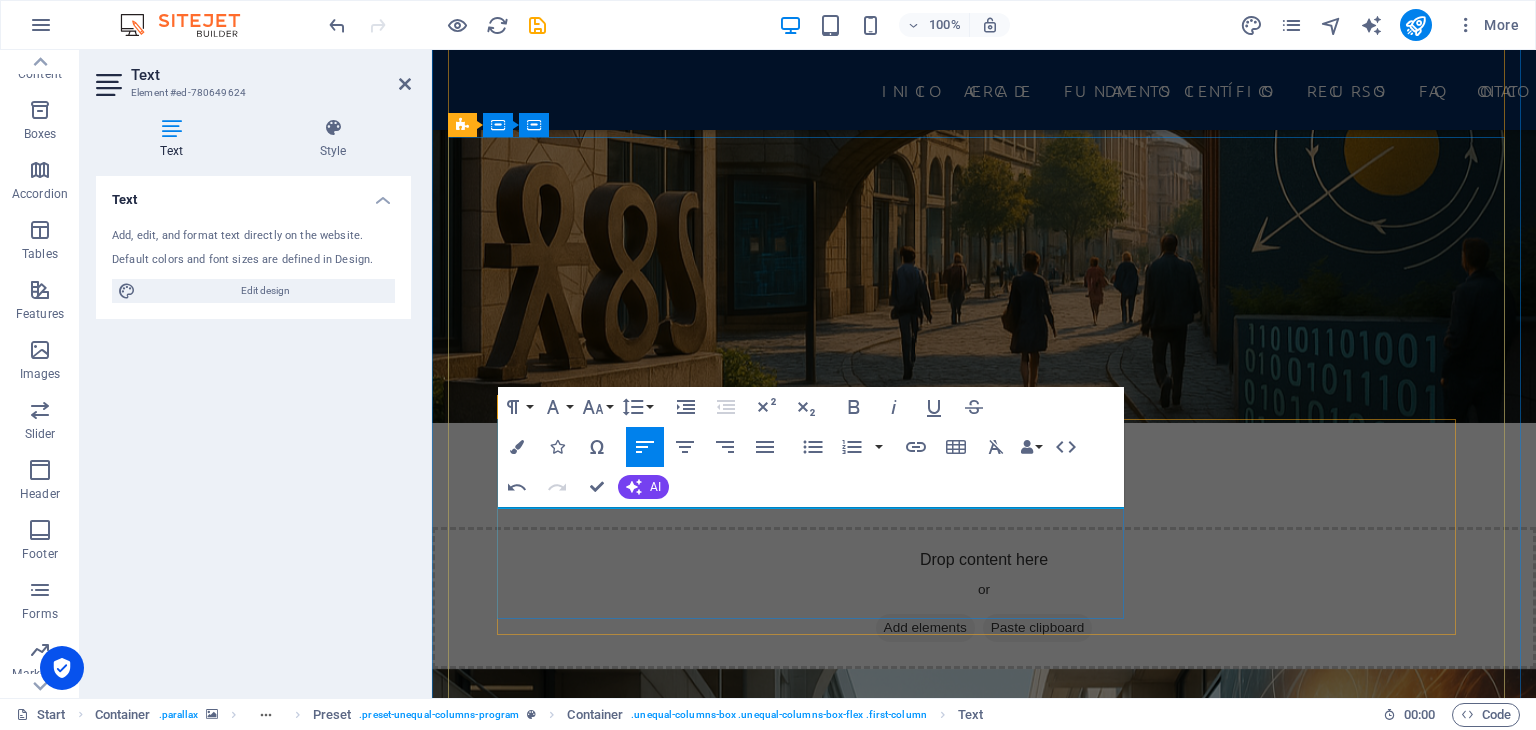 click on "Lorem ipsum Geometría" at bounding box center [984, 6310] 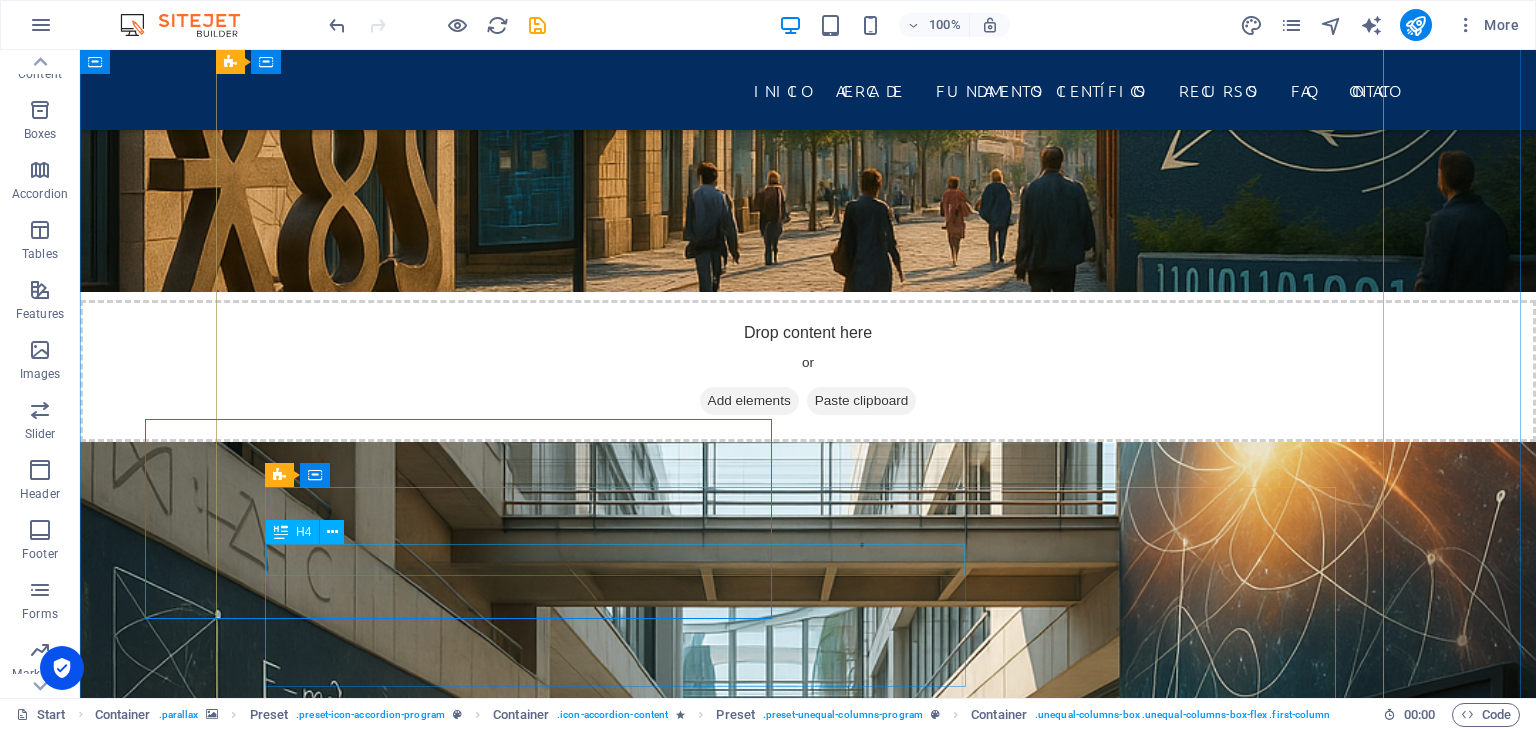 click on "Cálculo Integral" at bounding box center (808, 6961) 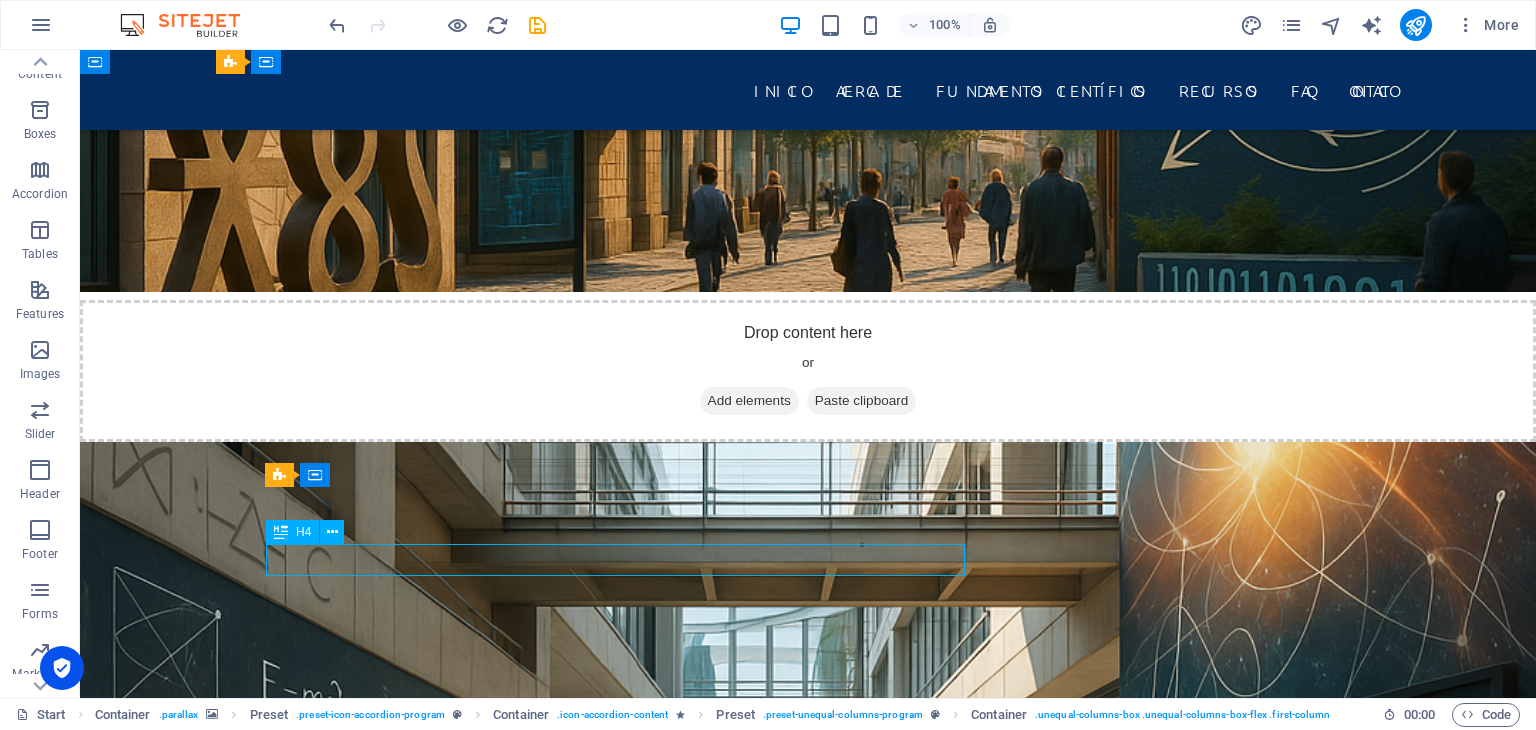 click on "Cálculo Integral" at bounding box center (808, 6961) 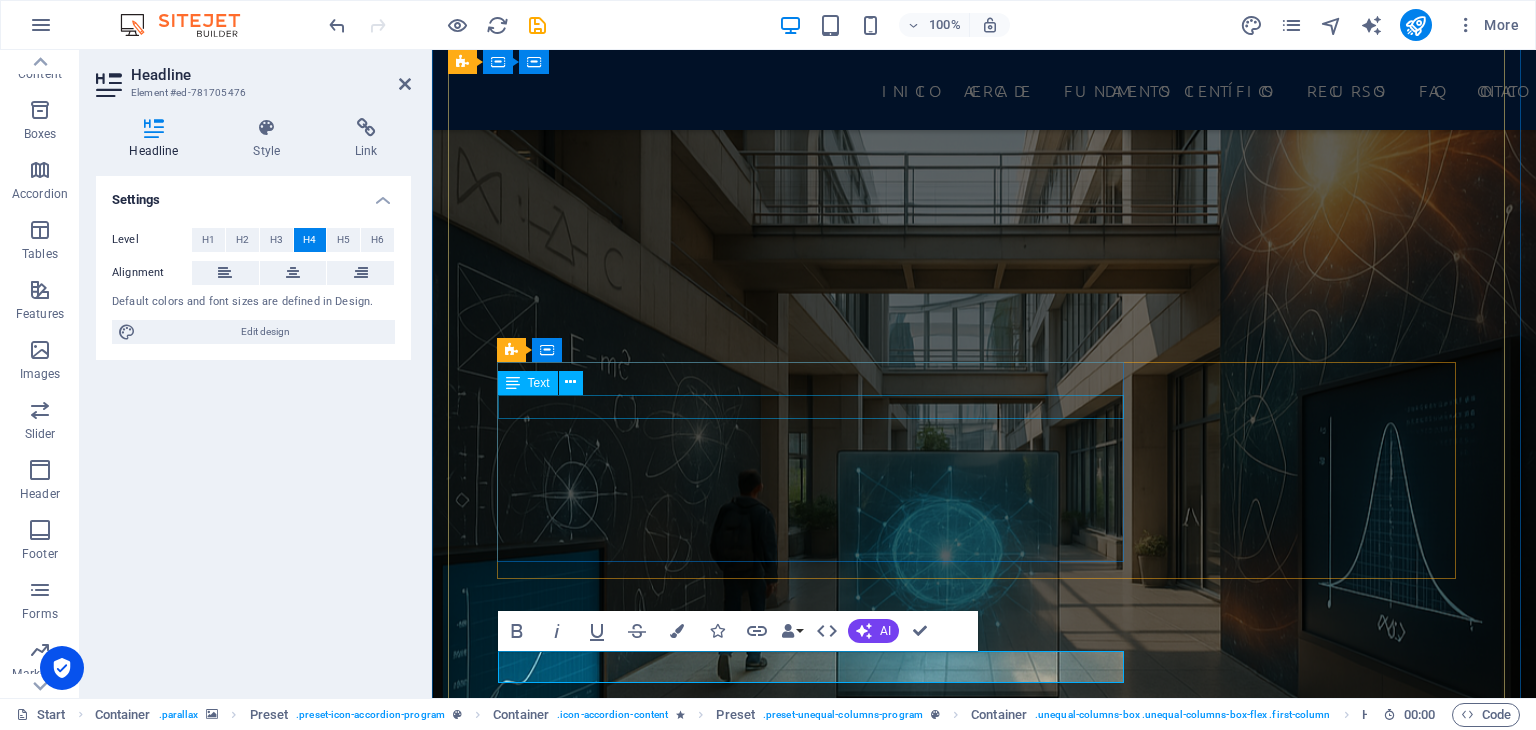 scroll, scrollTop: 2803, scrollLeft: 0, axis: vertical 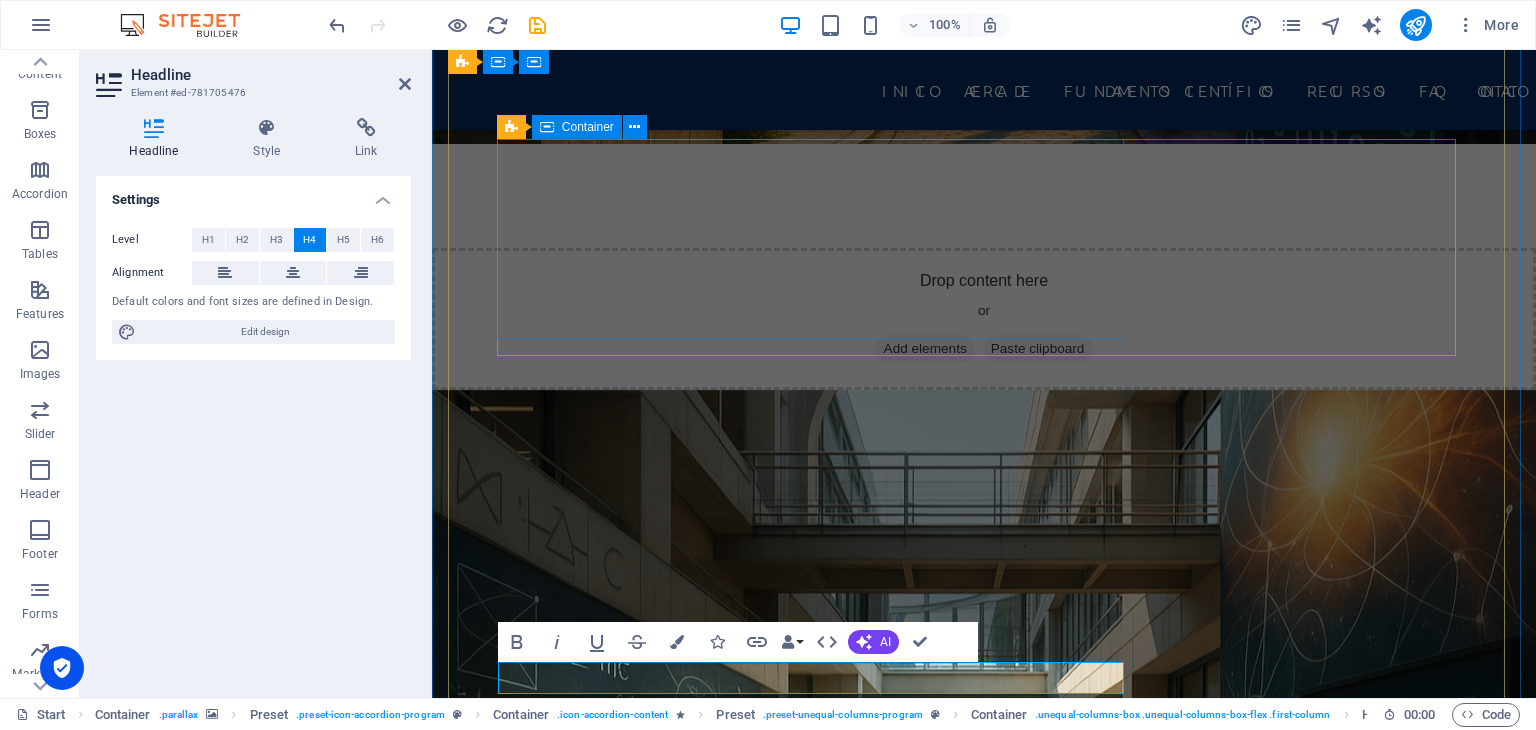 click on "Lorem ipsum Geometría" at bounding box center [984, 6031] 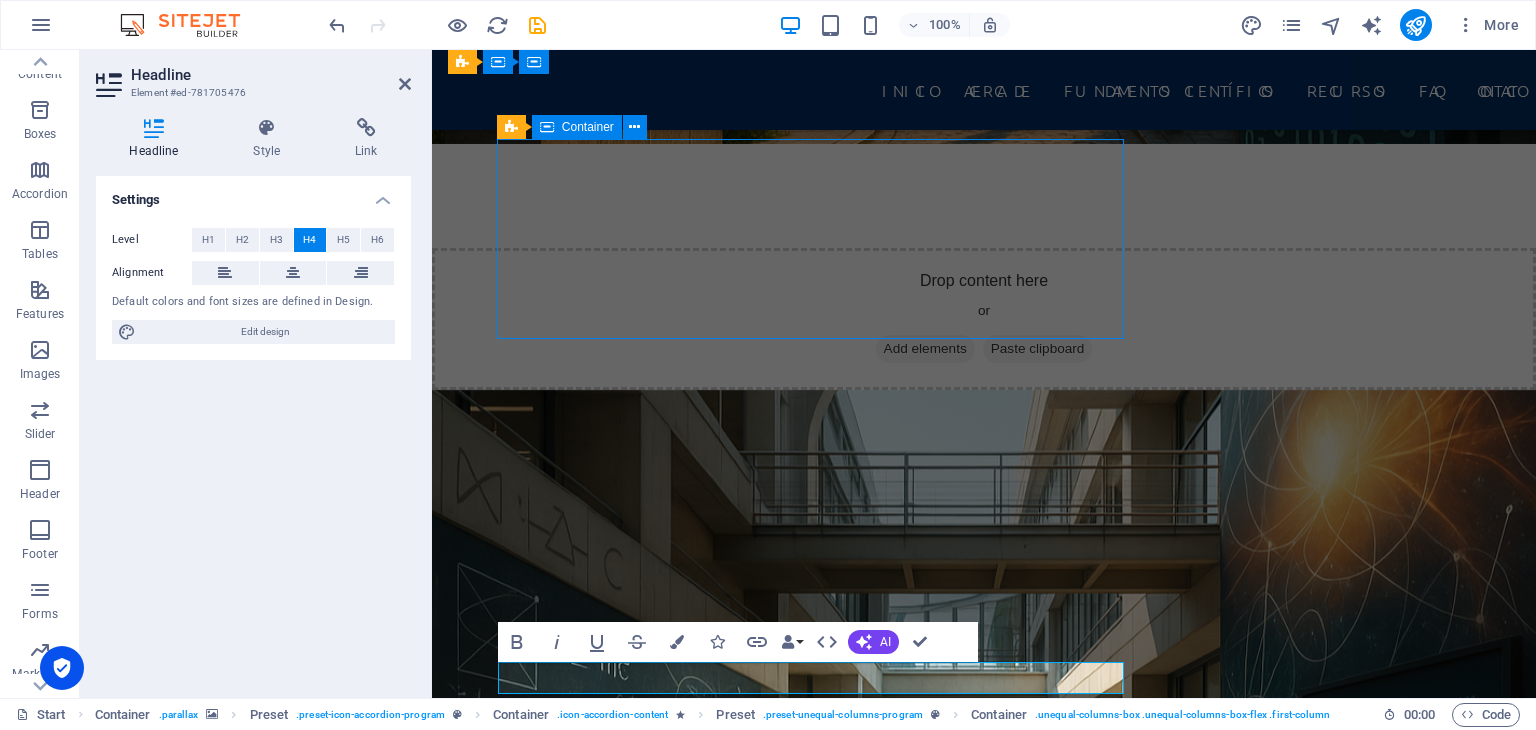 scroll, scrollTop: 2272, scrollLeft: 0, axis: vertical 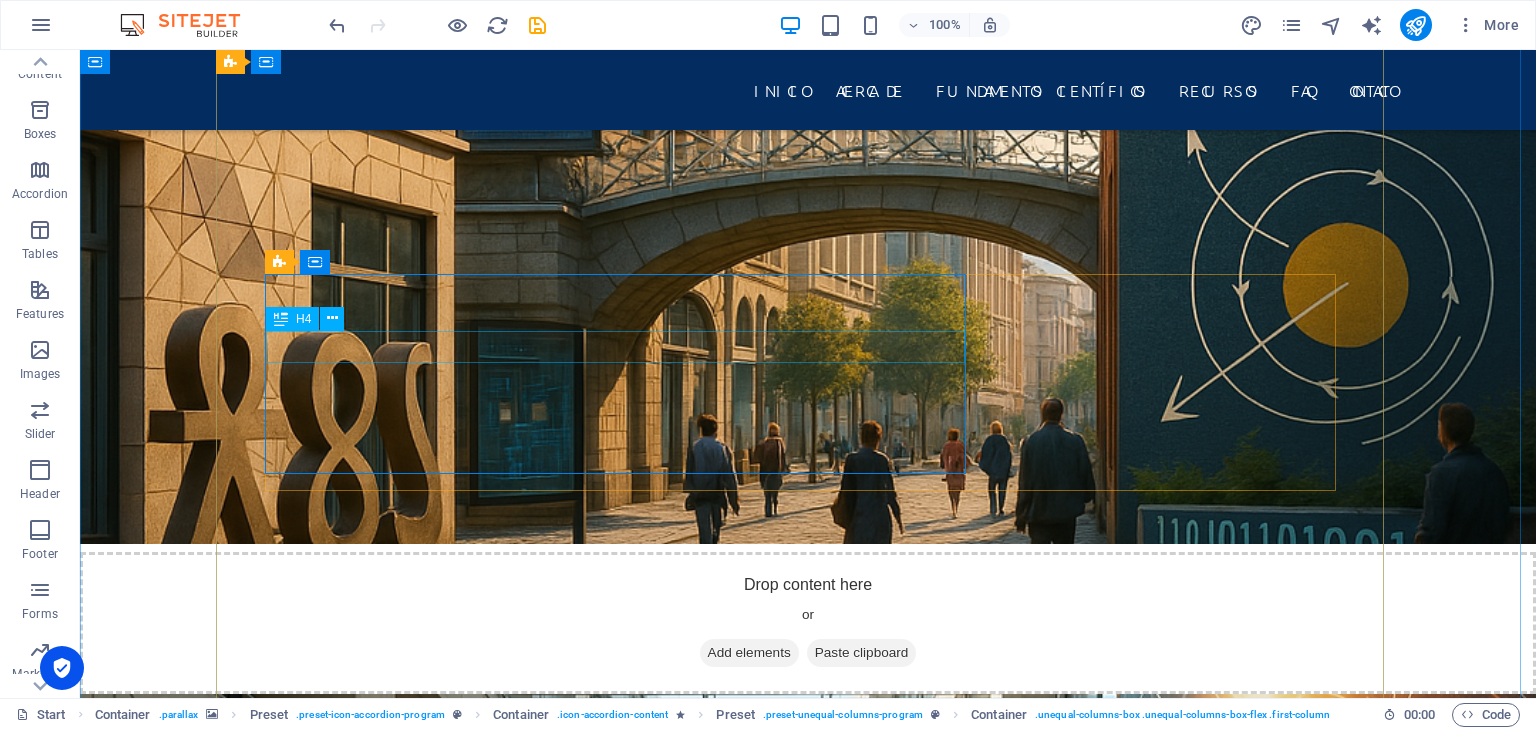 click on "Geometría" at bounding box center (808, 6131) 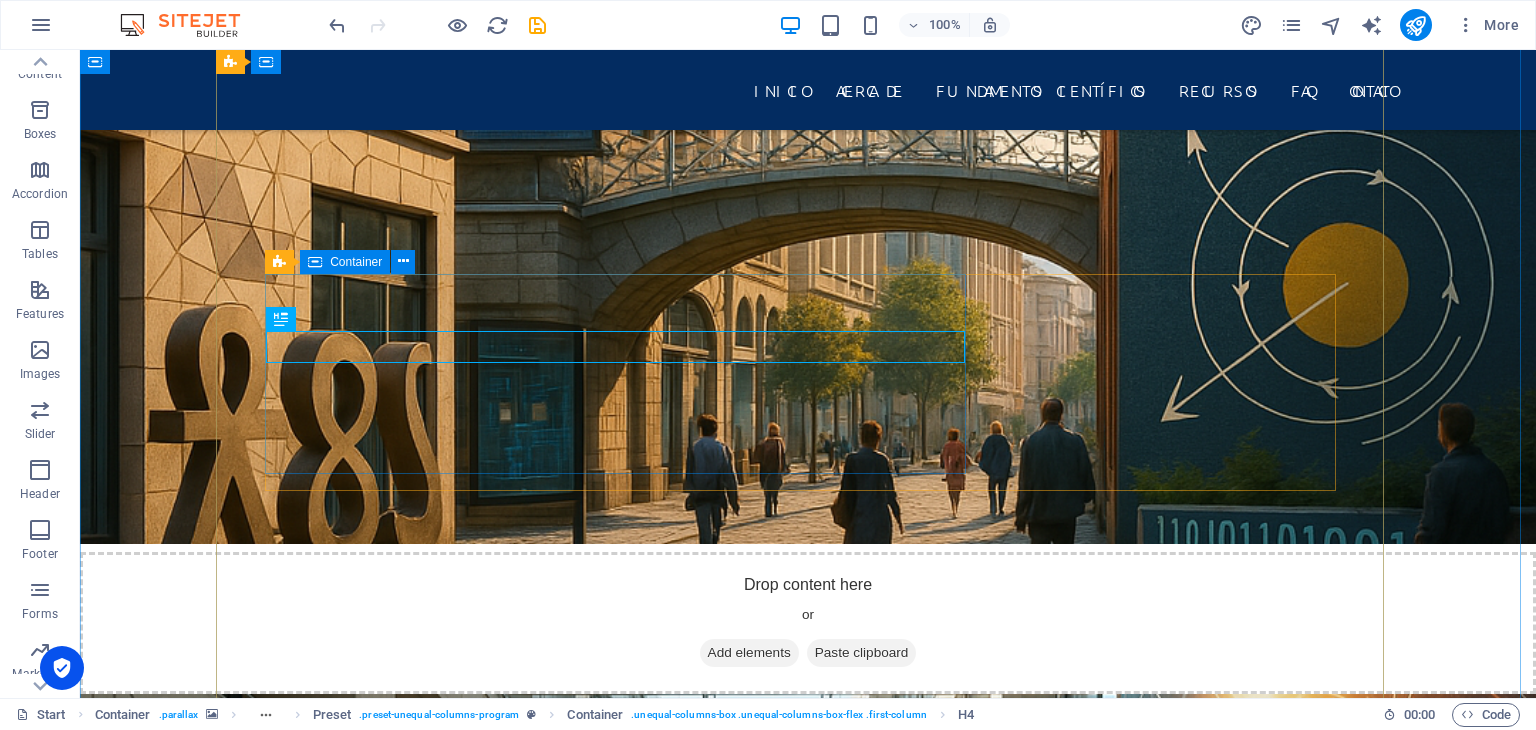 click on "Lorem ipsum Geometría" at bounding box center (808, 6119) 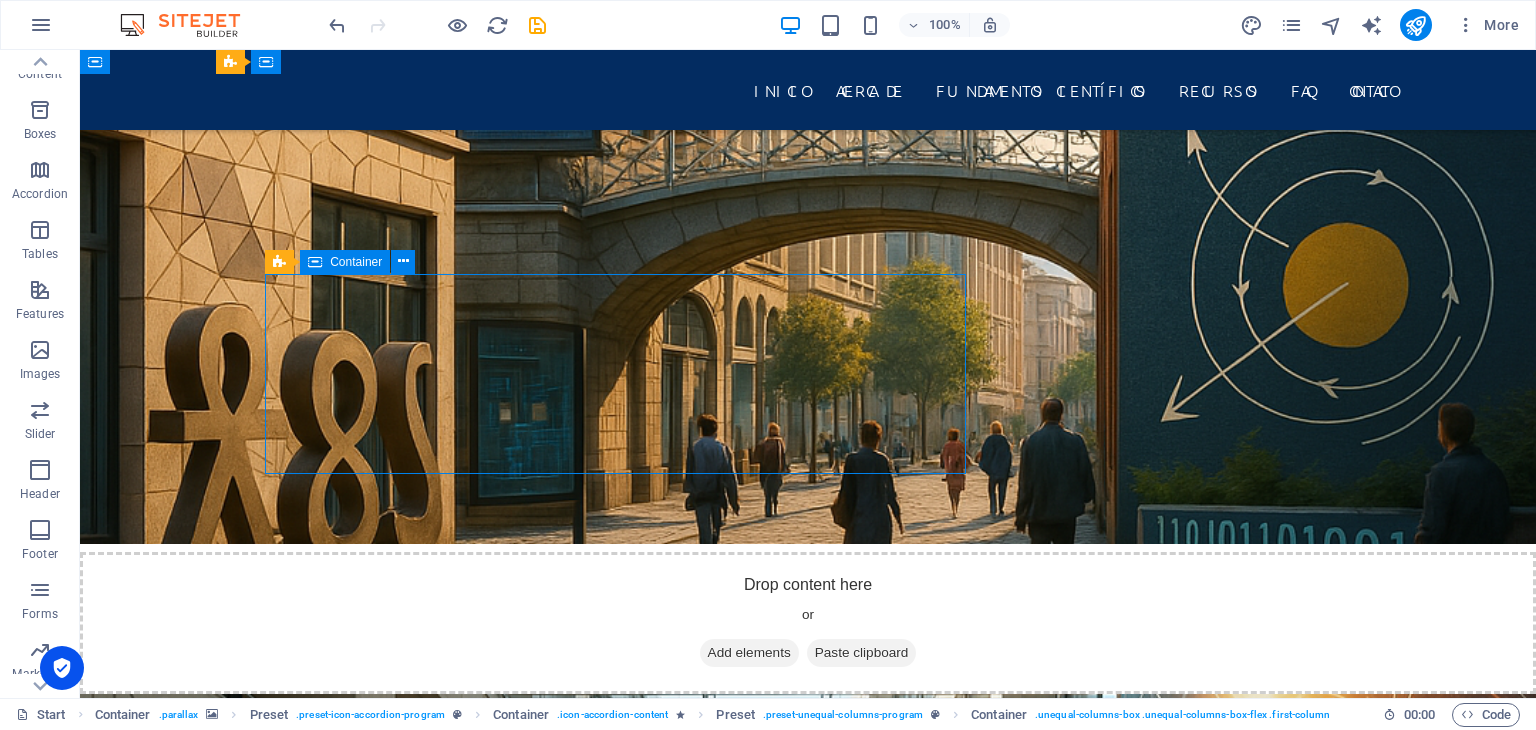 click on "Lorem ipsum Geometría" at bounding box center [808, 6119] 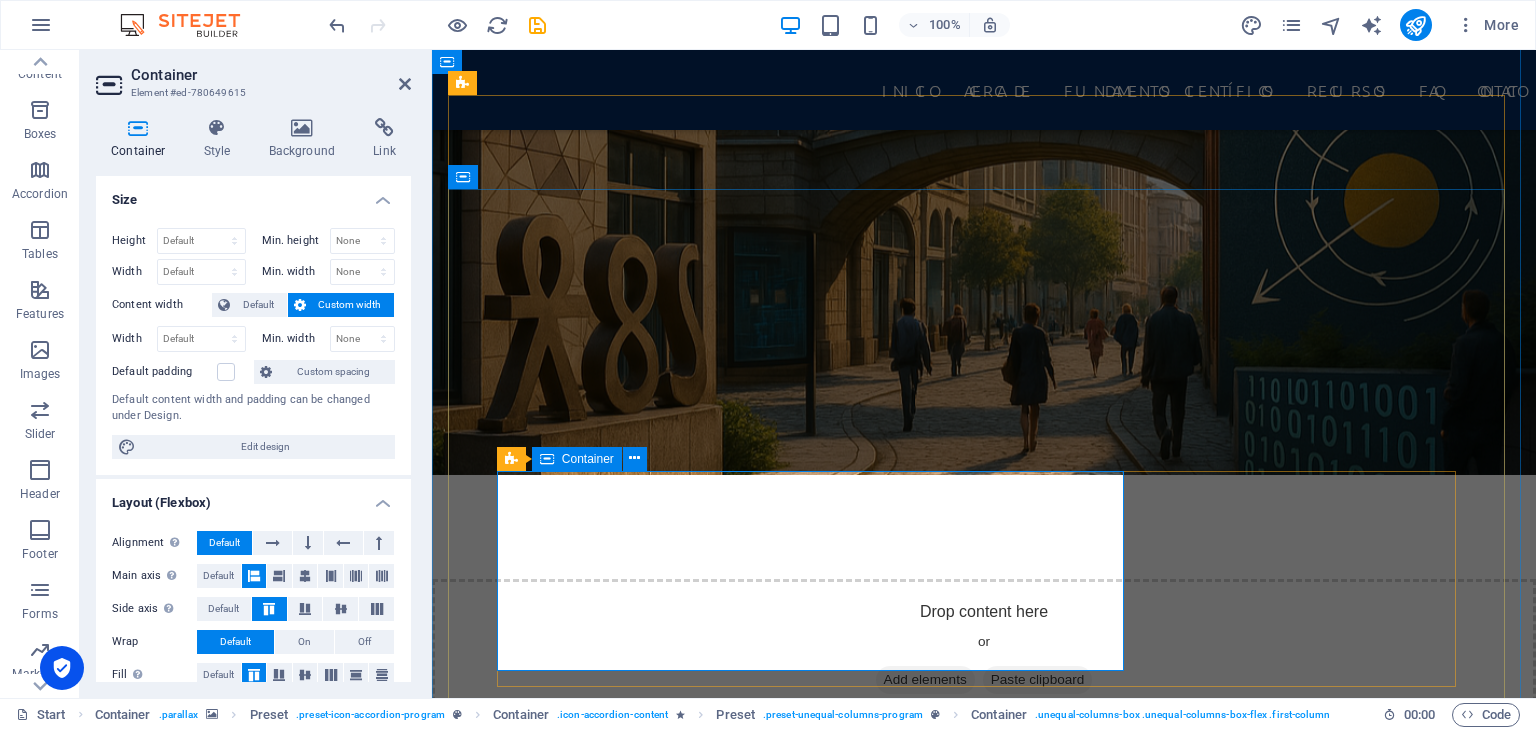 scroll, scrollTop: 2672, scrollLeft: 0, axis: vertical 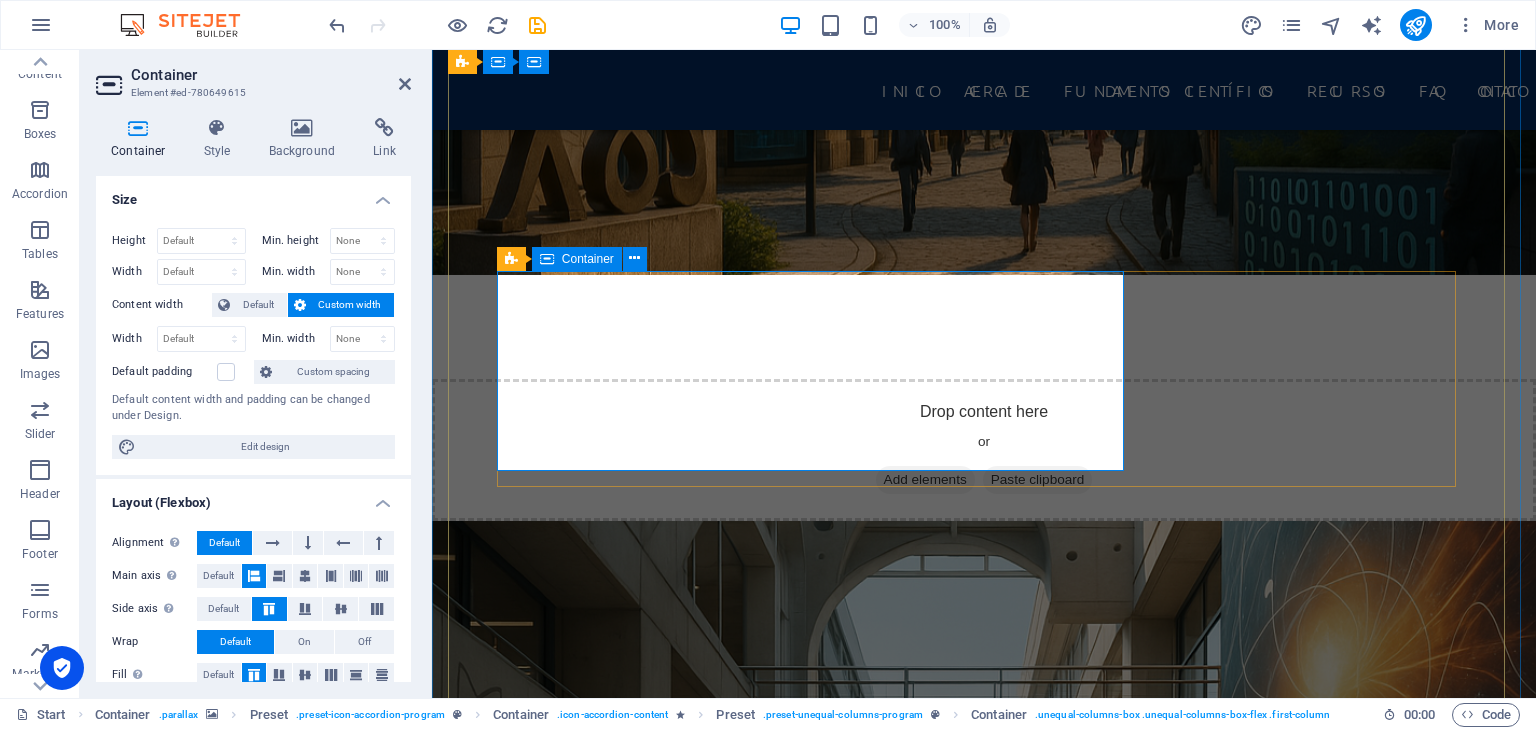 click on "Lorem ipsum Geometría" at bounding box center (984, 6162) 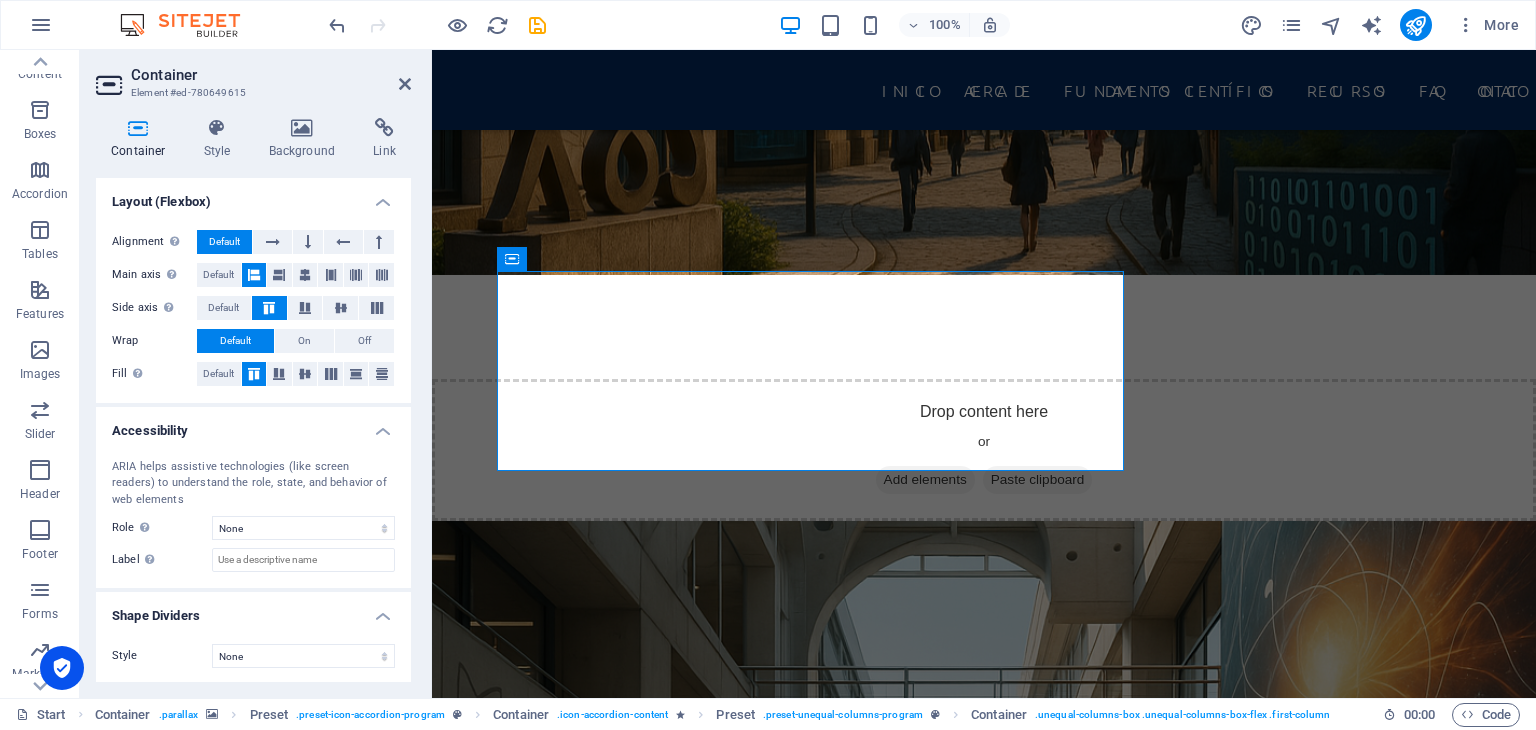 scroll, scrollTop: 0, scrollLeft: 0, axis: both 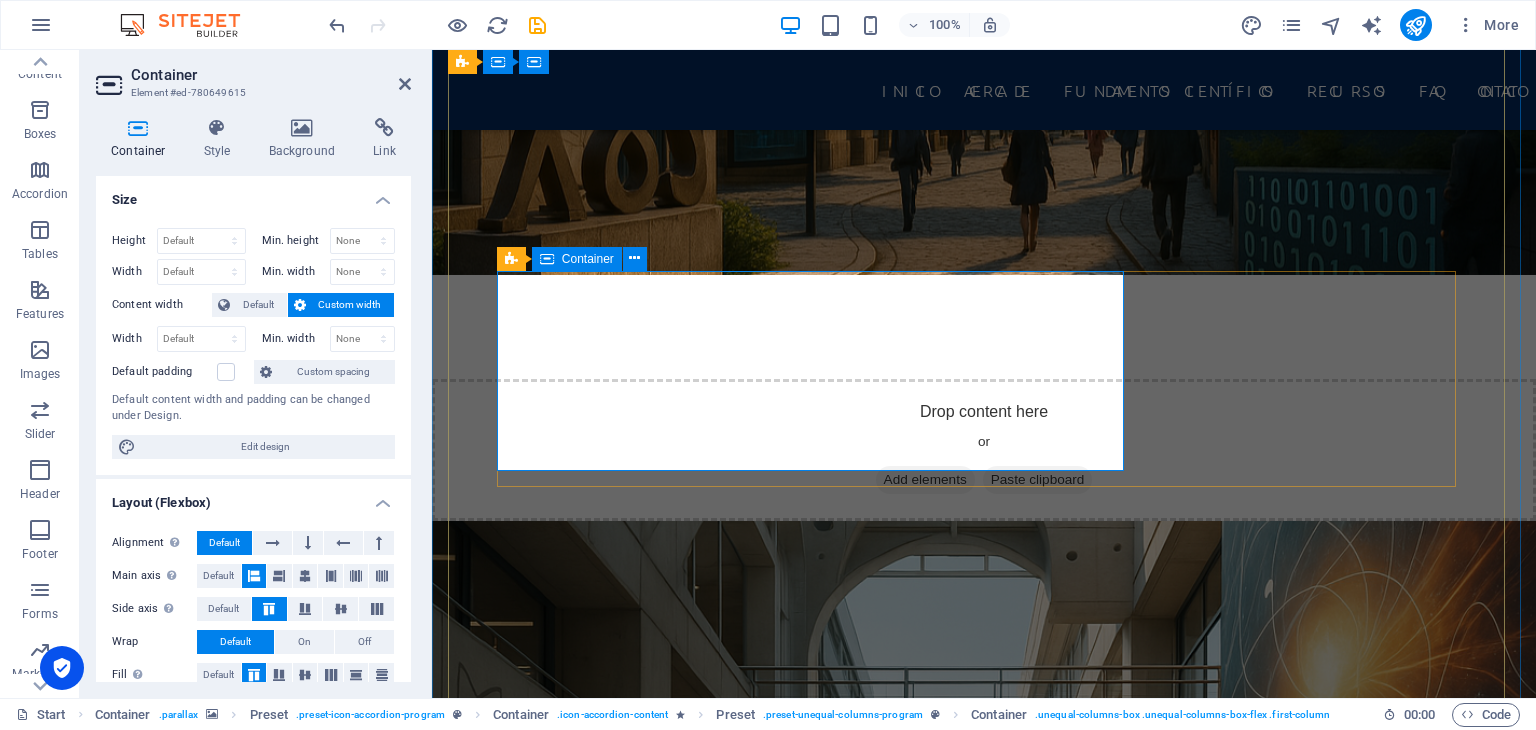 click on "Lorem ipsum Geometría" at bounding box center [984, 6162] 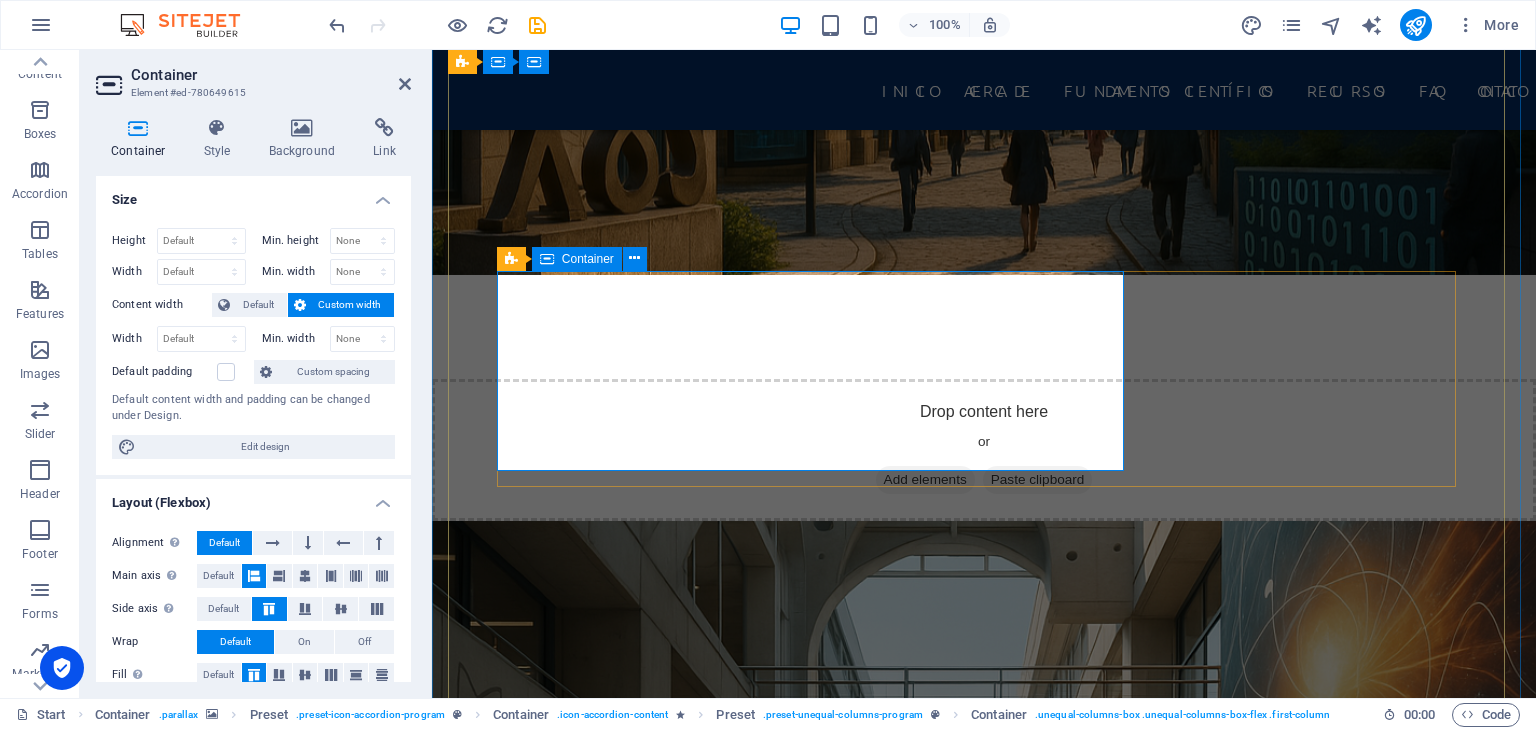 click on "Lorem ipsum Geometría" at bounding box center (984, 6162) 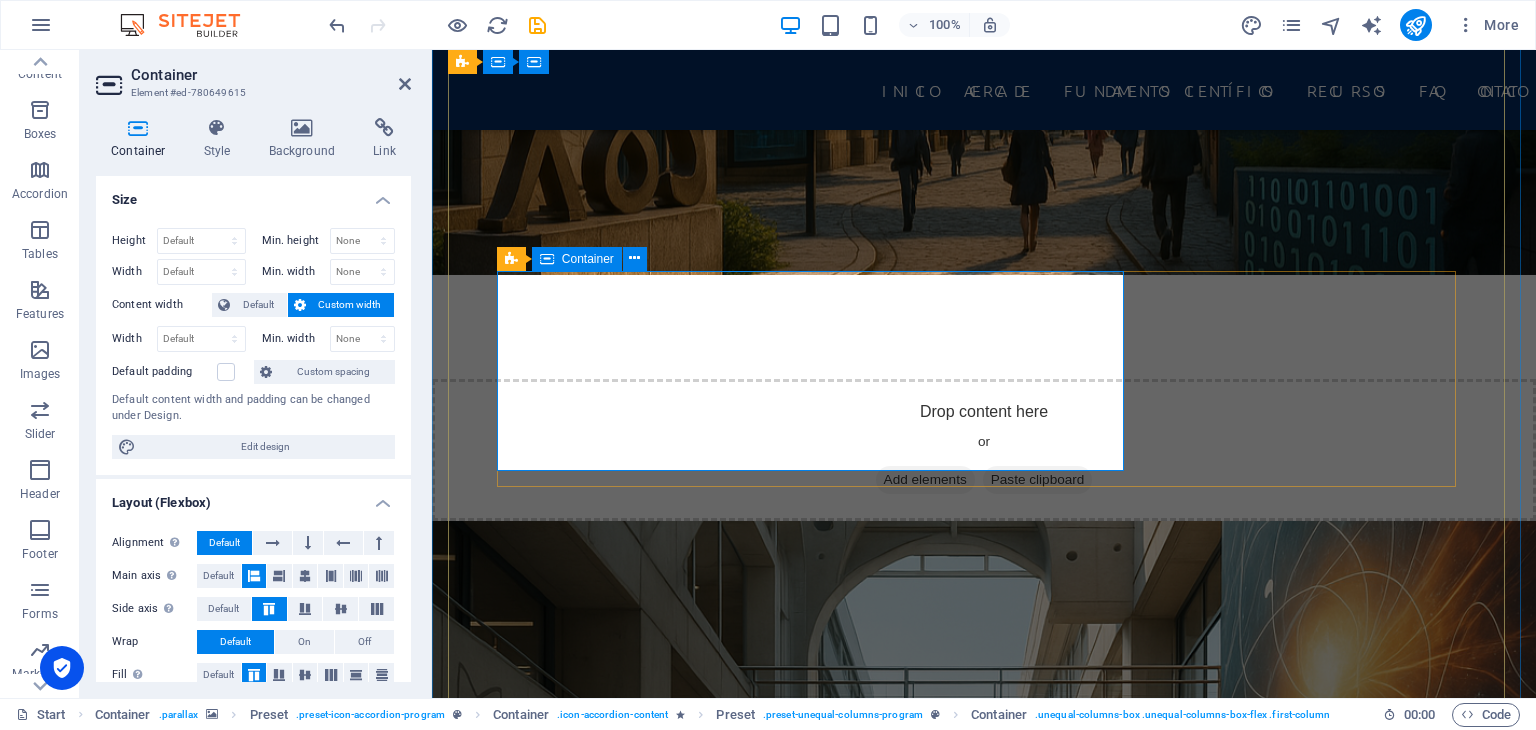 click on "Lorem ipsum Geometría" at bounding box center [984, 6162] 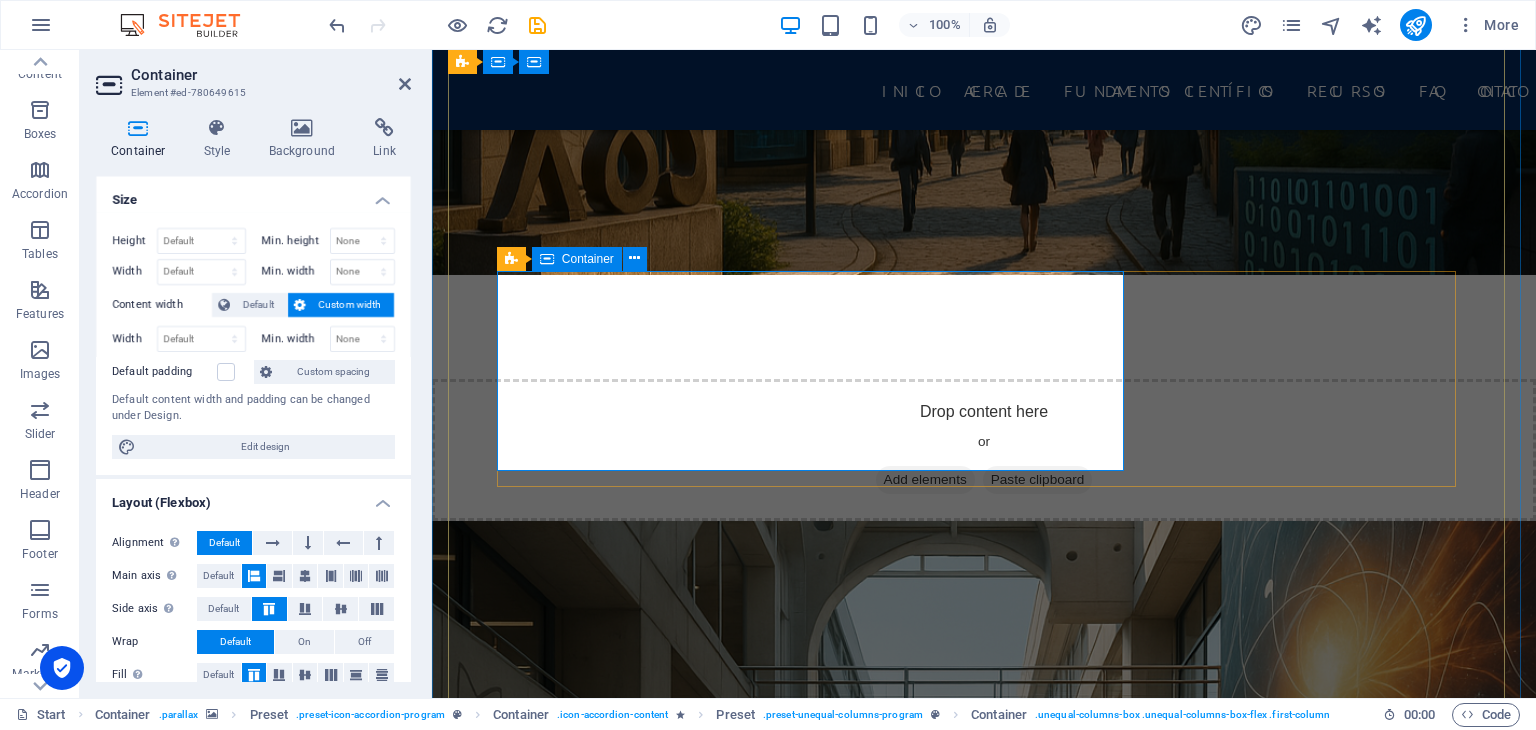 click on "Lorem ipsum Geometría" at bounding box center (984, 6162) 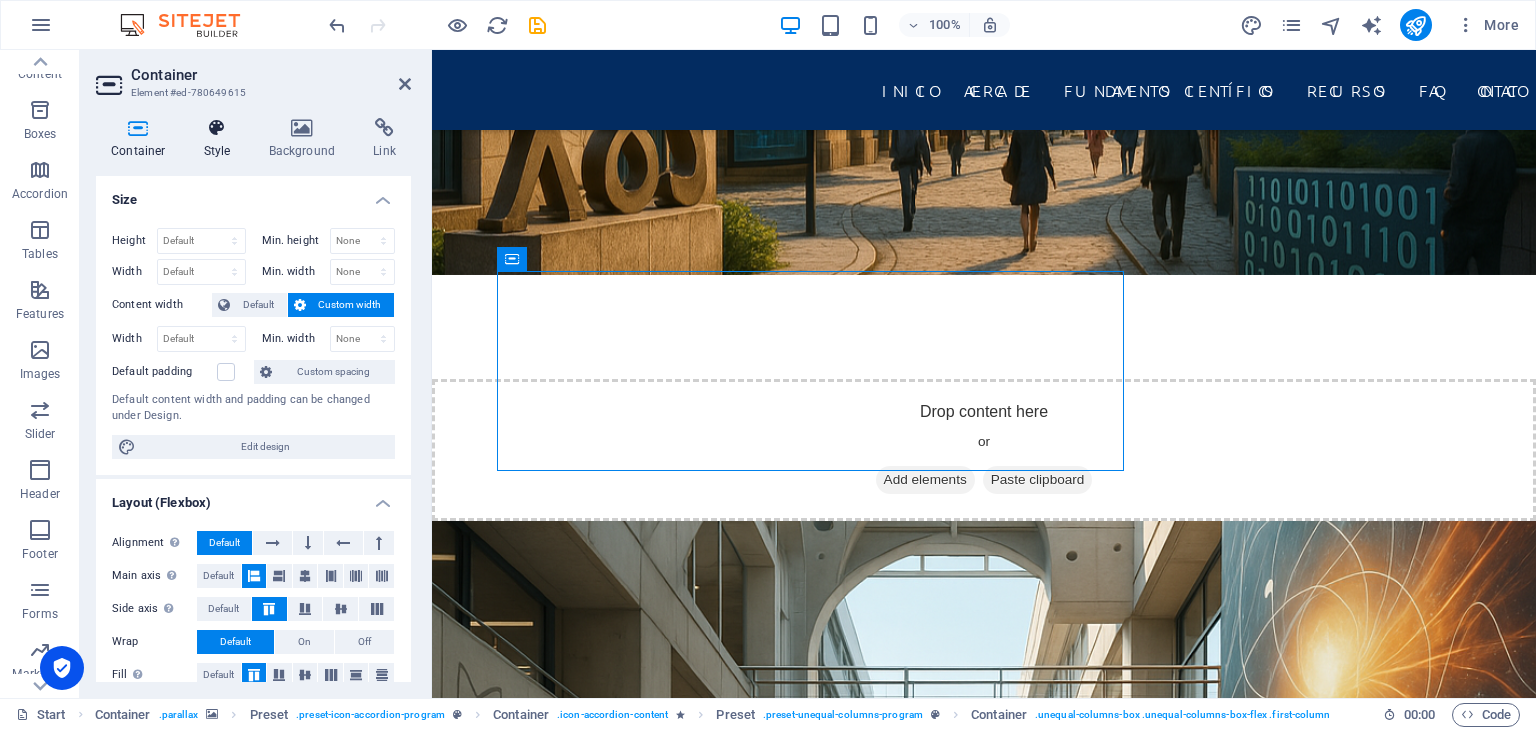 click on "Style" at bounding box center [221, 139] 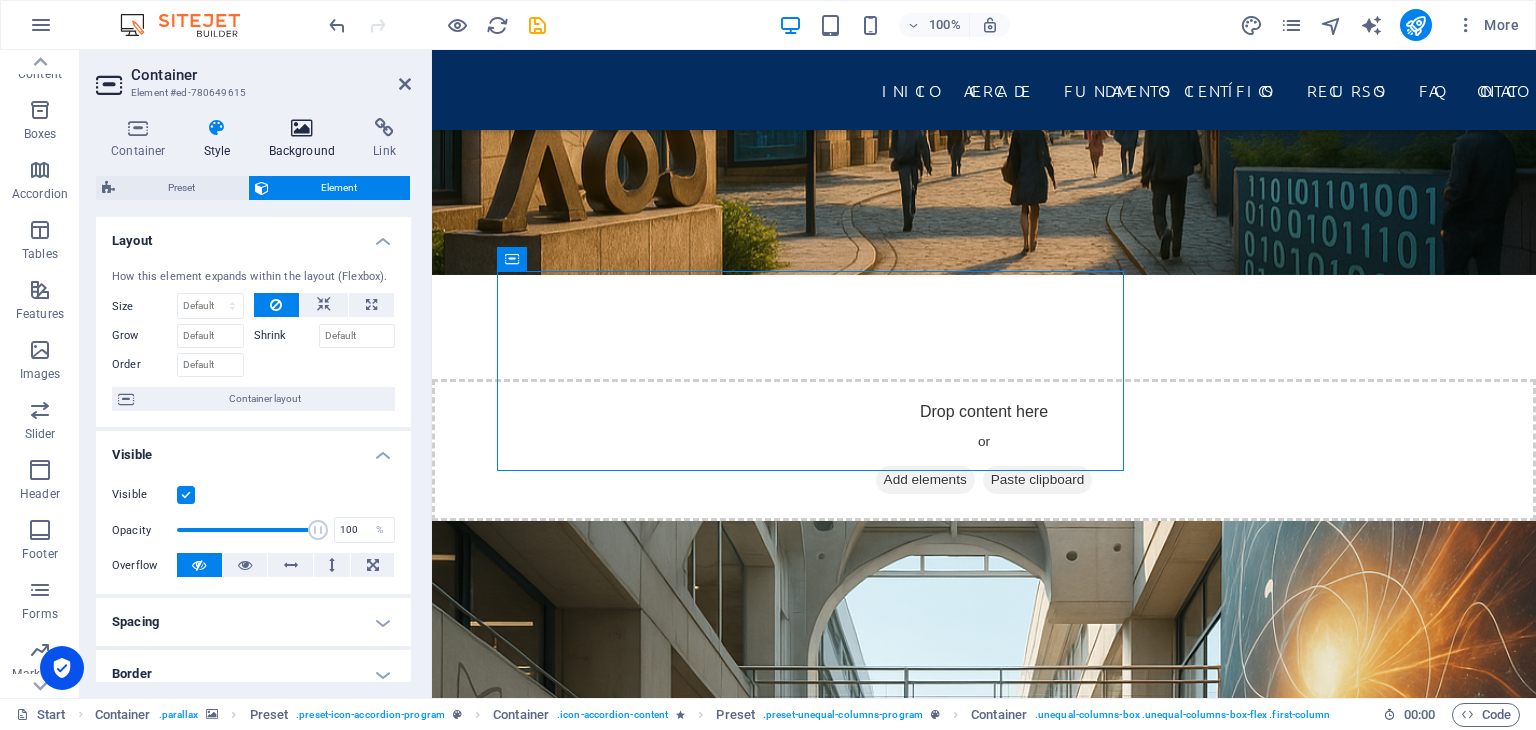 click on "Background" at bounding box center [306, 139] 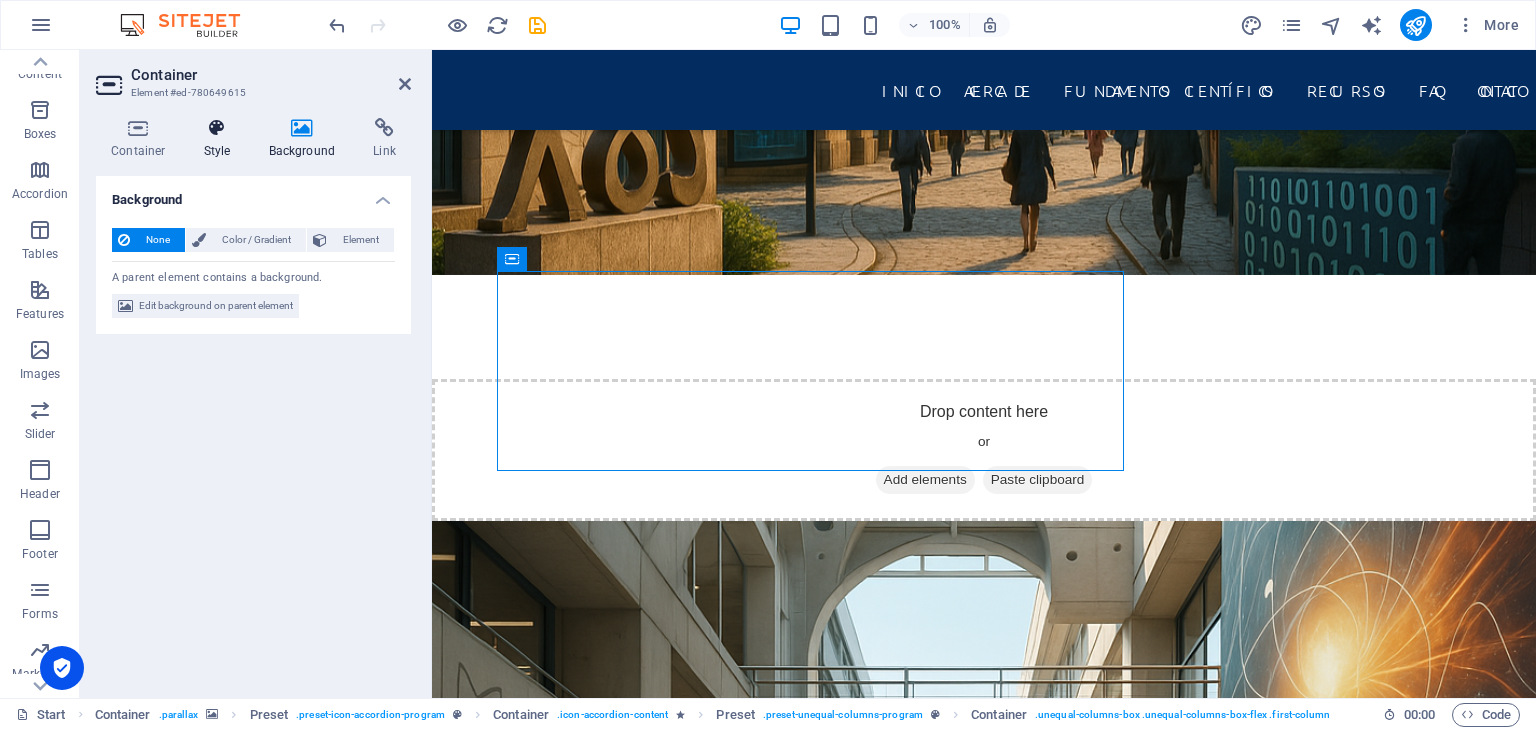 click on "Style" at bounding box center [221, 139] 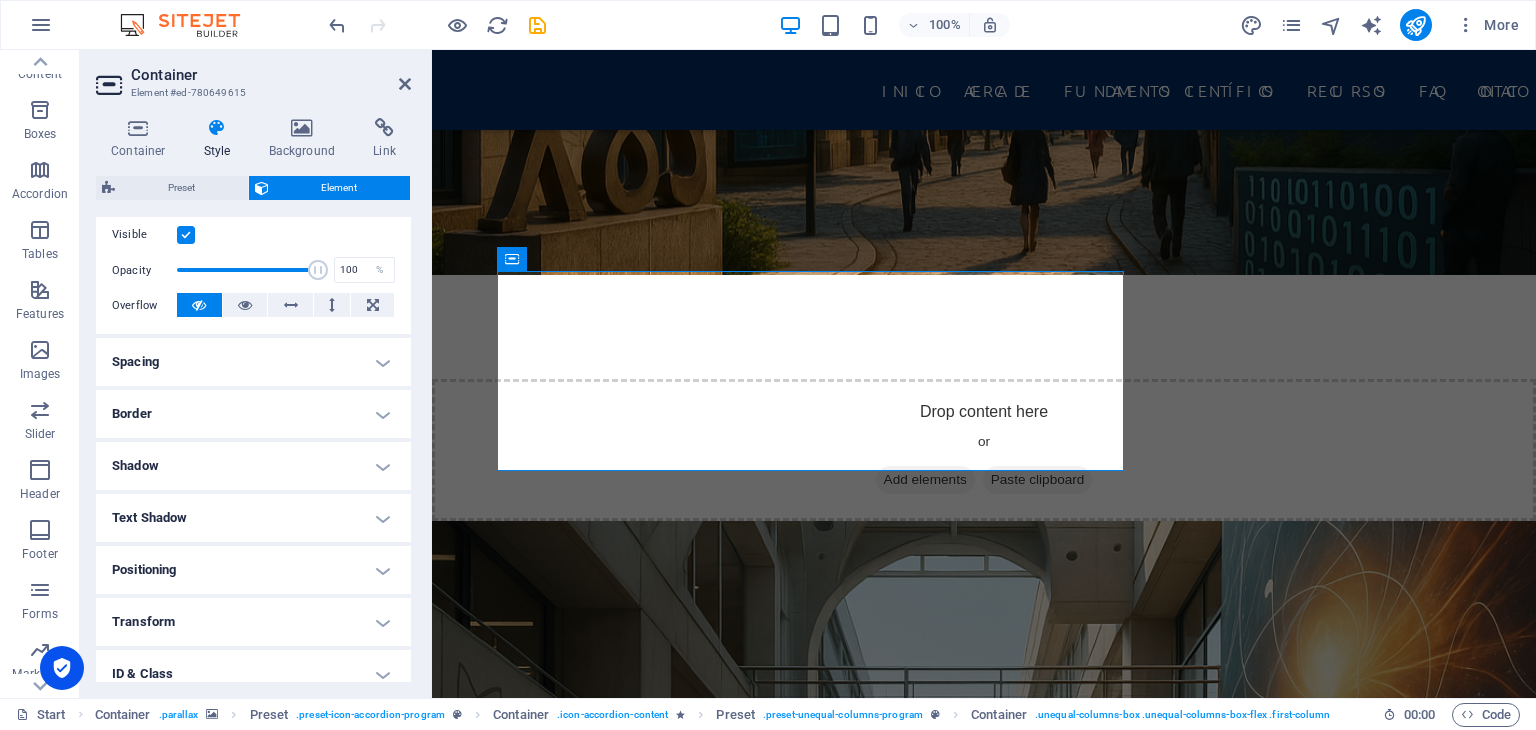 scroll, scrollTop: 380, scrollLeft: 0, axis: vertical 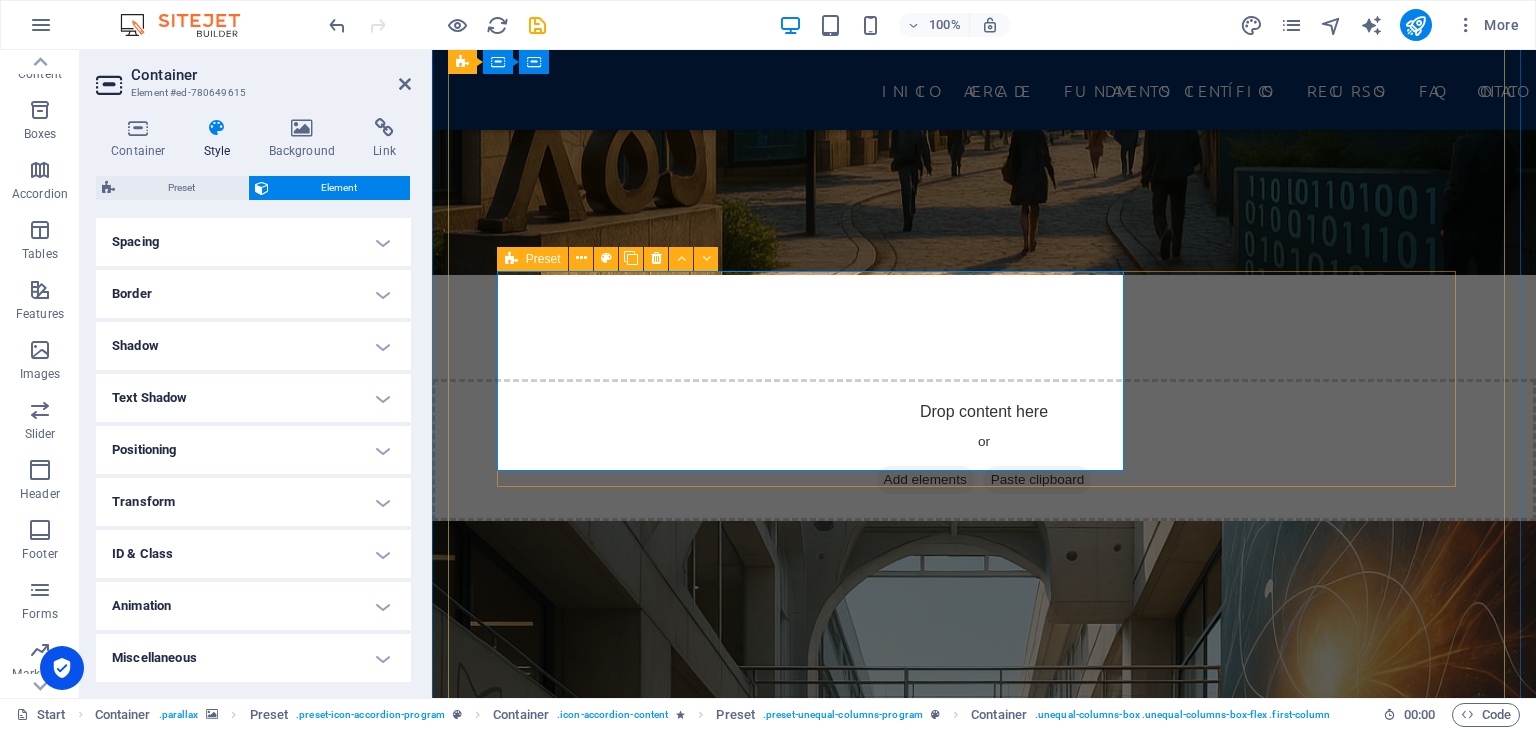 click at bounding box center (511, 259) 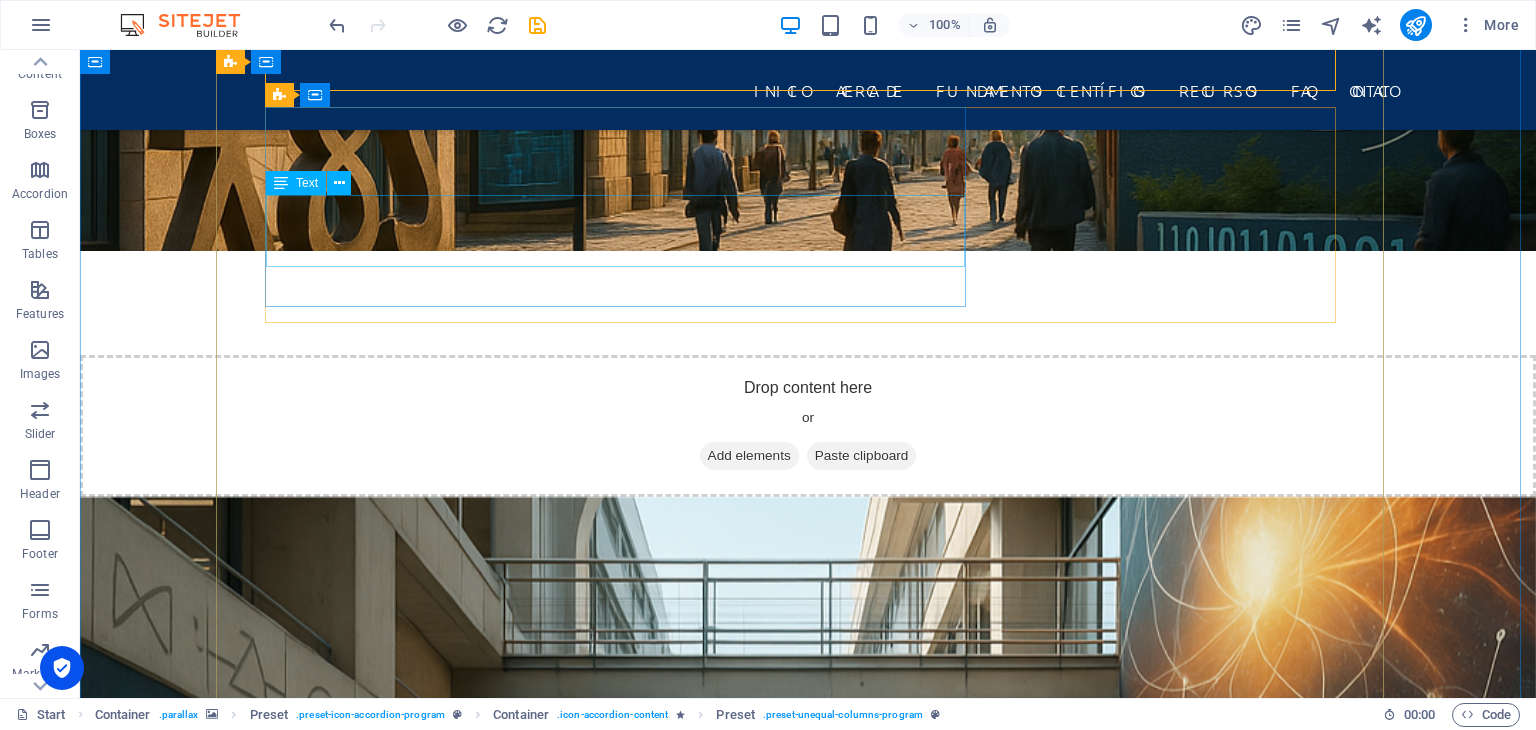 click on "Lorem ipsum dolor sit amet, consectetur adipisicing elit. Natus, dolores, at, nisi eligendi repellat voluptatem minima officia veritatis quasi animi porro laudantium dicta dolor voluptate non maiores ipsum reprehenderit odio fugiat reiciendis consectetur fuga" at bounding box center (808, 6659) 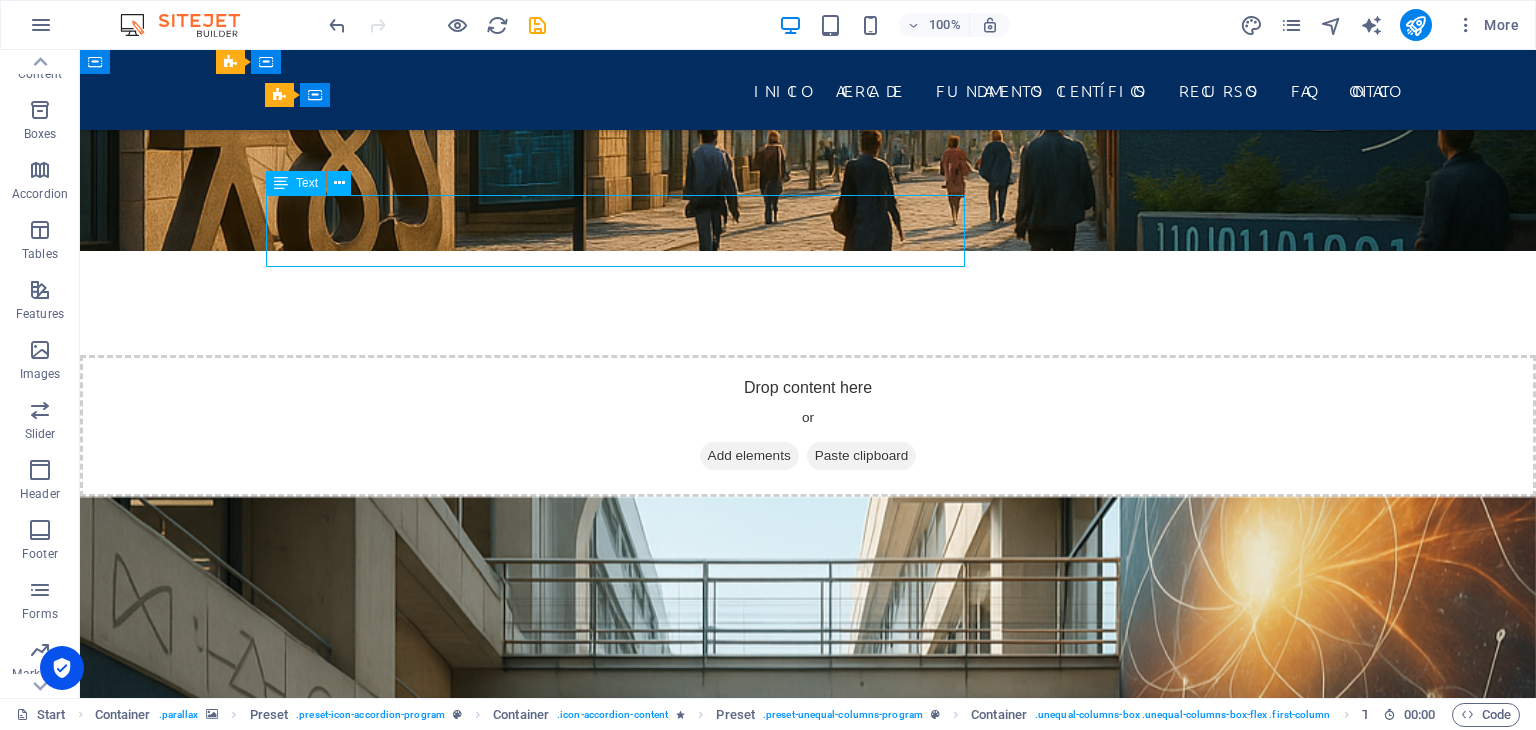 click on "Lorem ipsum dolor sit amet, consectetur adipisicing elit. Natus, dolores, at, nisi eligendi repellat voluptatem minima officia veritatis quasi animi porro laudantium dicta dolor voluptate non maiores ipsum reprehenderit odio fugiat reiciendis consectetur fuga" at bounding box center (808, 6659) 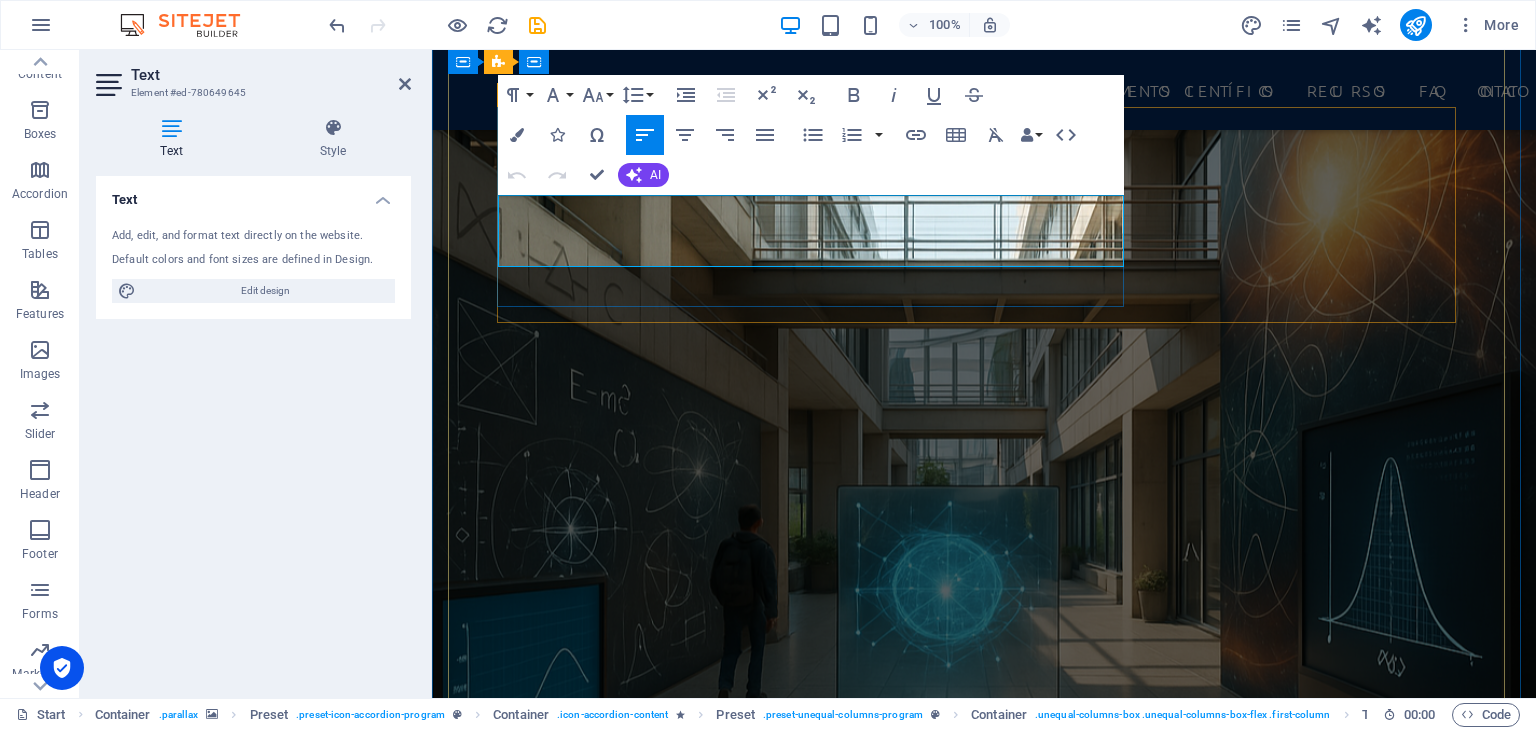 scroll, scrollTop: 2968, scrollLeft: 0, axis: vertical 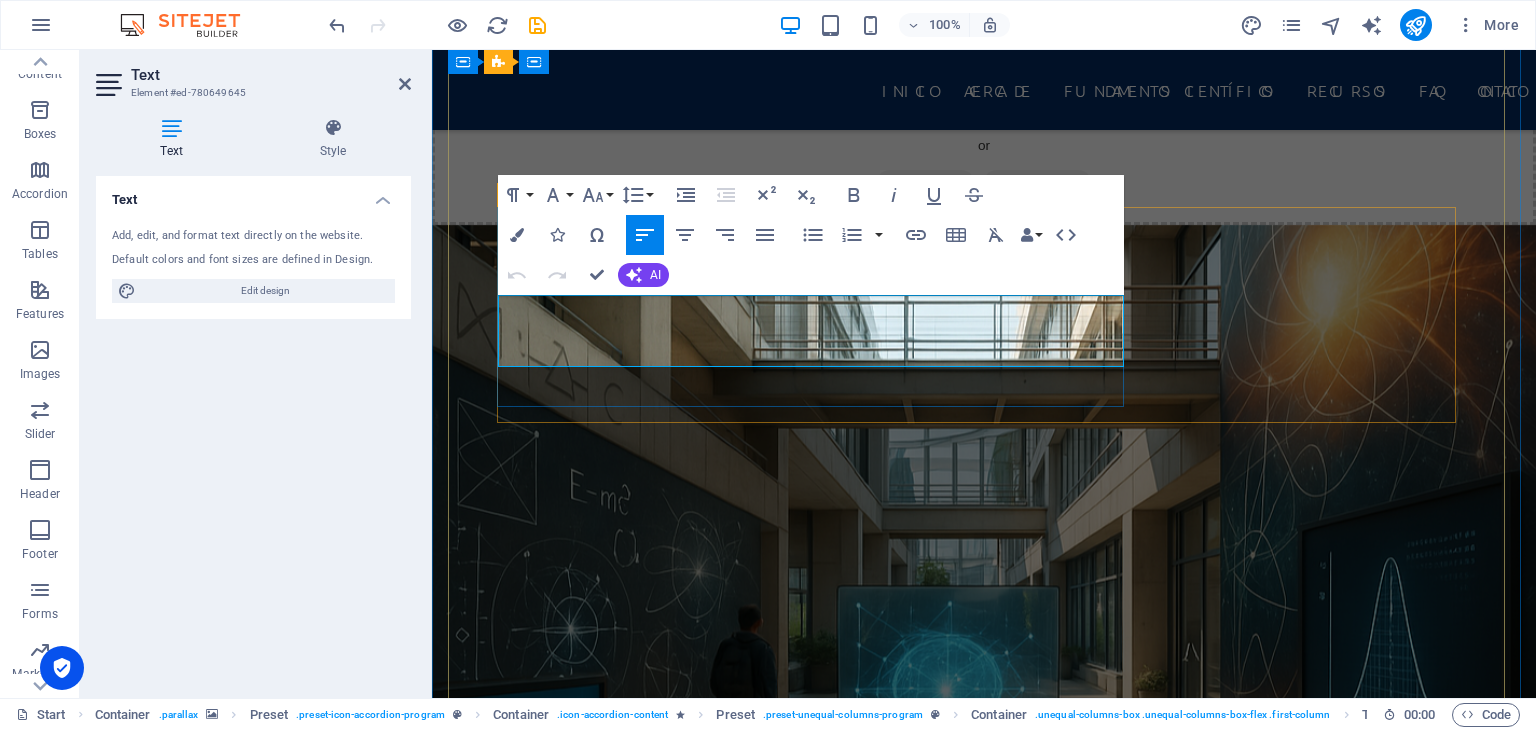 click on "Lorem ipsum dolor sit amet, consectetur adipisicing elit. Natus, dolores, at, nisi eligendi repellat voluptatem minima officia veritatis quasi animi porro laudantium dicta dolor voluptate non maiores ipsum reprehenderit odio fugiat reiciendis consectetur fuga" at bounding box center [984, 6435] 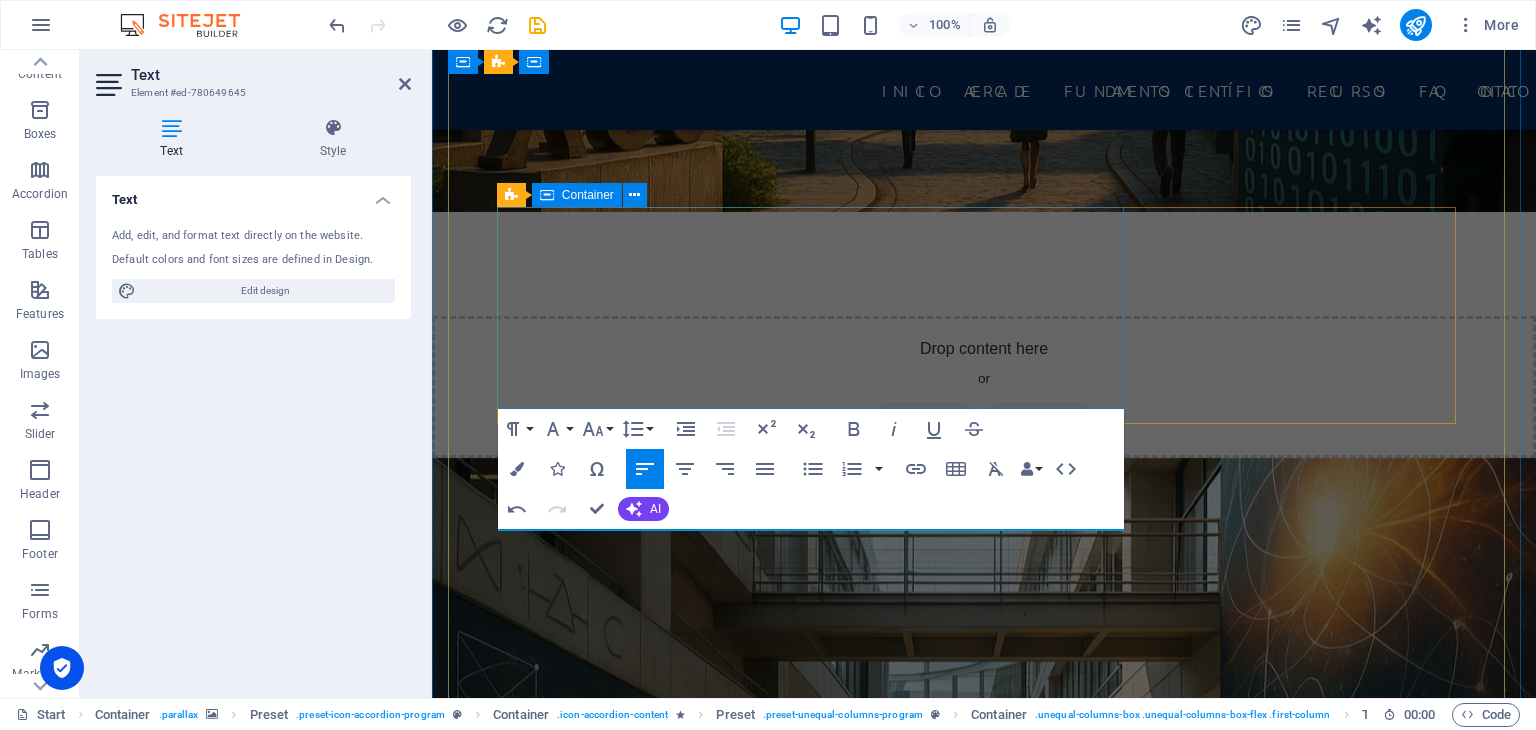 scroll, scrollTop: 2835, scrollLeft: 0, axis: vertical 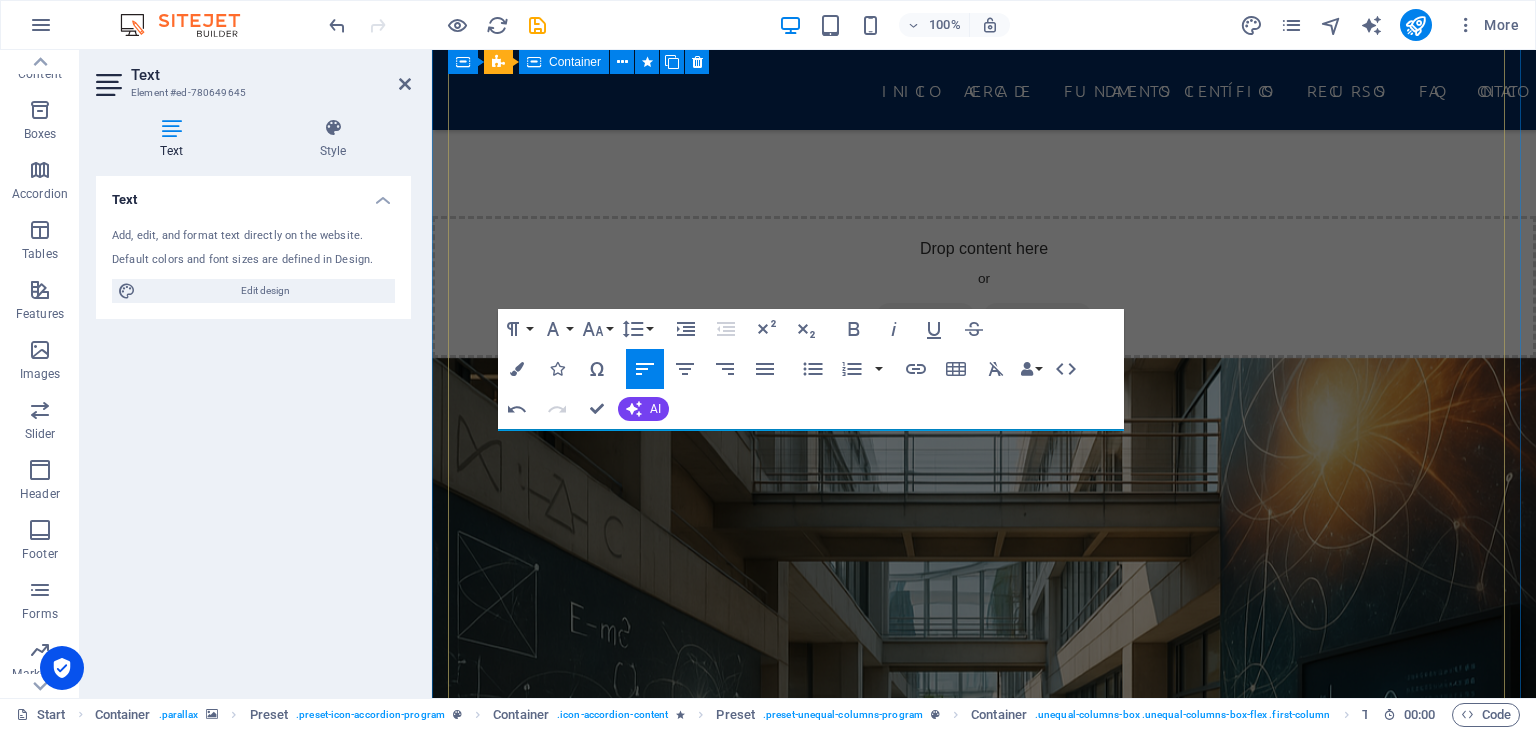click on "Lorum ipsum Matemáticas Básicas Lorem ipsum dolor sit amet, consectetur adipisicing elit. Natus, dolores, at, nisi eligendi repellat voluptatem minima officia veritatis quasi animi porro laudantium dicta dolor voluptate non maiores ipsum reprehenderit odio fugiat reiciendis consectetur fuga  Drop content here or  Add elements  Paste clipboard Lorem ipsum Geometría   Drop content here or  Add elements  Paste clipboard Lorem ipsum Cálculo Diferencial   Drop content here or  Add elements  Paste clipboard Lorem ipsum Cálculo Integral Lorem ipsum dolor sit amet, consectetur adipisicing elit. Natus, dolores, at, nisi eligendi repellat voluptatem minima officia veritatis quasi animi porro laudantium dicta dolor voluptate non maiores ipsum reprehenderit odio fugiat reiciendis consectetur fuga  Drop content here or  Add elements  Paste clipboard Lorem ipsum Métodos Cuantitativos Drop content here or  Add elements  Paste clipboard Lorem ipsum Álgebra Lineal Drop content here or  Add elements or or" at bounding box center (984, 7580) 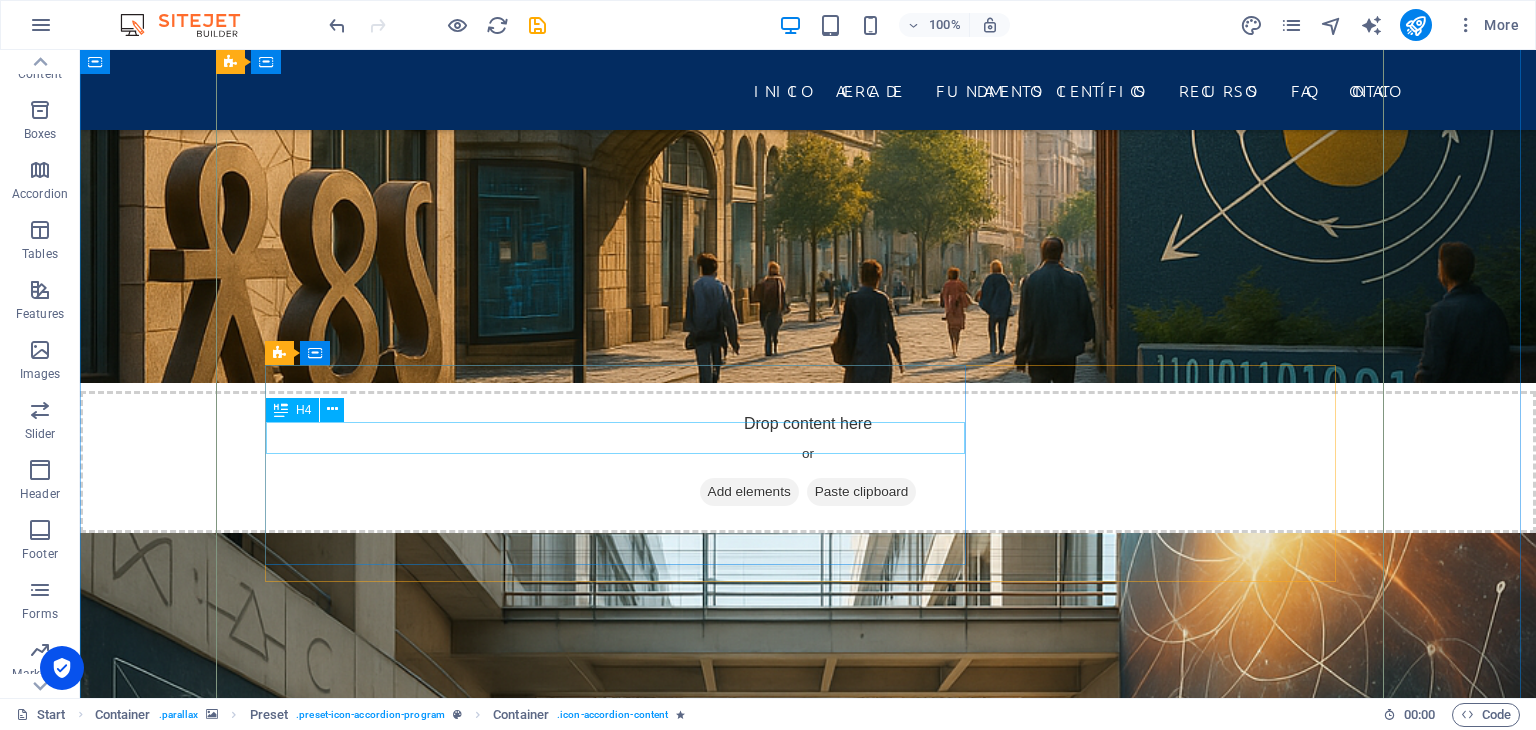 scroll, scrollTop: 2293, scrollLeft: 0, axis: vertical 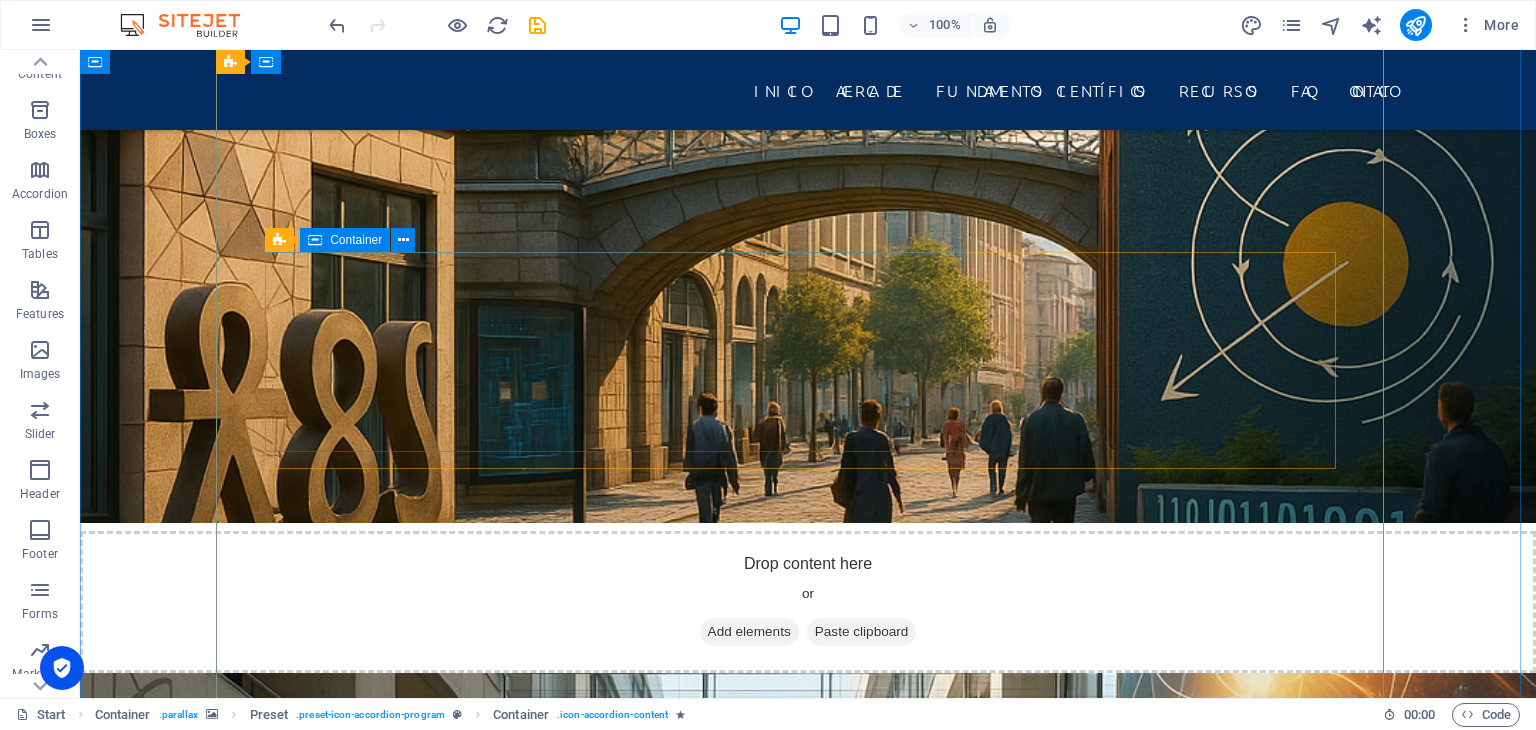 click on "Lorem ipsum Geometría" at bounding box center (808, 6098) 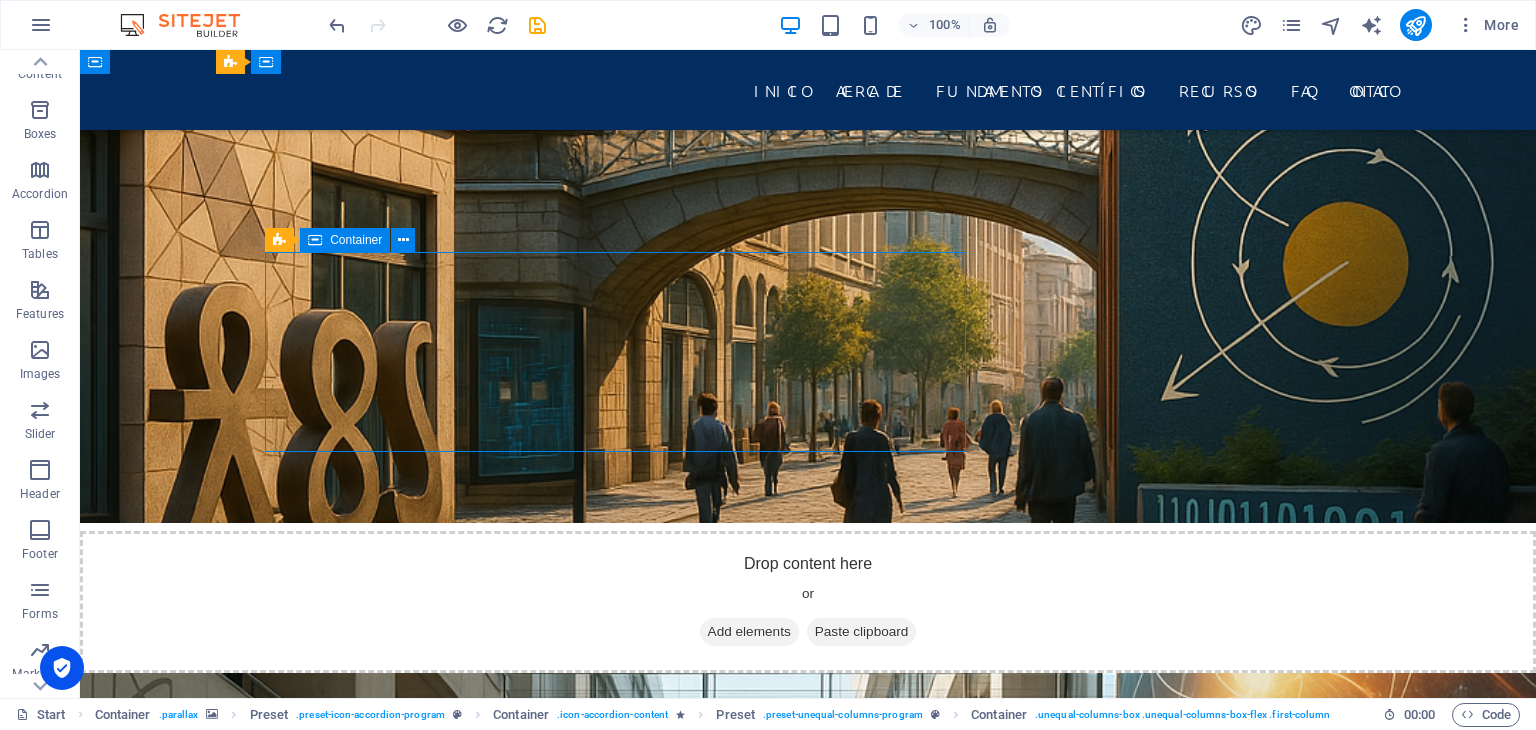 click on "Lorem ipsum Geometría" at bounding box center (808, 6098) 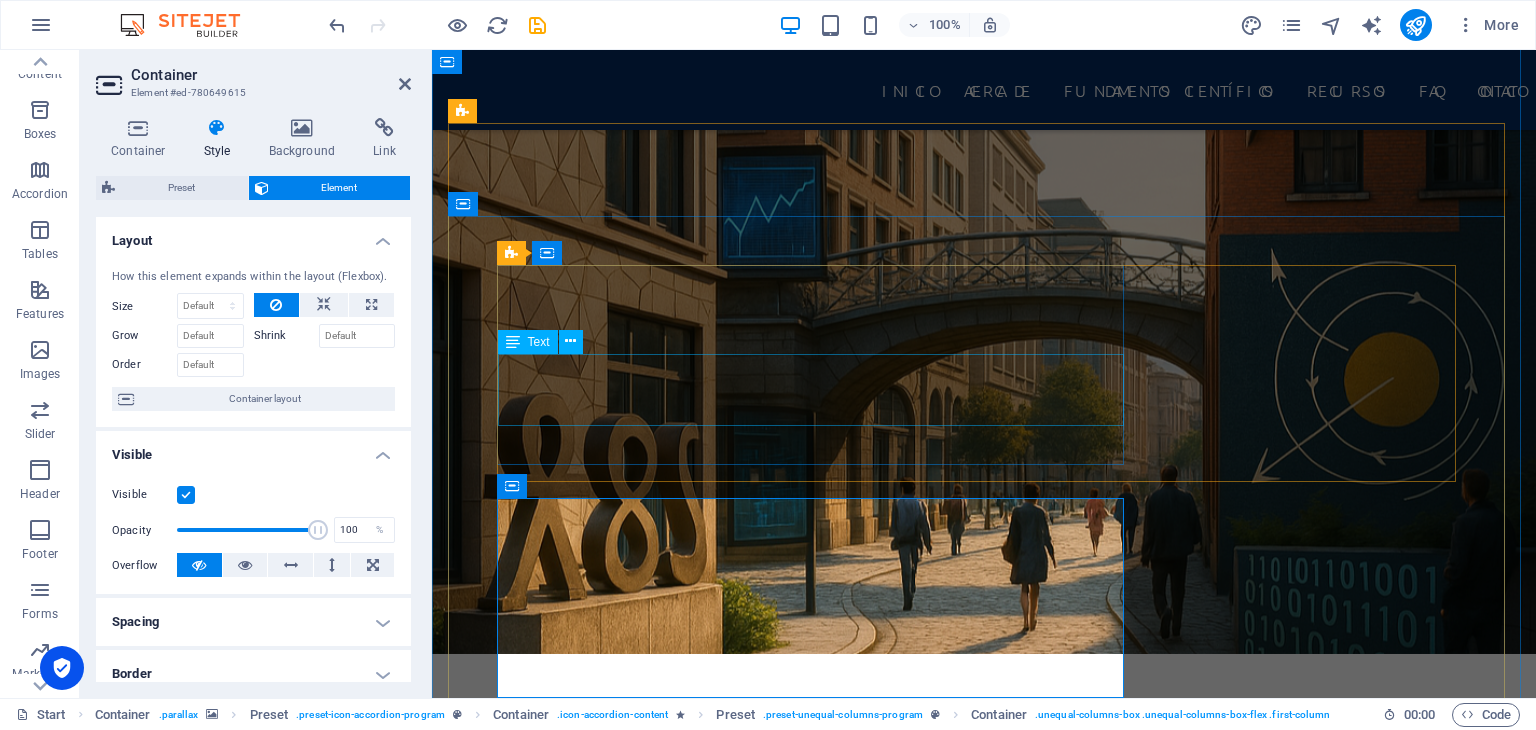 scroll, scrollTop: 2593, scrollLeft: 0, axis: vertical 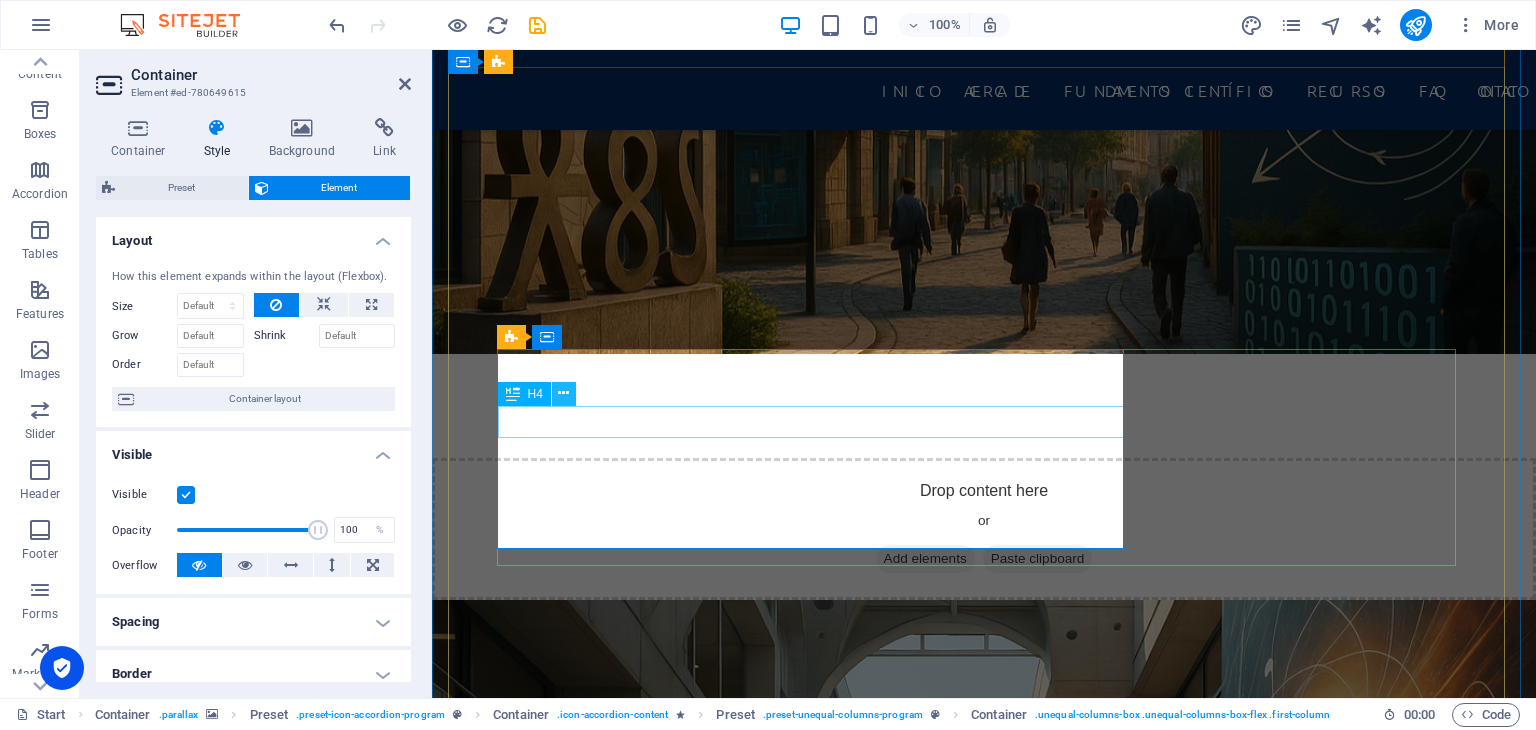 click at bounding box center [563, 393] 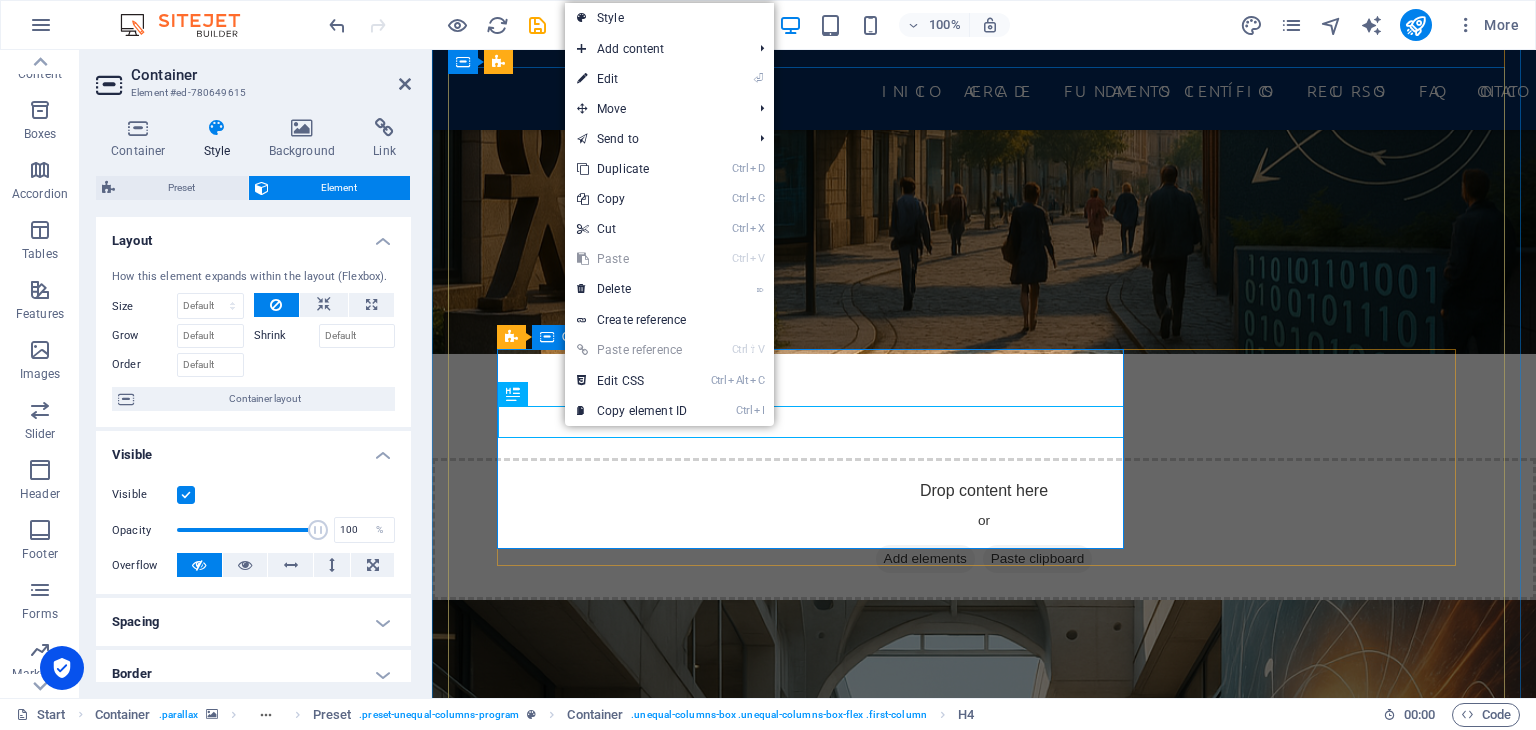 click on "Lorem ipsum Geometría" at bounding box center (984, 6241) 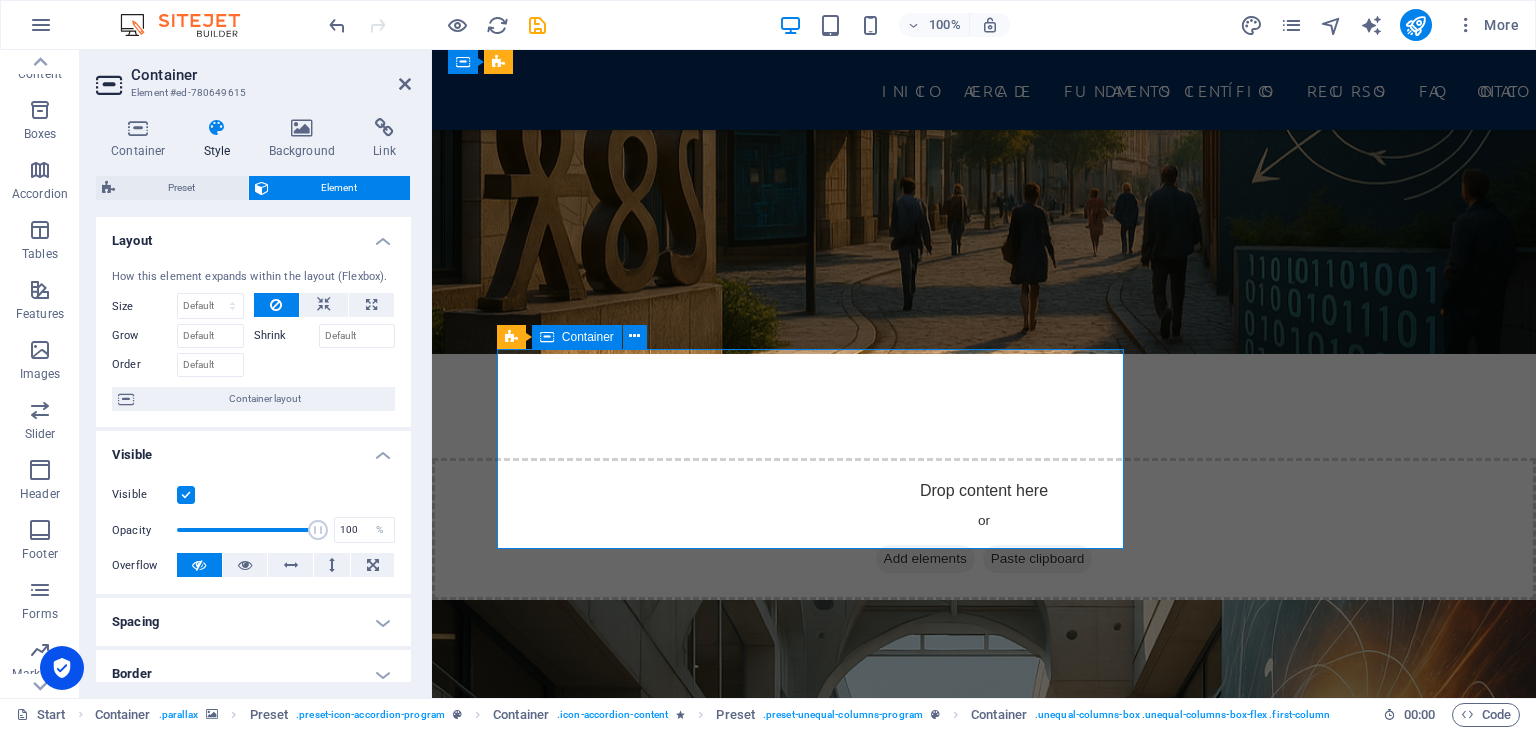 click on "Lorem ipsum Geometría" at bounding box center [984, 6241] 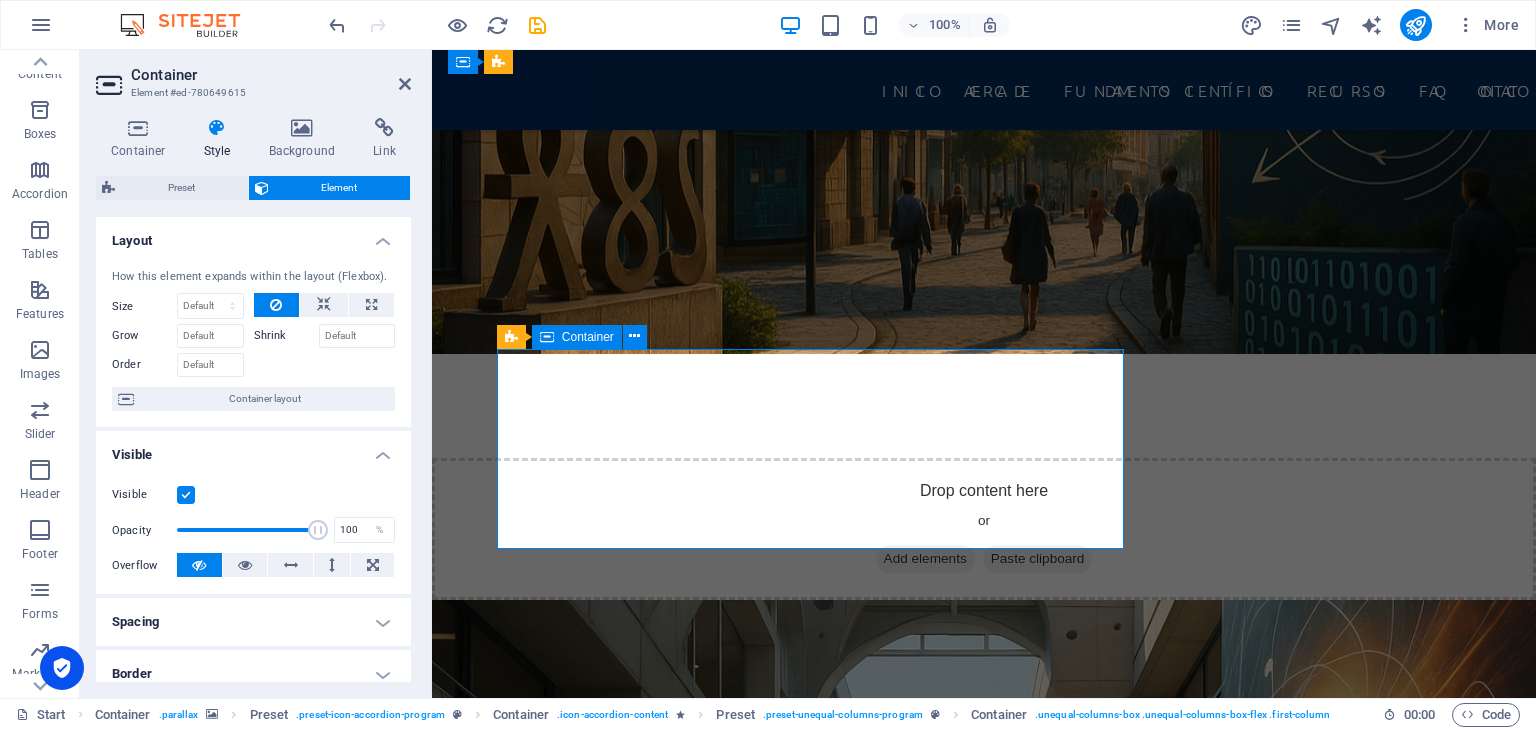 click on "Lorem ipsum Geometría" at bounding box center [984, 6241] 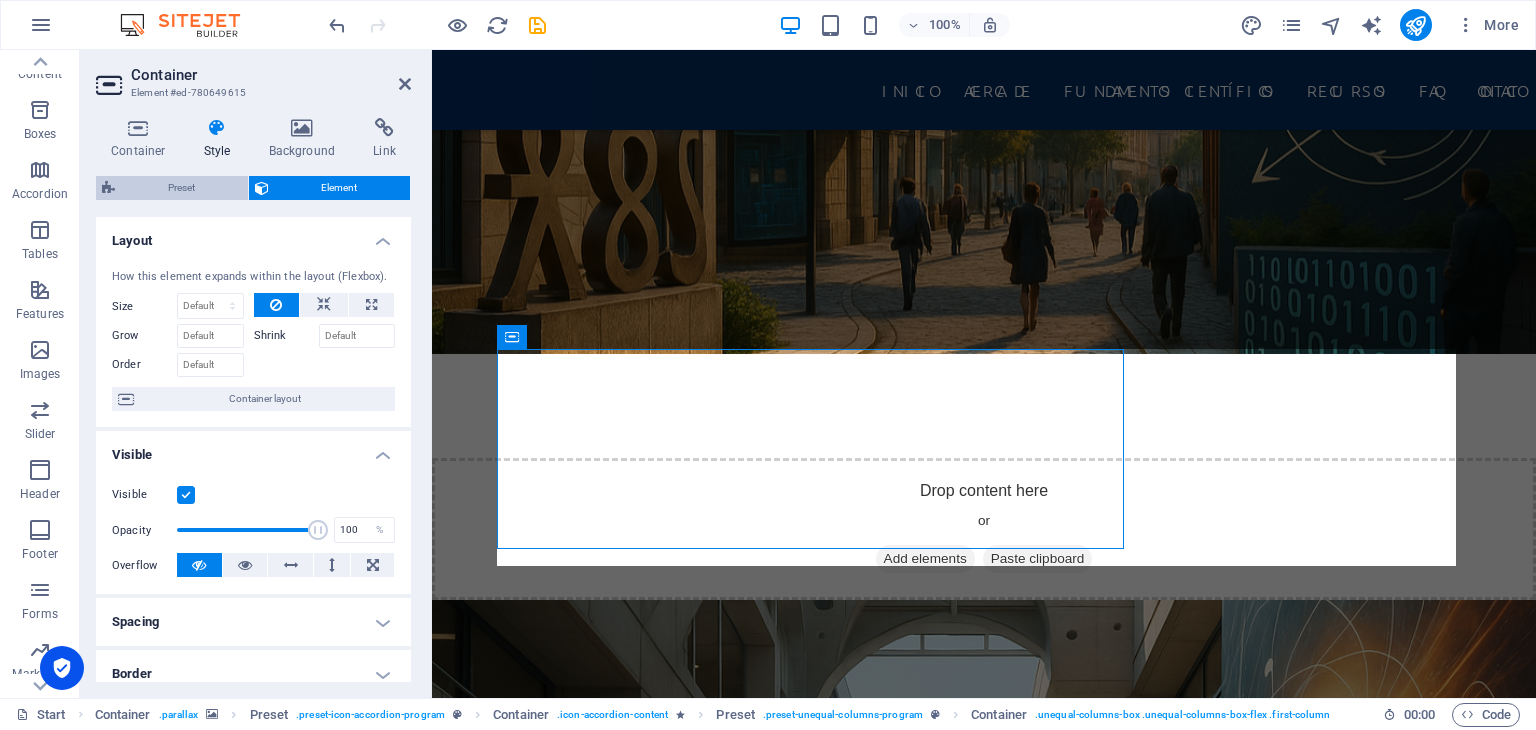 click on "Preset" at bounding box center (181, 188) 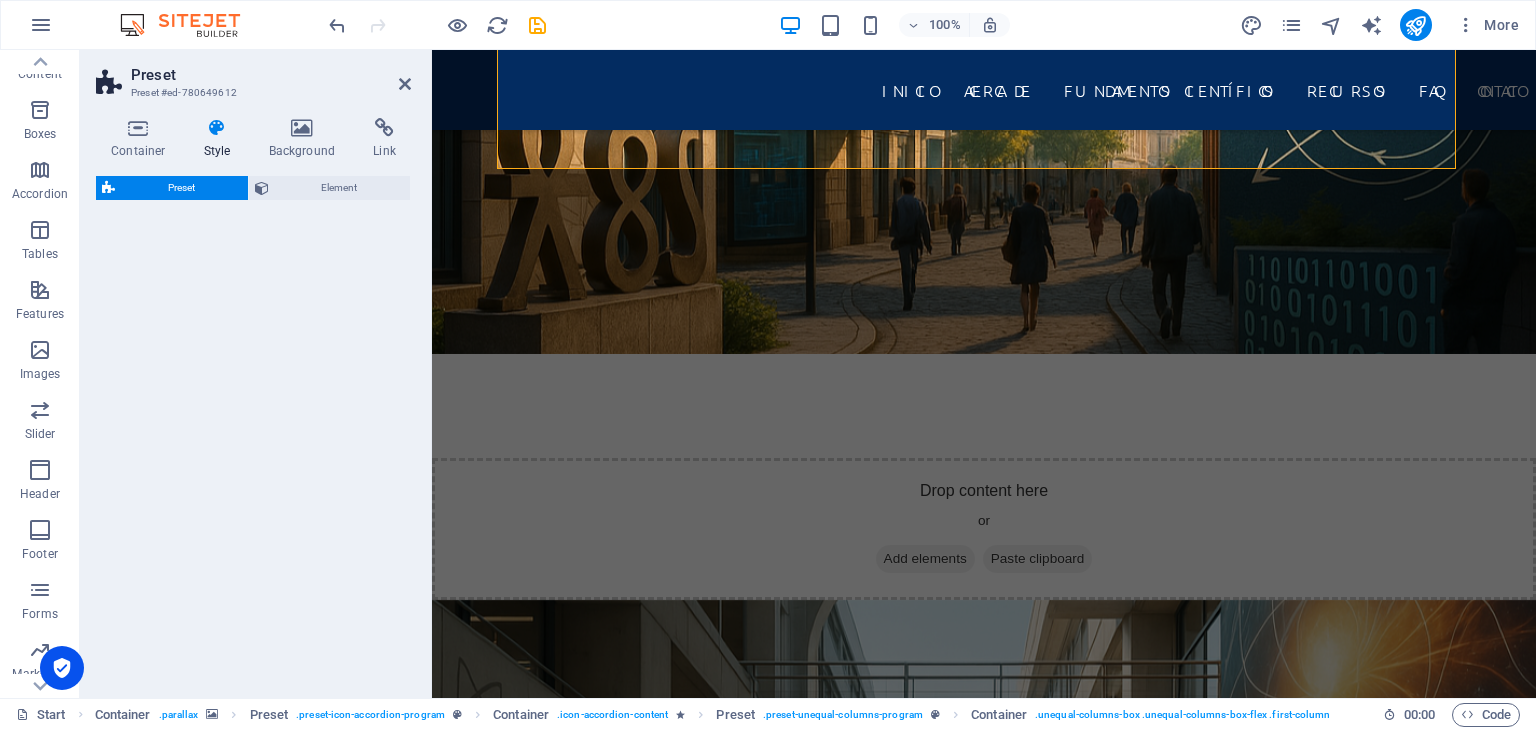 select on "preset-unequal-columns-program" 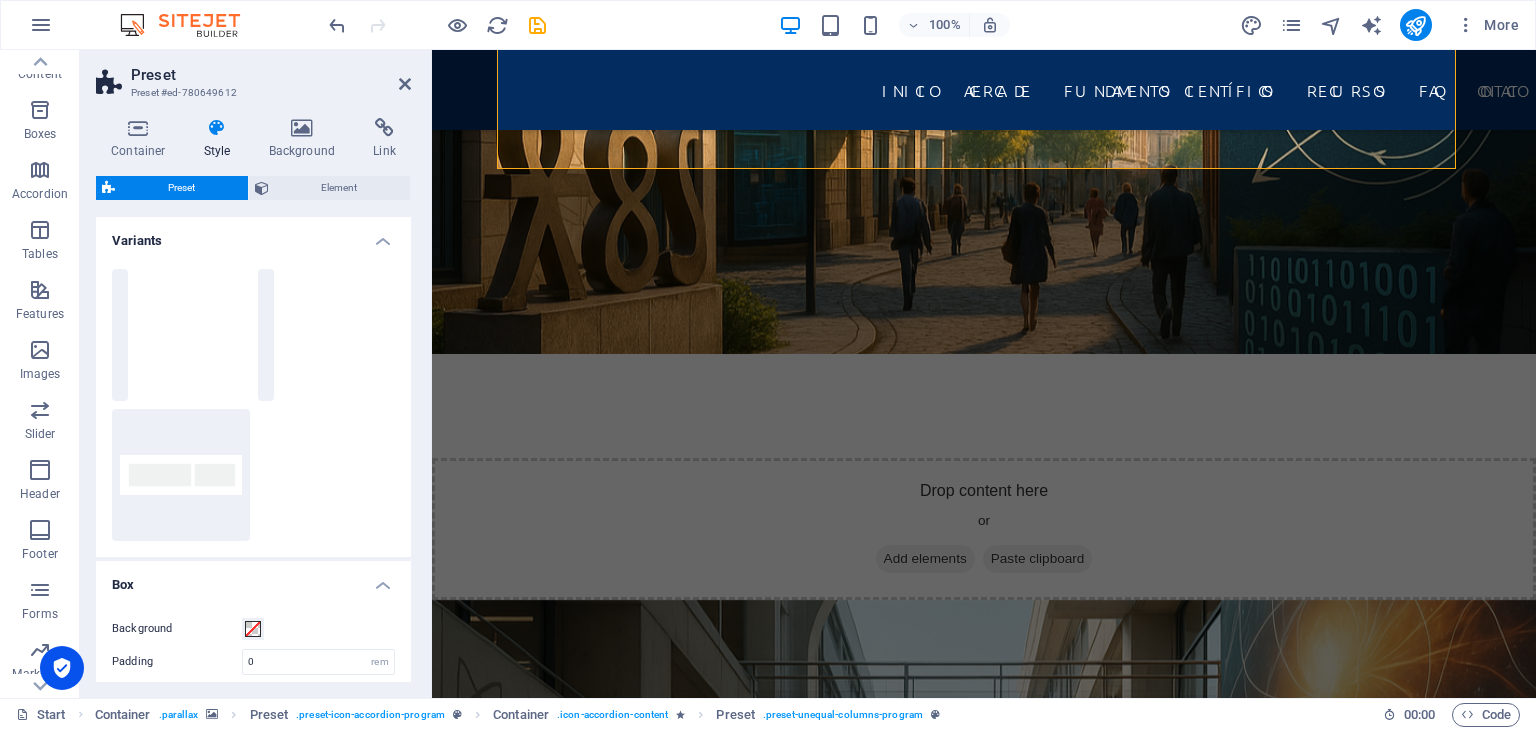 scroll, scrollTop: 2990, scrollLeft: 0, axis: vertical 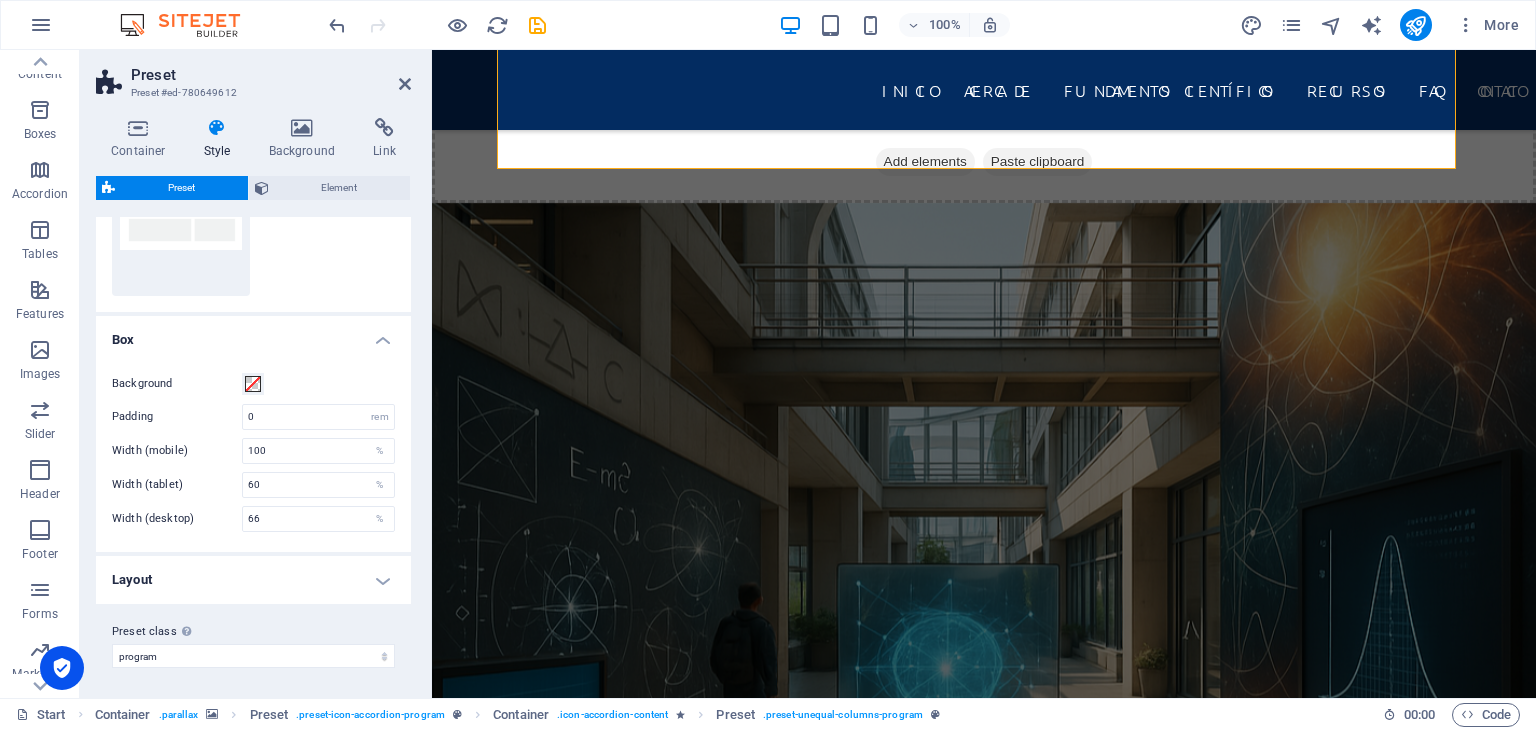 click on "Preset Element Layout How this element expands within the layout (Flexbox). Size Default auto px % 1/1 1/2 1/3 1/4 1/5 1/6 1/7 1/8 1/9 1/10 Grow Shrink Order Container layout Visible Visible Opacity 100 % Overflow Spacing Margin Default auto px % rem vw vh Custom Custom auto px % rem vw vh auto px % rem vw vh auto px % rem vw vh auto px % rem vw vh Padding Default px rem % vh vw Custom Custom px rem % vh vw px rem % vh vw px rem % vh vw px rem % vh vw Border Style              - Width 1 auto px rem % vh vw Custom Custom 1 auto px rem % vh vw 1 auto px rem % vh vw 1 auto px rem % vh vw 1 auto px rem % vh vw  - Color Round corners For background overlay and background images, the overflow must be hidden so that the round corners are visible Default px rem % vh vw Custom Custom px rem % vh vw px rem % vh vw px rem % vh vw px rem % vh vw Shadow Default None Outside Inside Color X offset 0 px rem vh vw Y offset 0 px rem vh vw Blur 0 px rem % vh vw Spread 0 px rem vh vw Text Shadow Default None Outside 0" at bounding box center (253, 429) 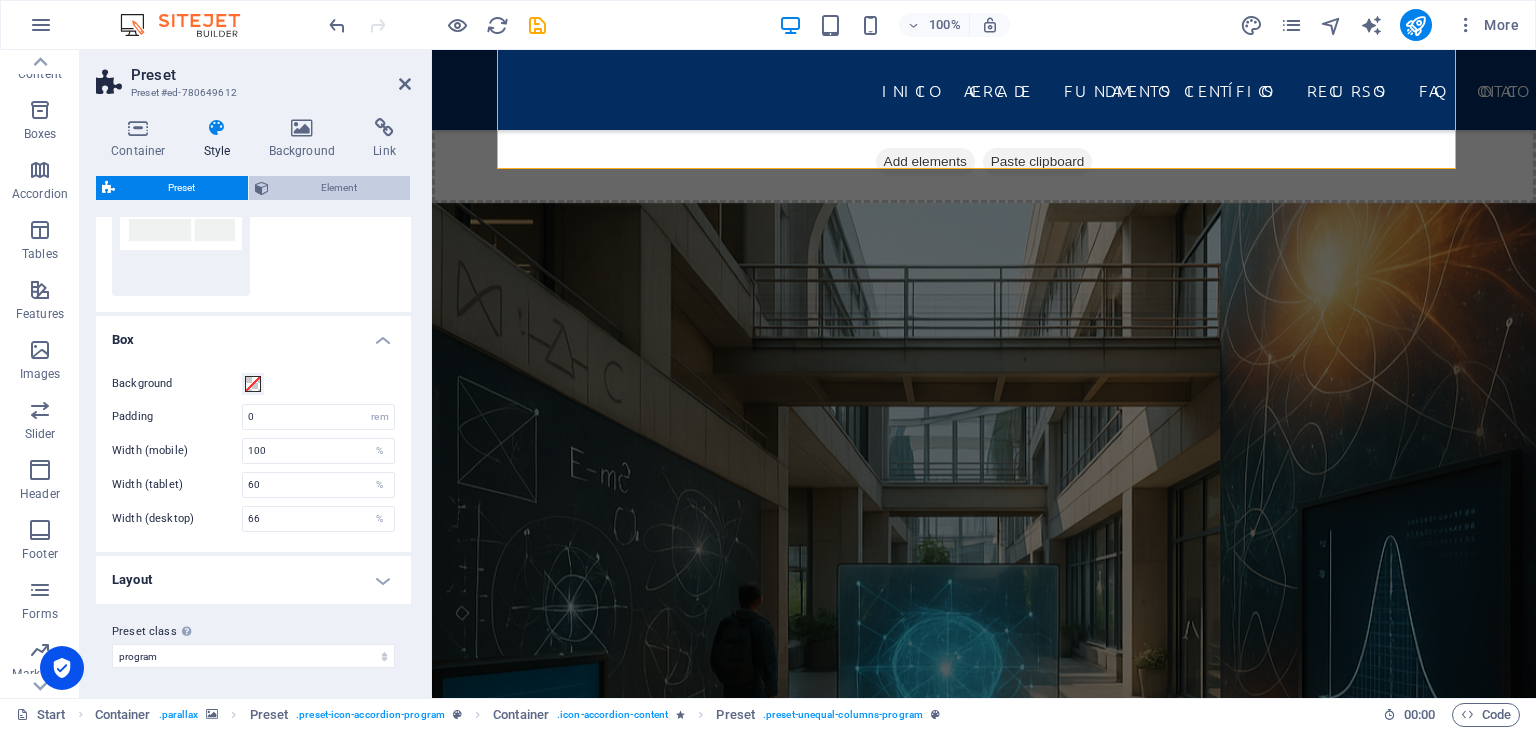 click on "Element" at bounding box center [340, 188] 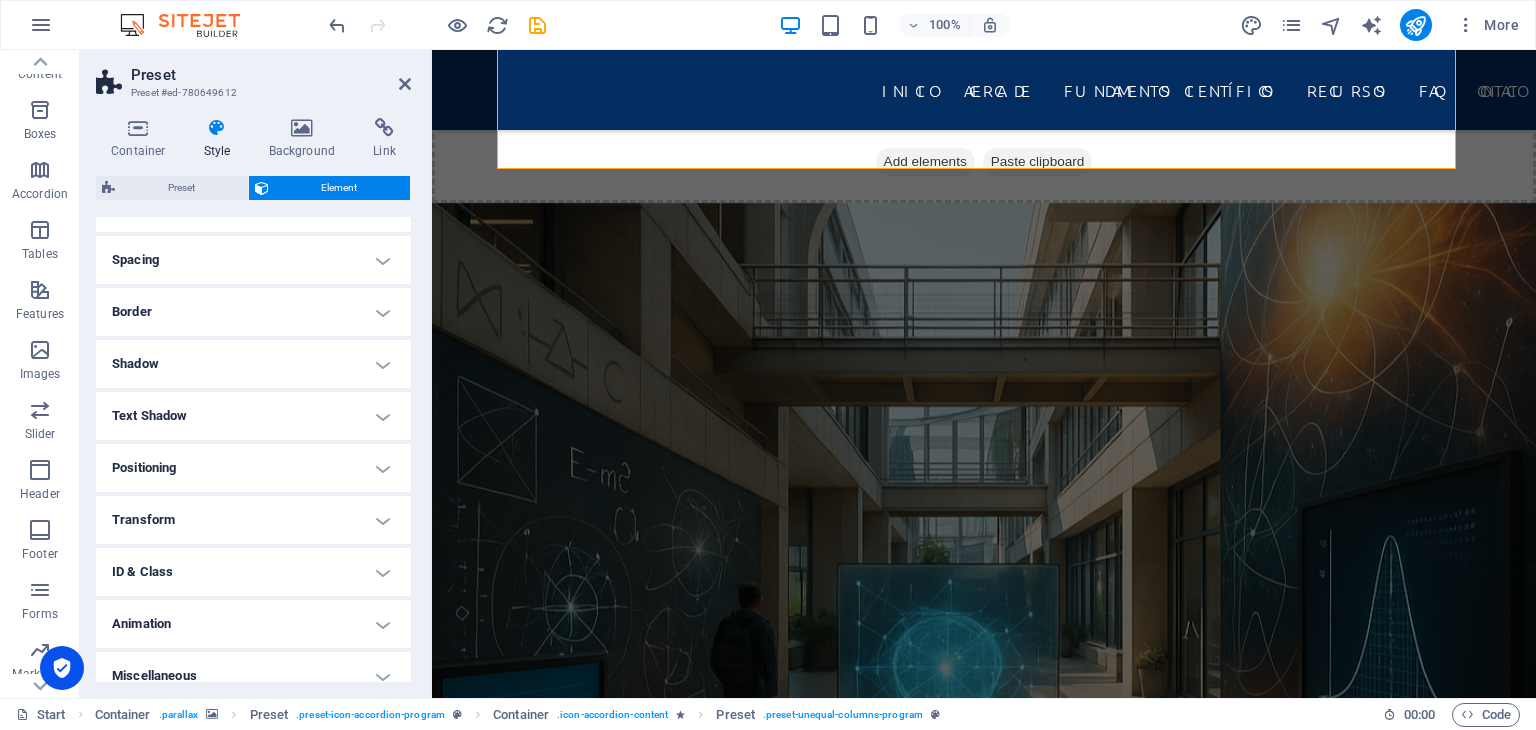 scroll, scrollTop: 380, scrollLeft: 0, axis: vertical 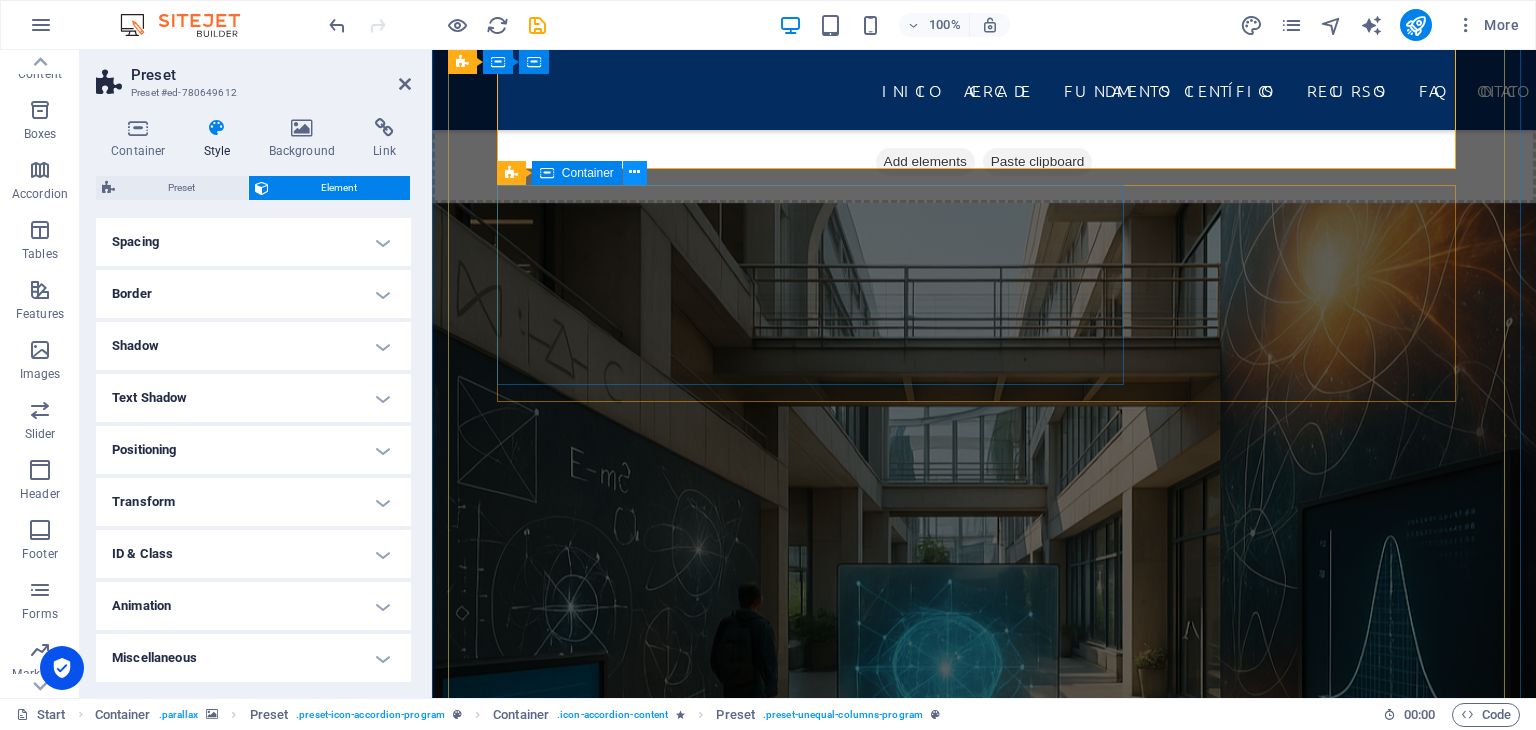 click at bounding box center [635, 173] 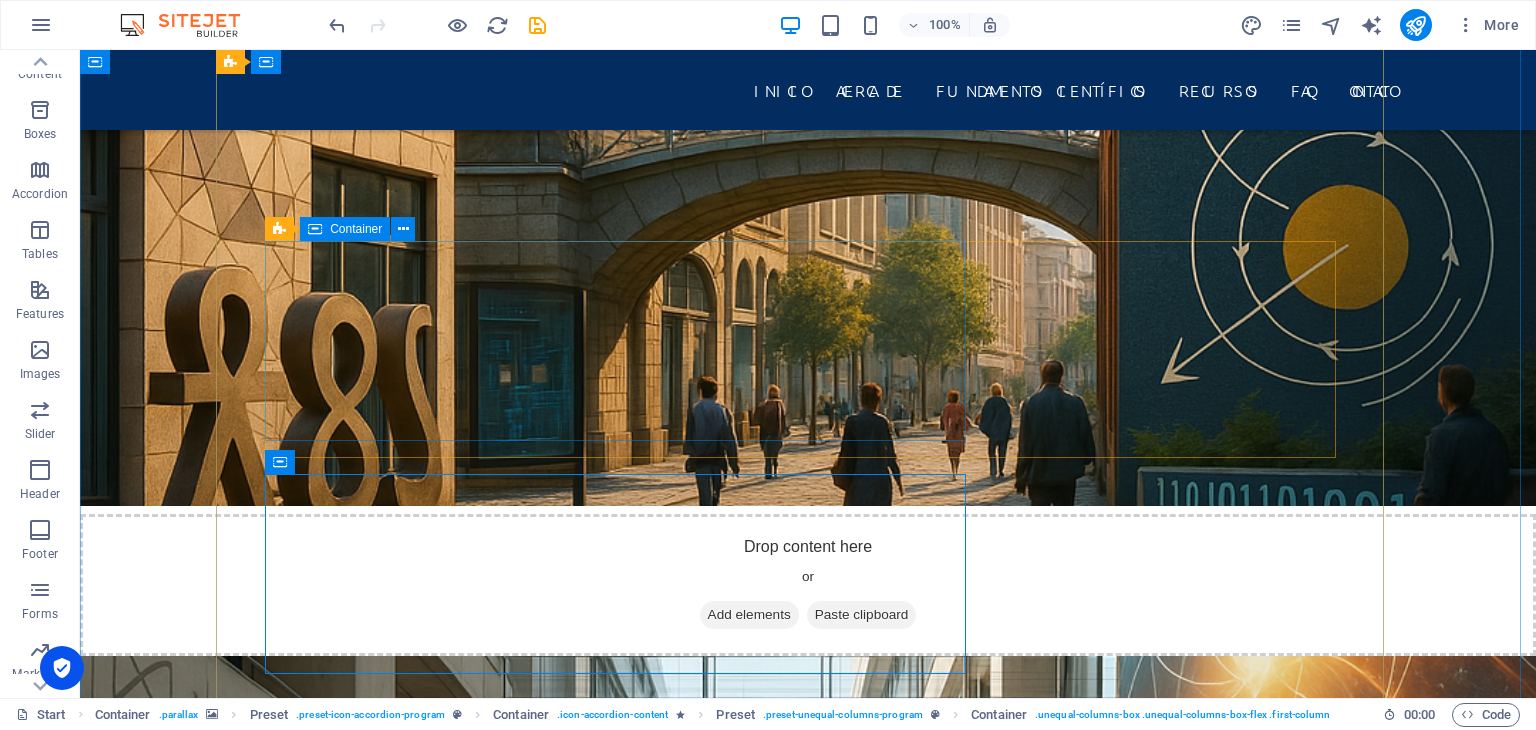 scroll, scrollTop: 2304, scrollLeft: 0, axis: vertical 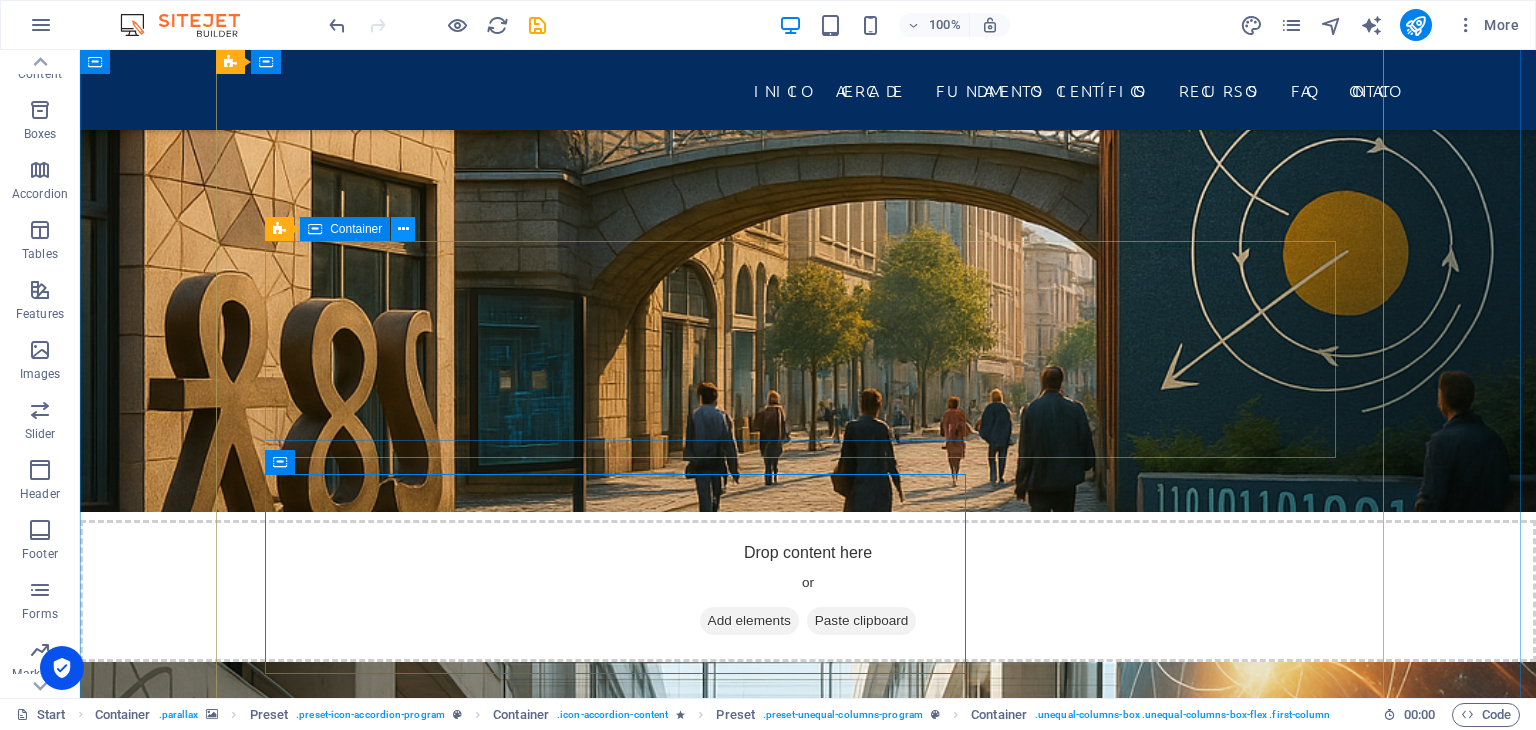 click at bounding box center (403, 229) 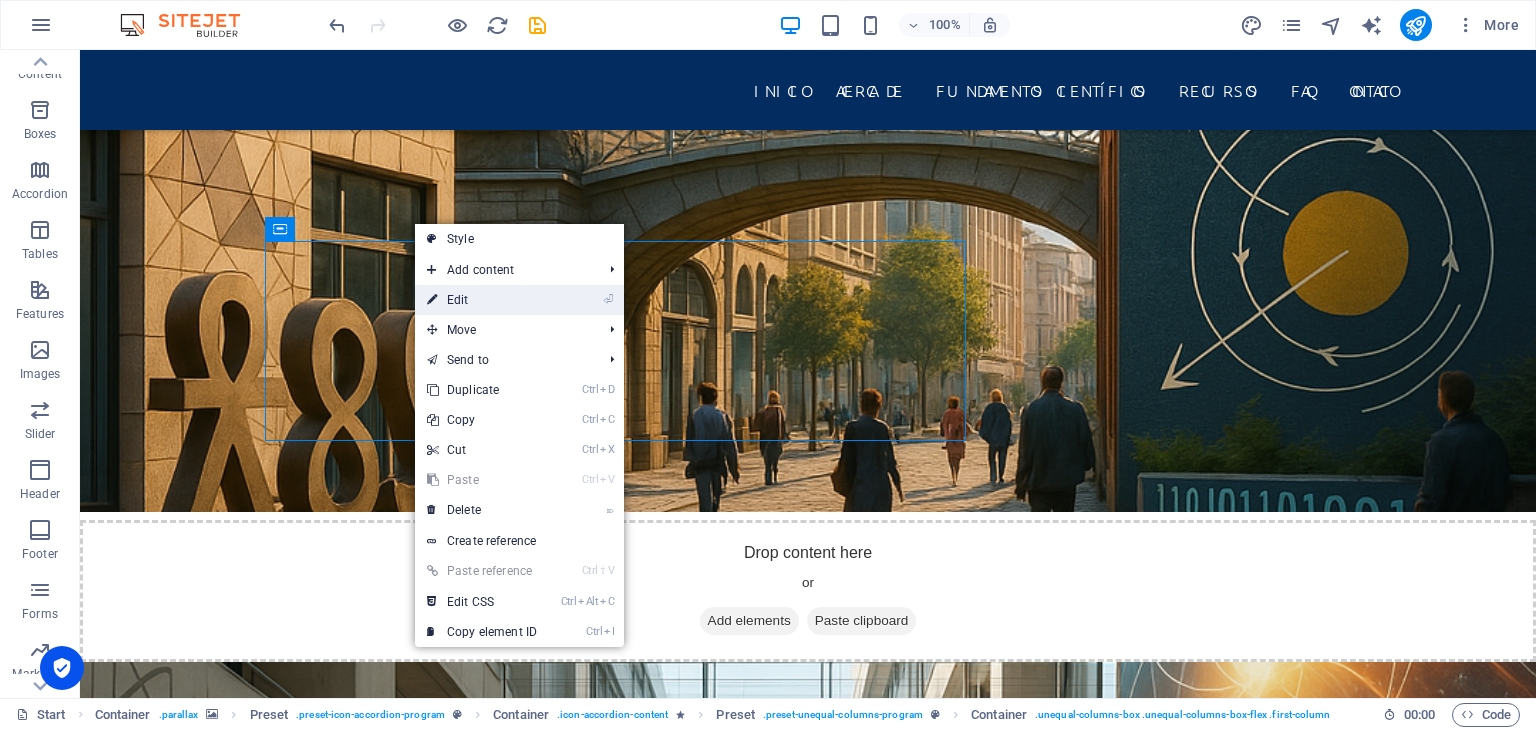 click on "⏎  Edit" at bounding box center (482, 300) 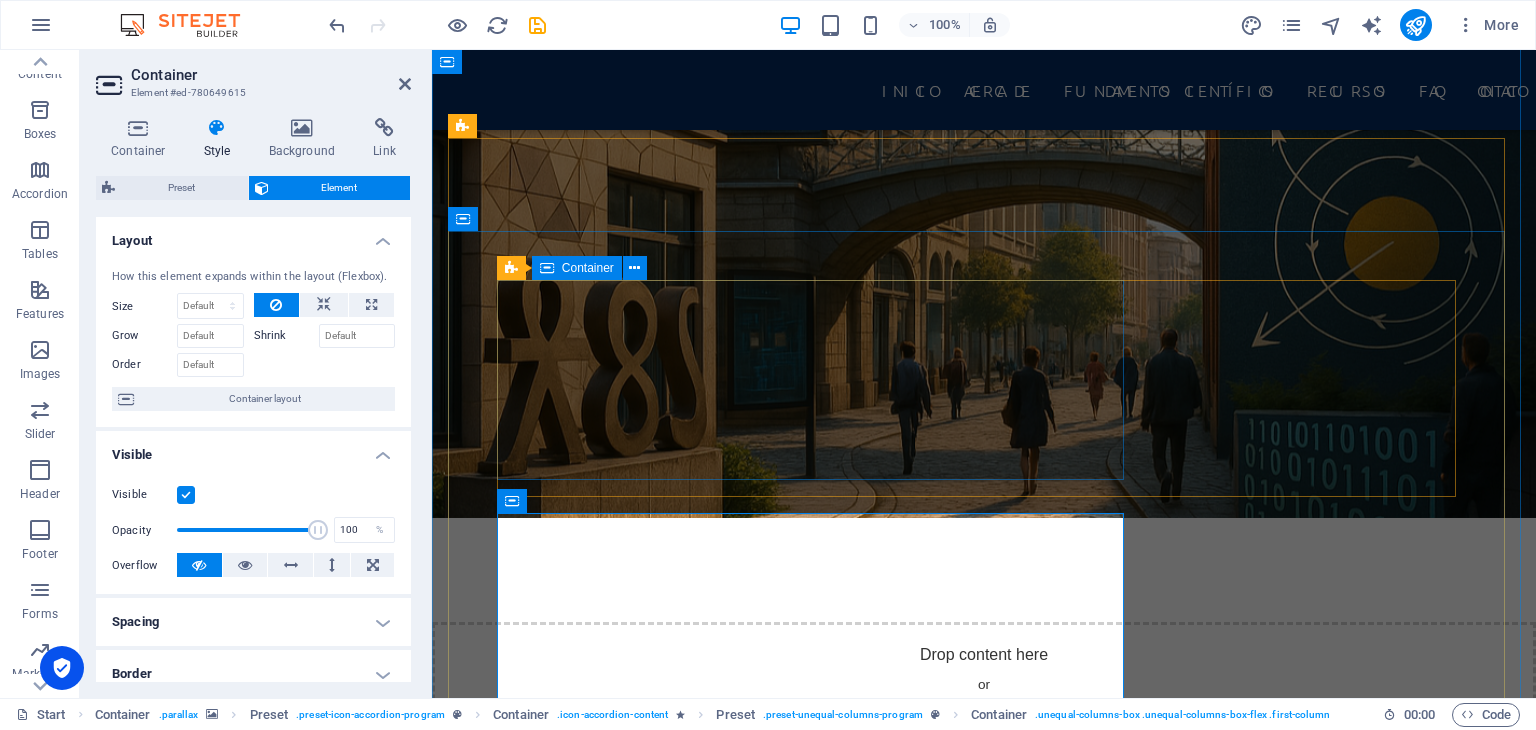 scroll, scrollTop: 2504, scrollLeft: 0, axis: vertical 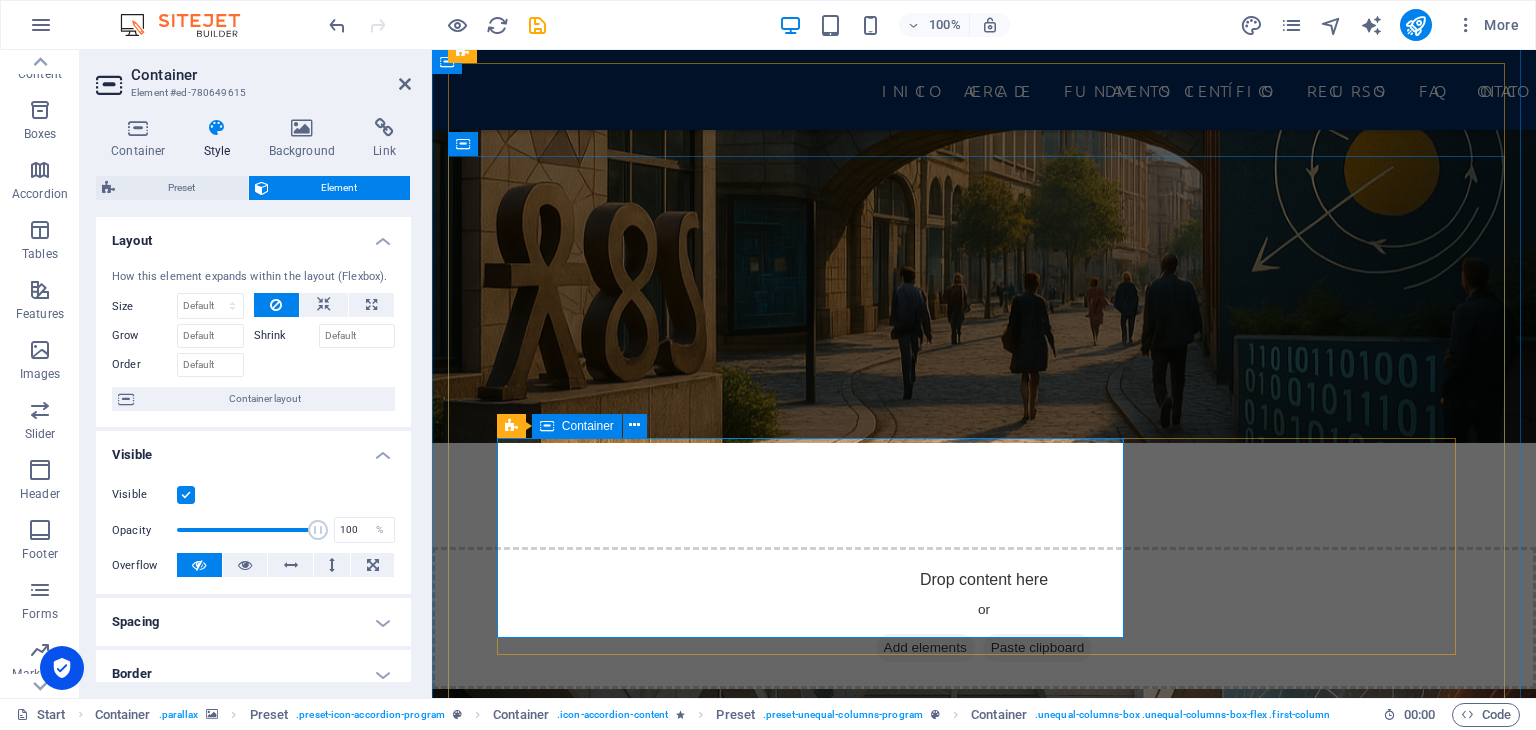 click on "Lorem ipsum Geometría" at bounding box center [984, 6330] 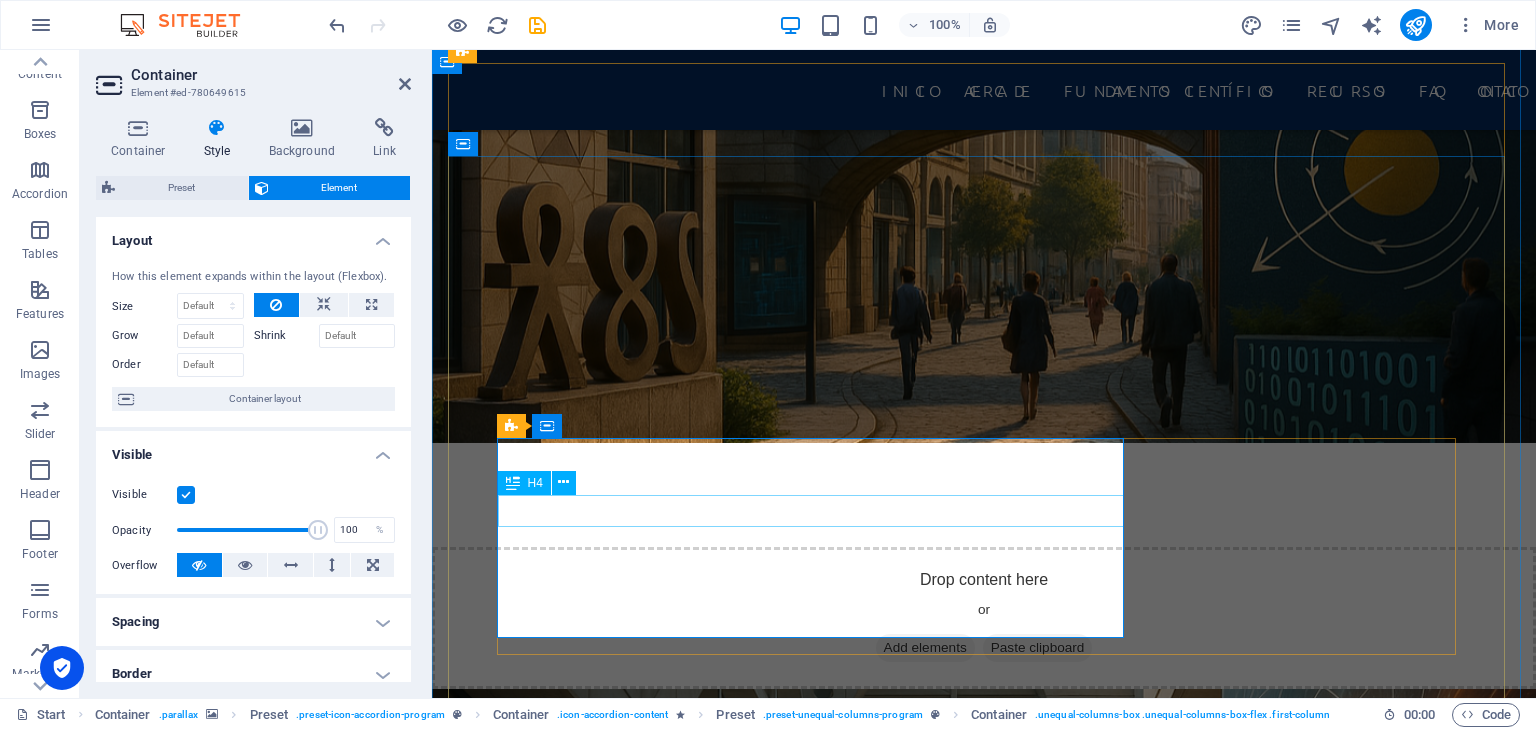 click on "Geometría" at bounding box center (984, 6342) 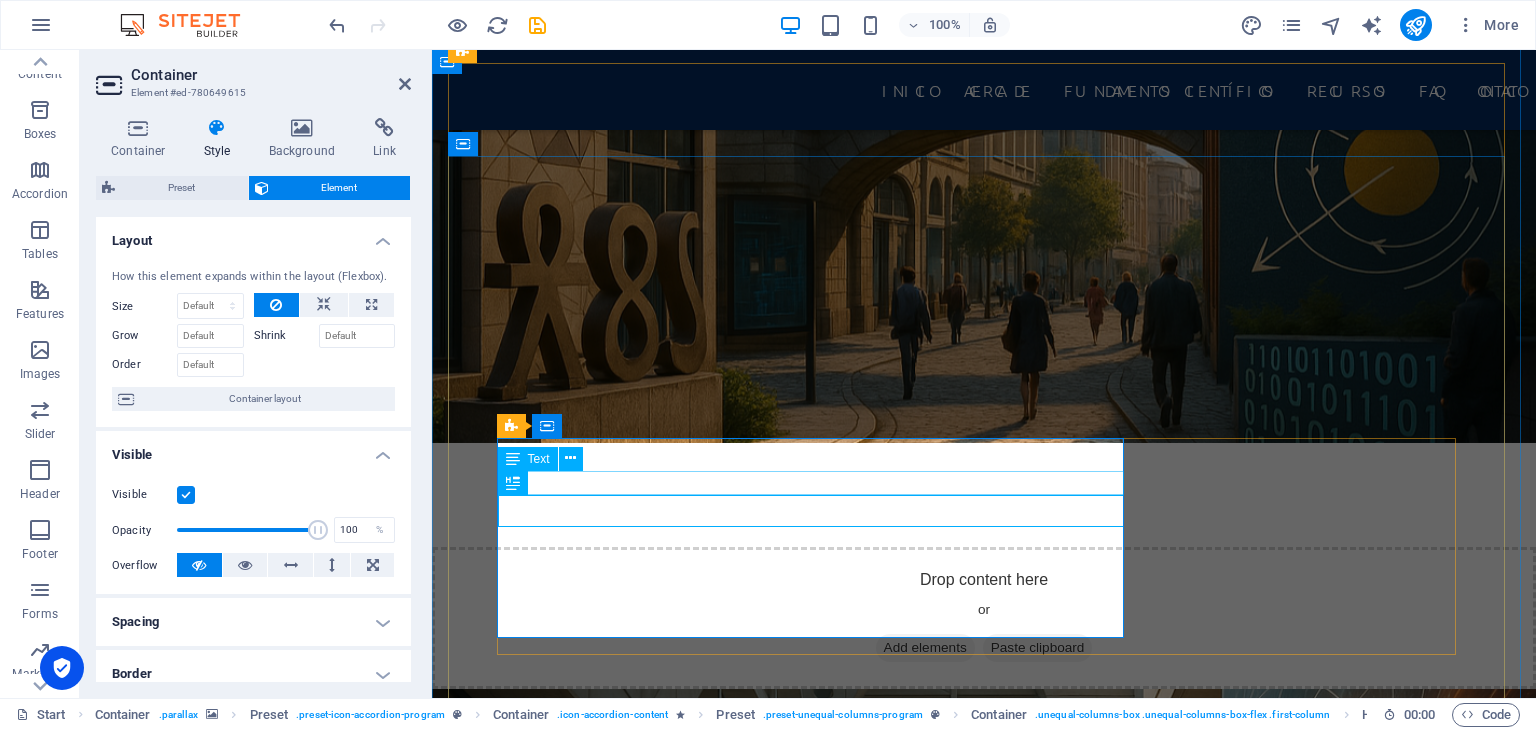 click on "Text" at bounding box center (539, 459) 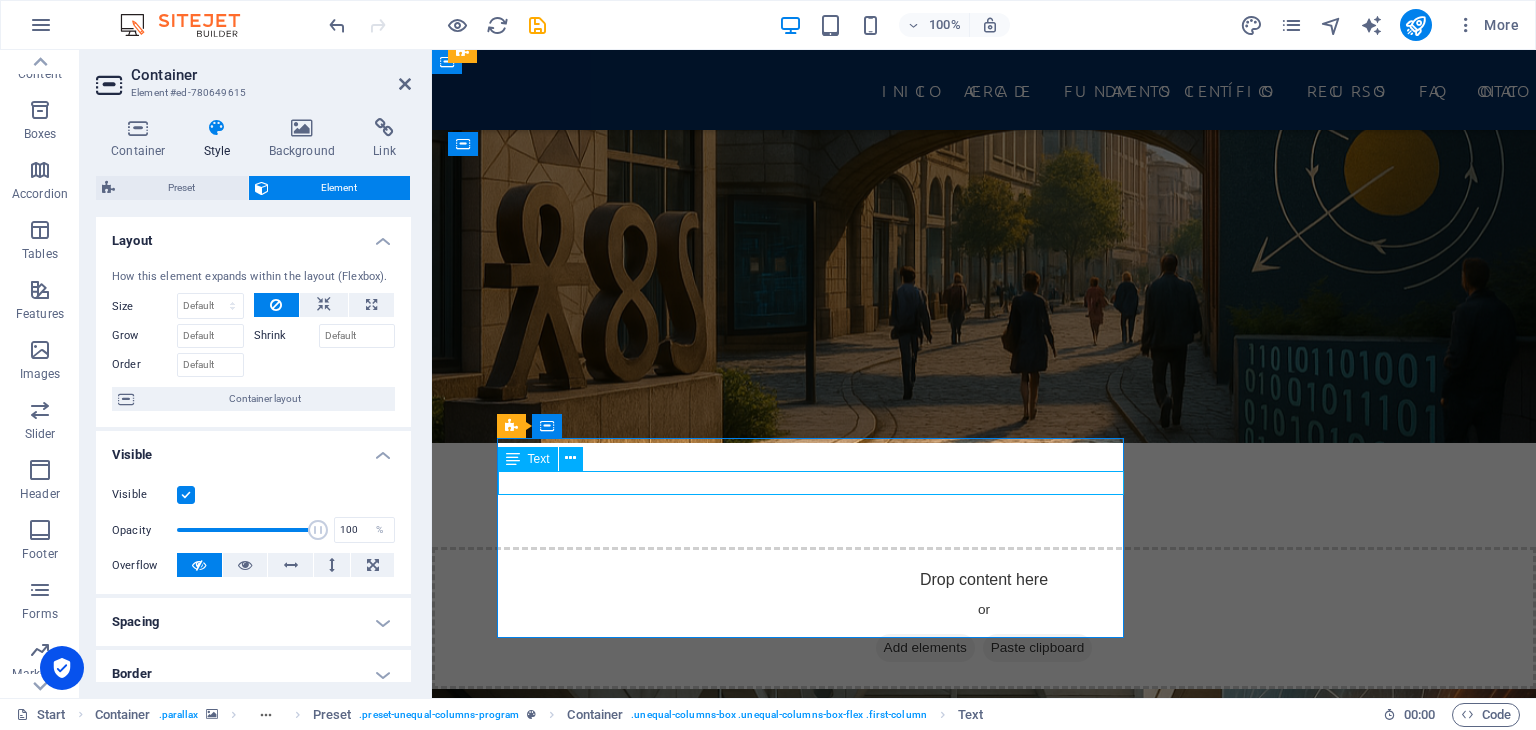 click at bounding box center [513, 459] 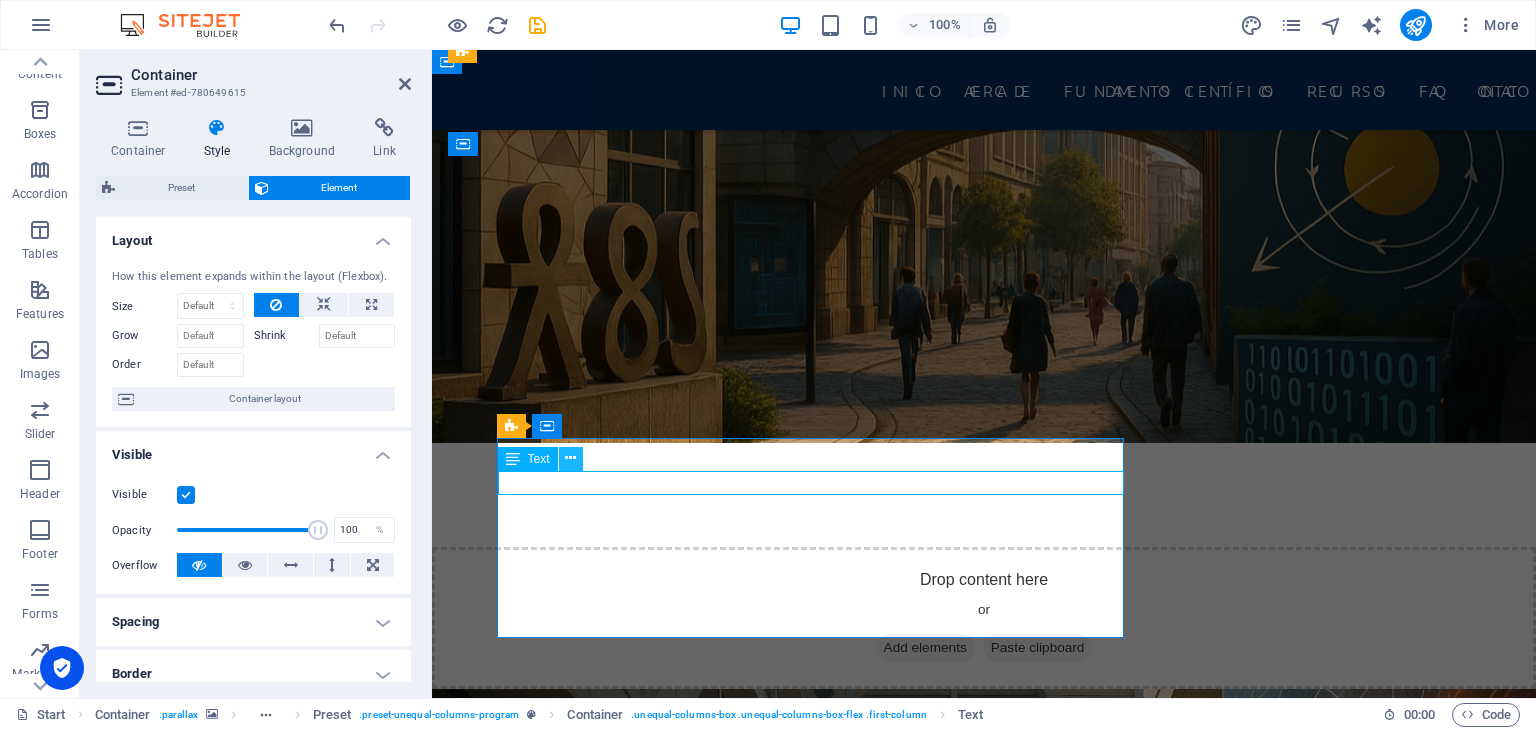 click at bounding box center (570, 458) 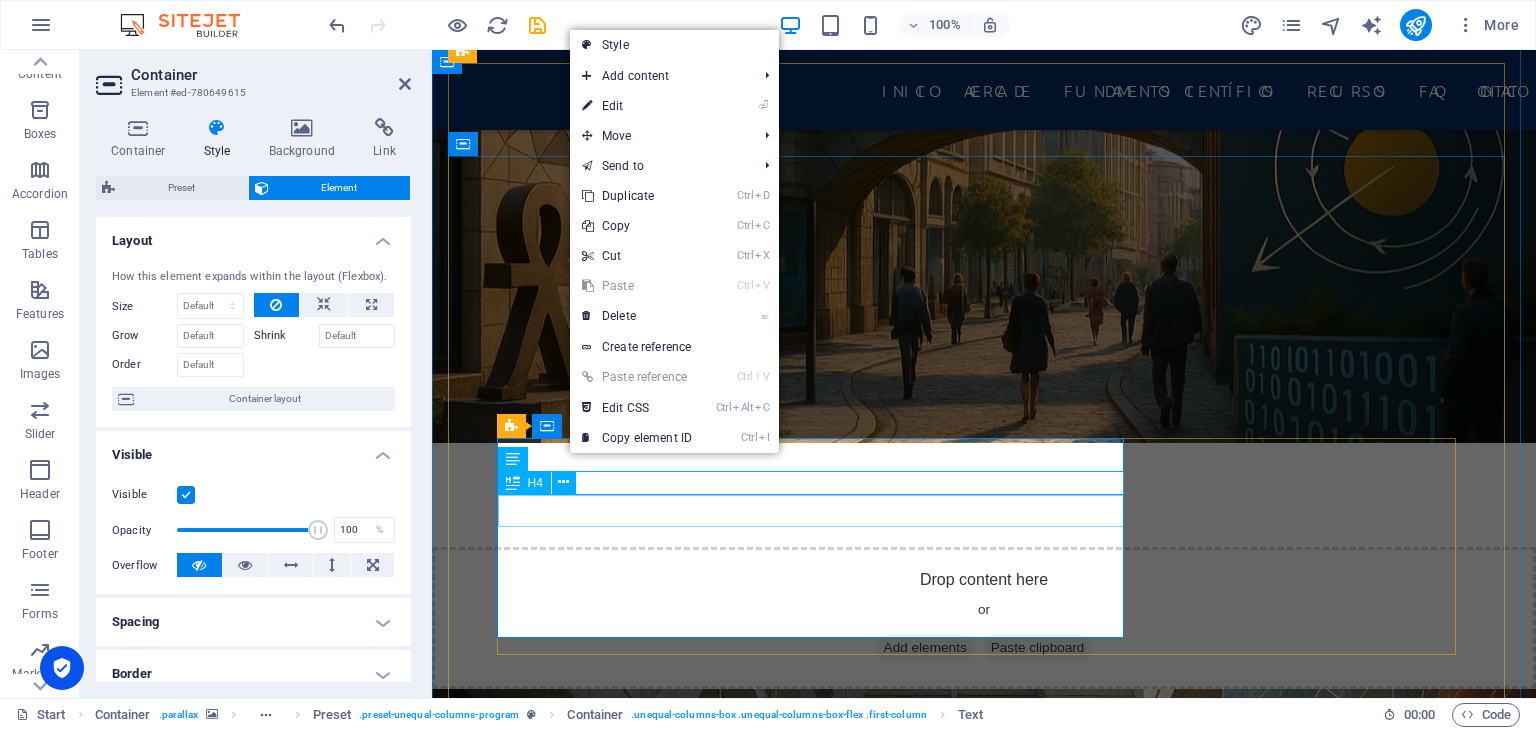 click on "Geometría" at bounding box center [984, 6342] 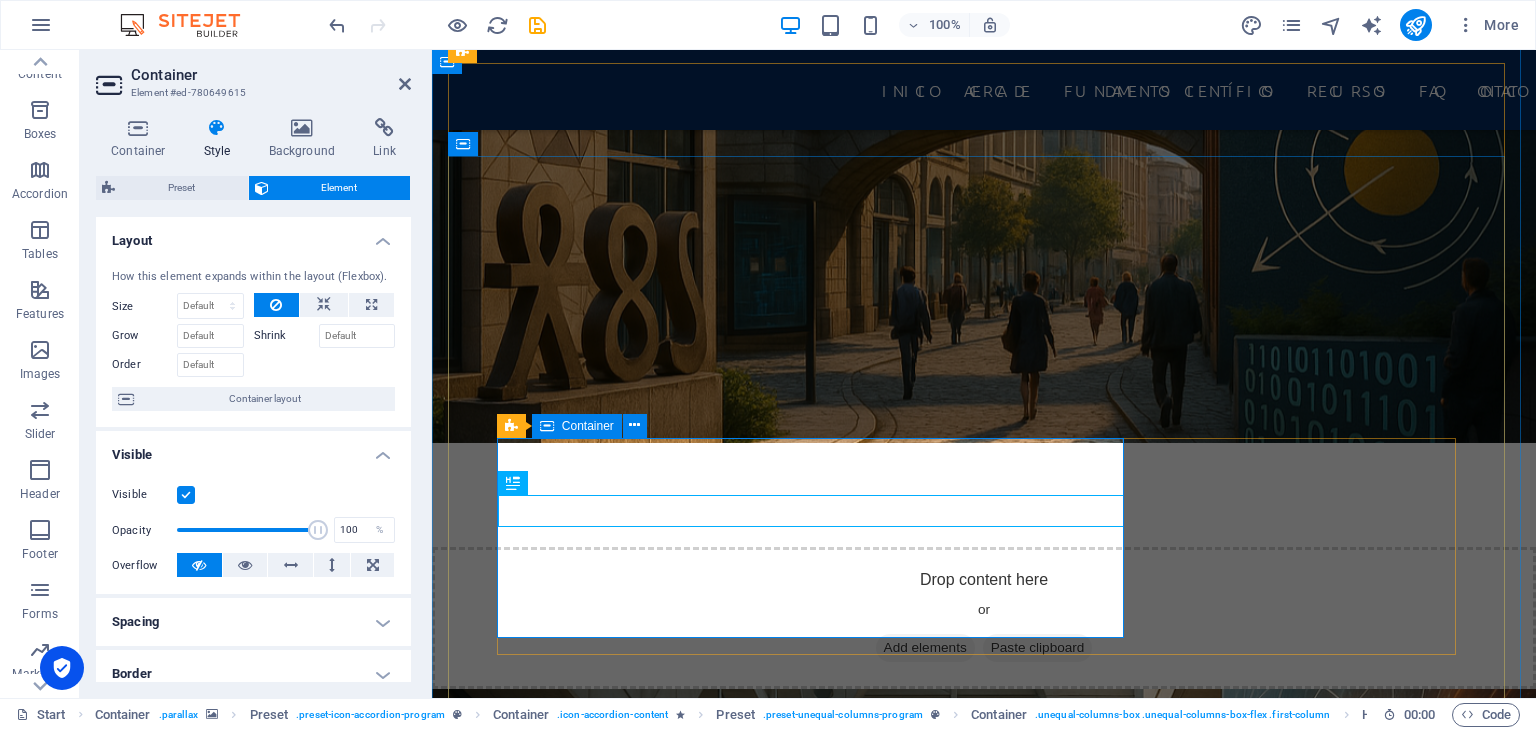 click on "Lorem ipsum Geometría" at bounding box center (984, 6330) 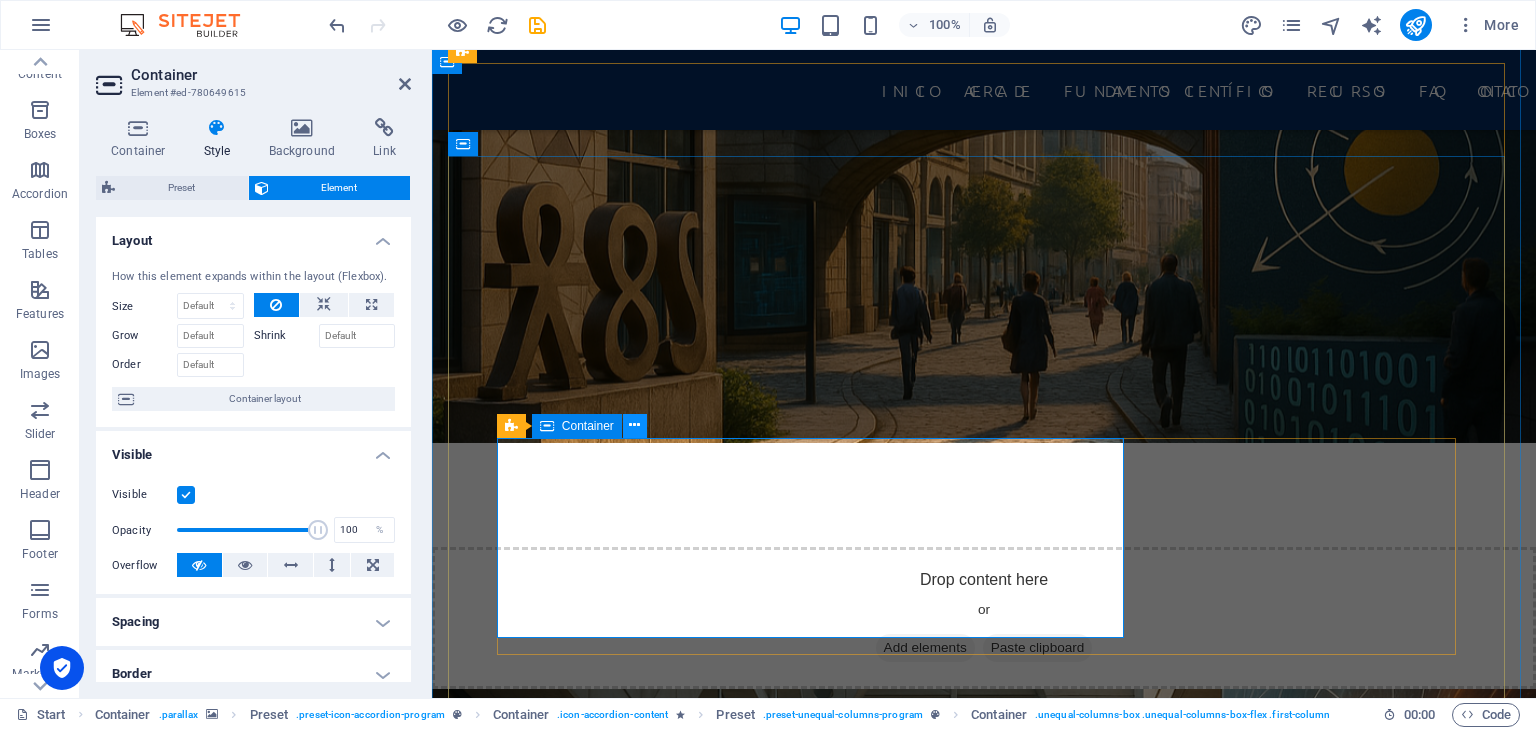 click at bounding box center [634, 425] 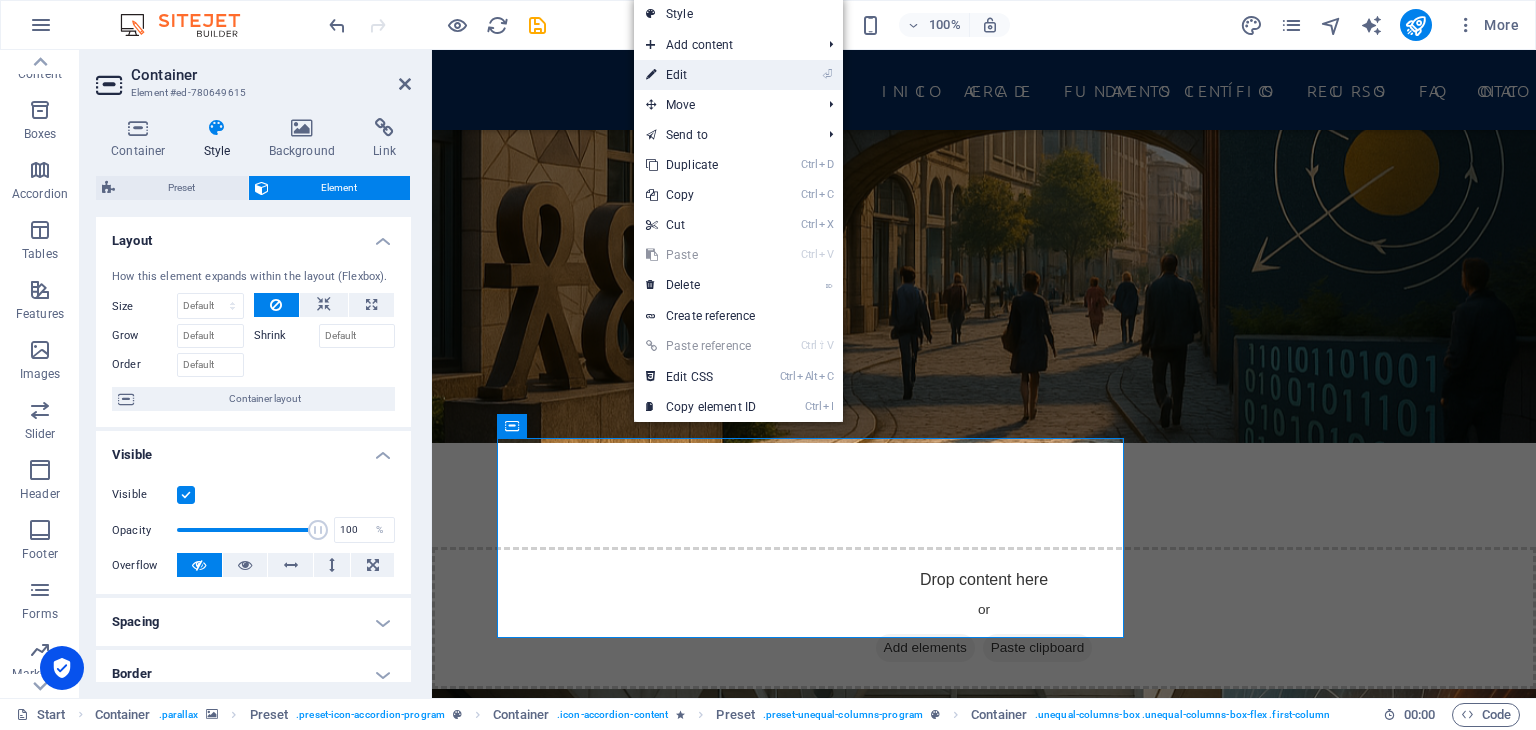 click on "⏎  Edit" at bounding box center (701, 75) 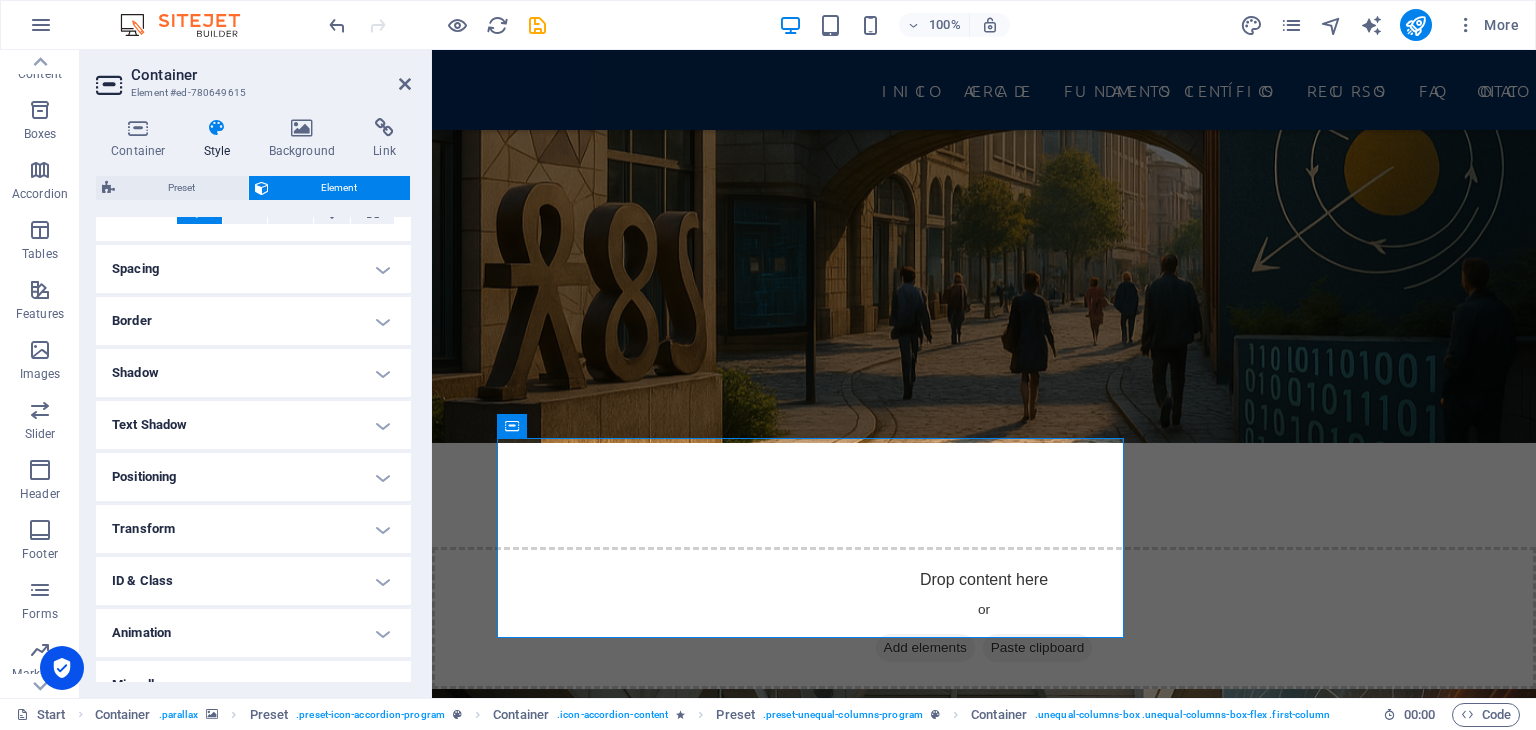 scroll, scrollTop: 380, scrollLeft: 0, axis: vertical 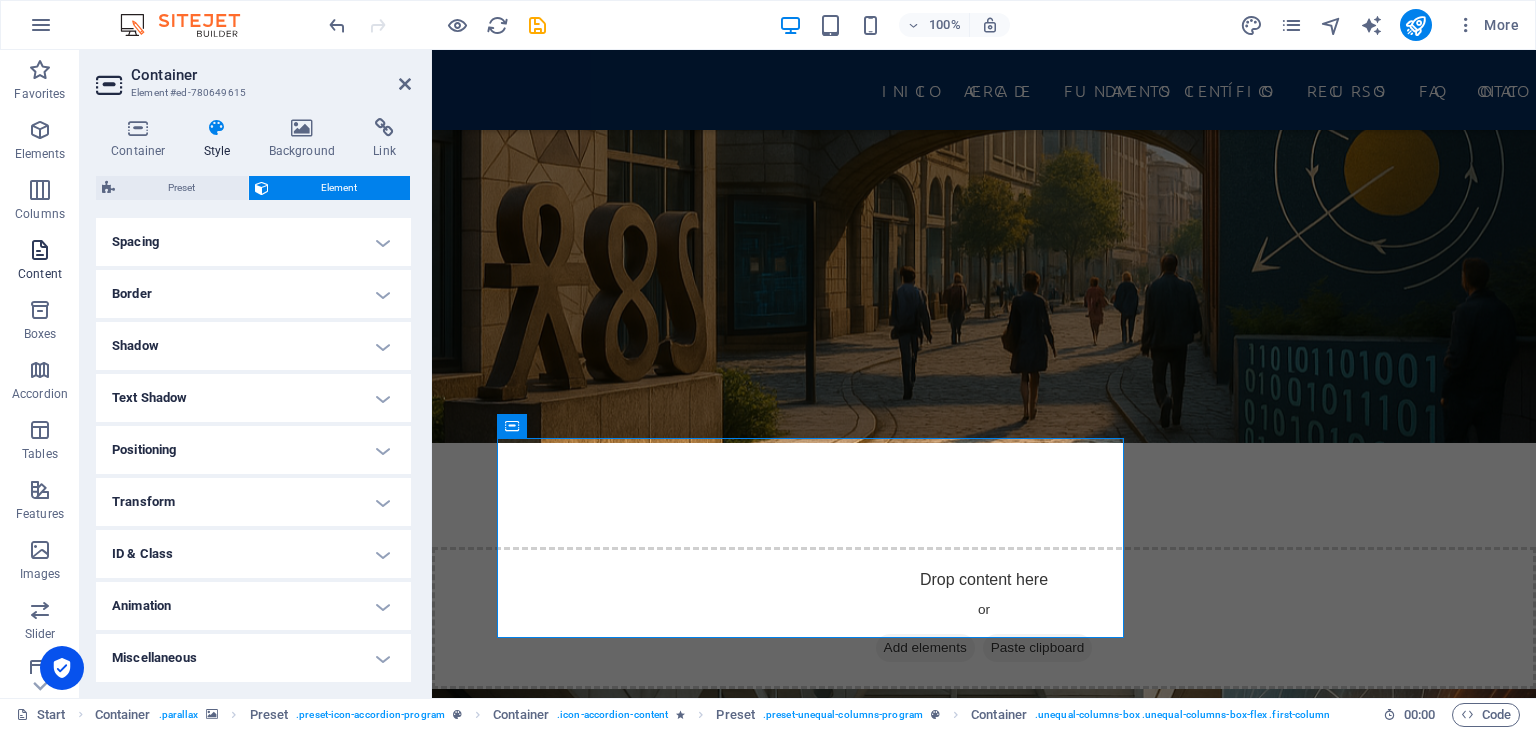 click on "Content" at bounding box center (40, 262) 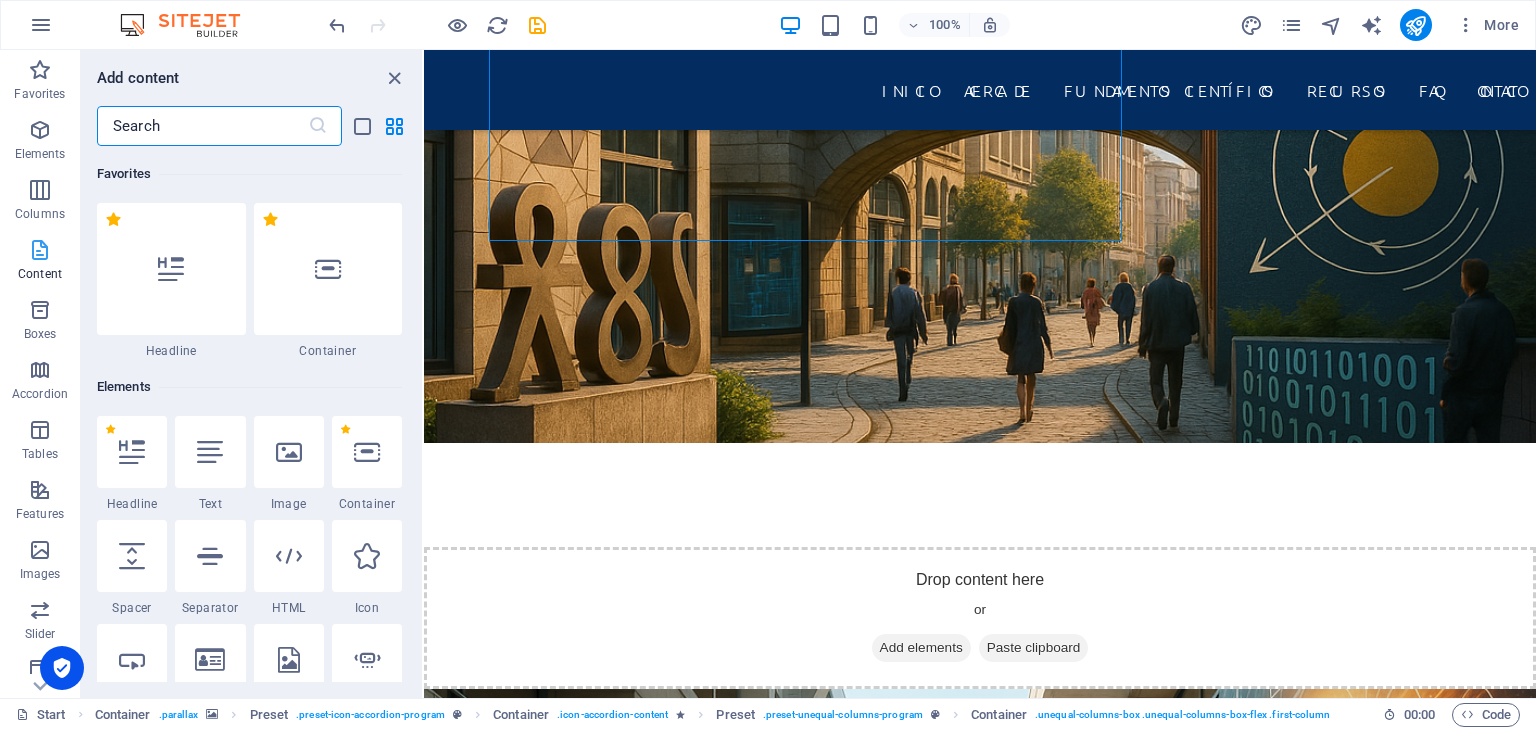 scroll, scrollTop: 2901, scrollLeft: 0, axis: vertical 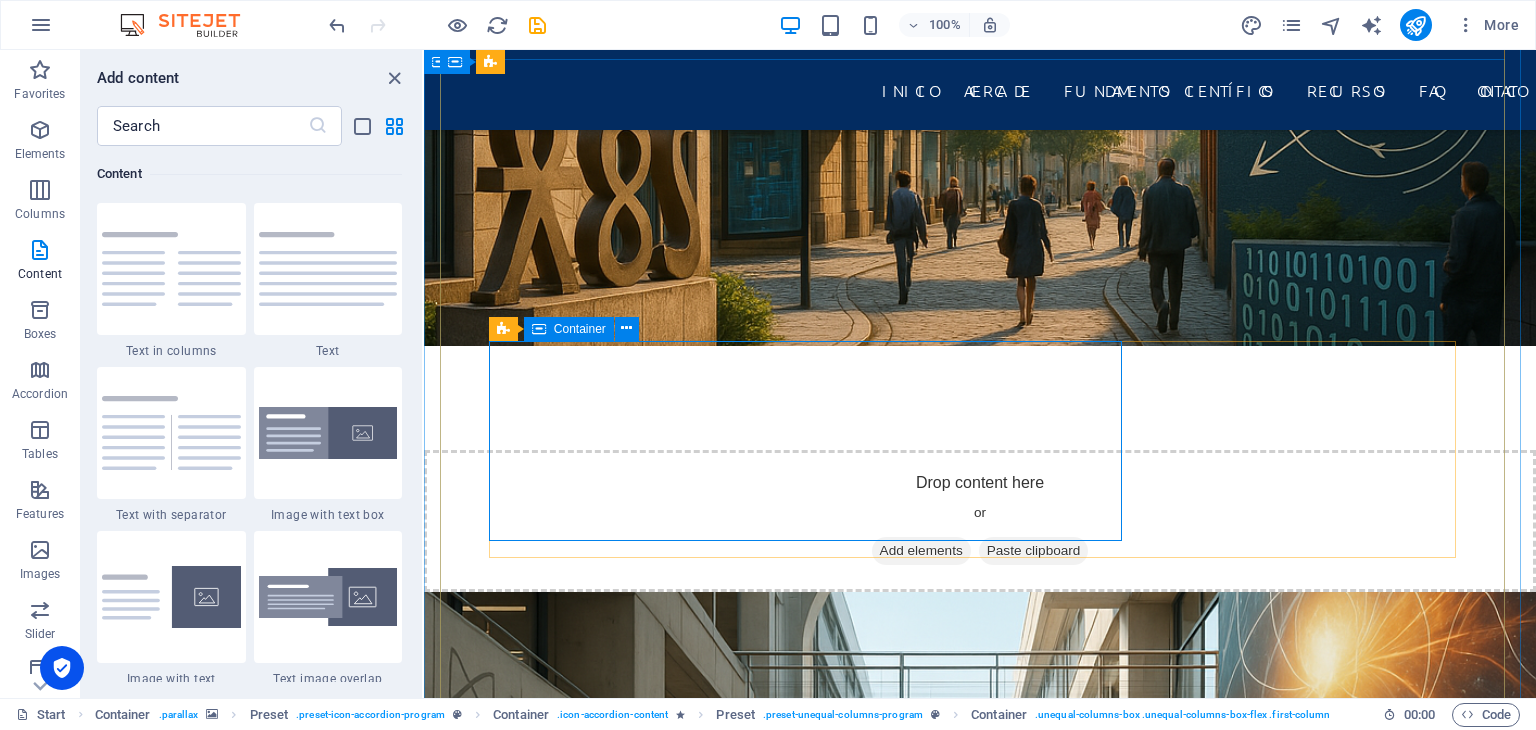 click on "Lorem ipsum Geometría" at bounding box center [980, 6233] 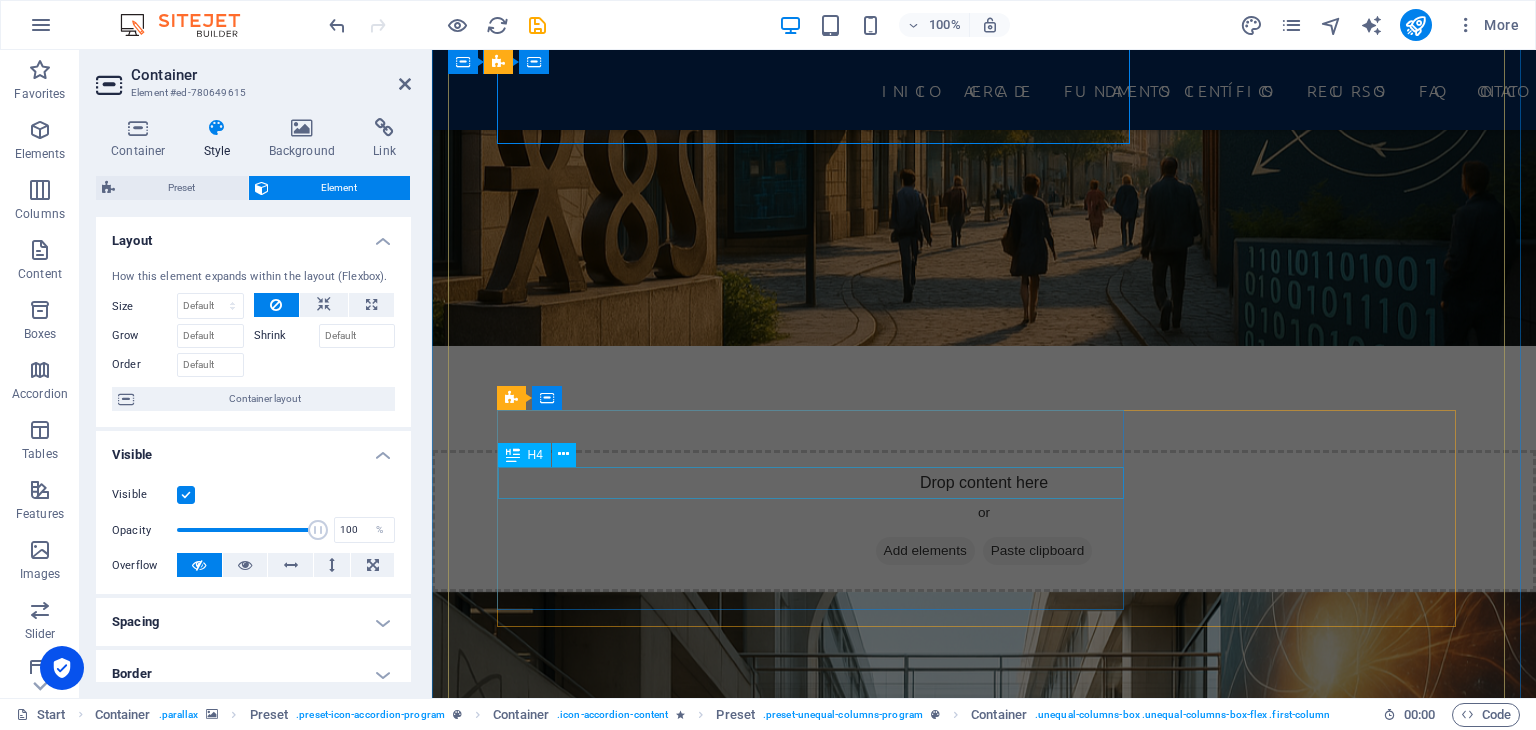 scroll, scrollTop: 2998, scrollLeft: 0, axis: vertical 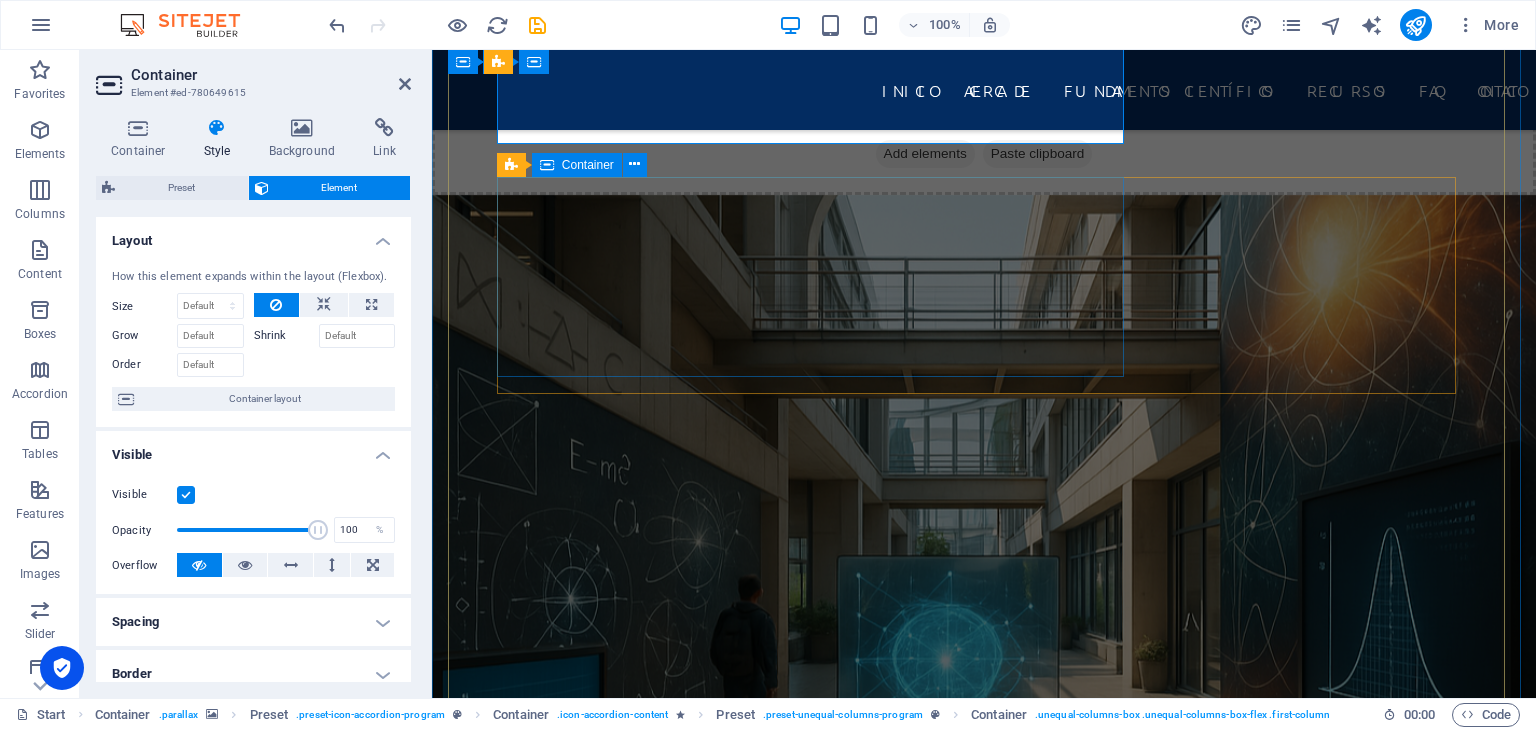 click on "Lorem ipsum Cálculo Diferencial" at bounding box center (984, 6341) 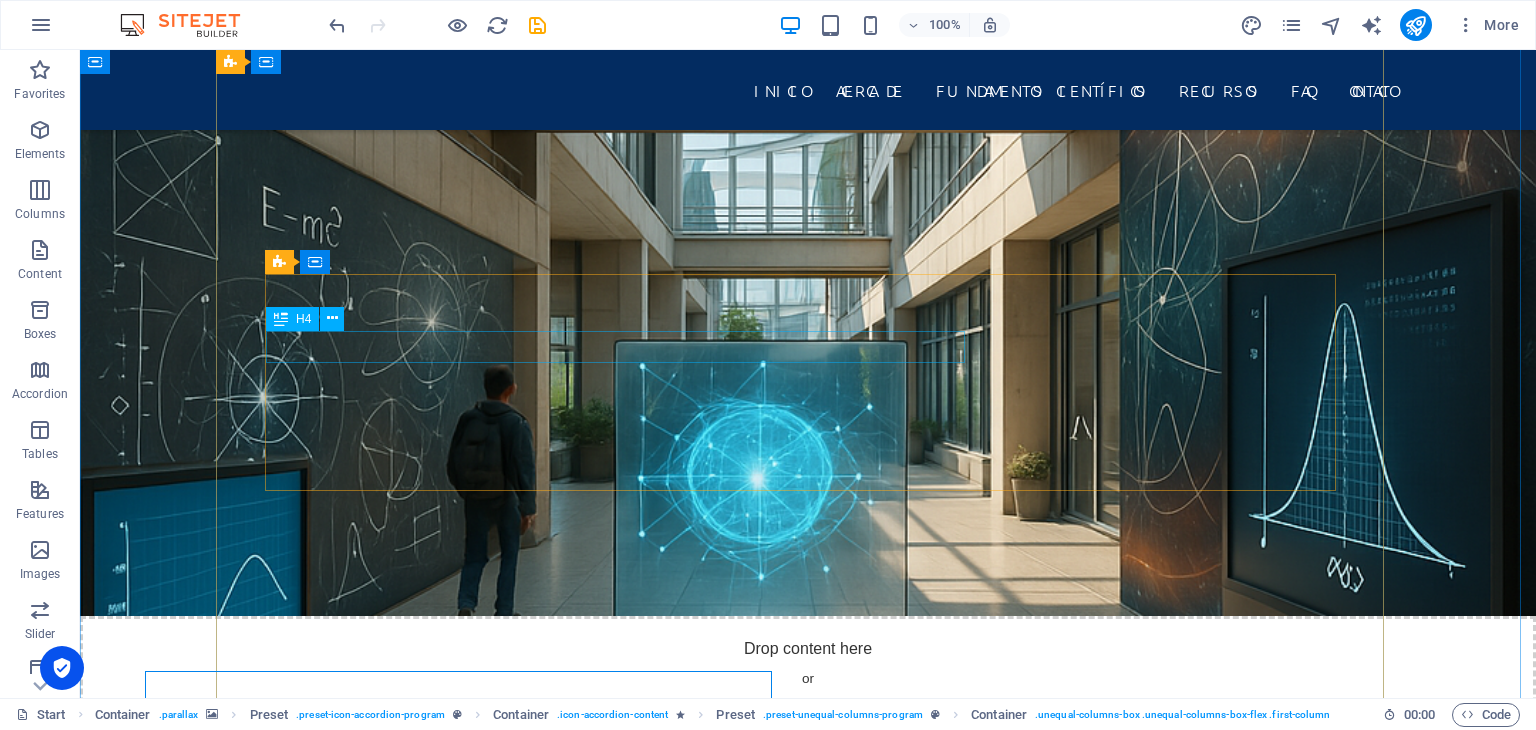 scroll, scrollTop: 2504, scrollLeft: 0, axis: vertical 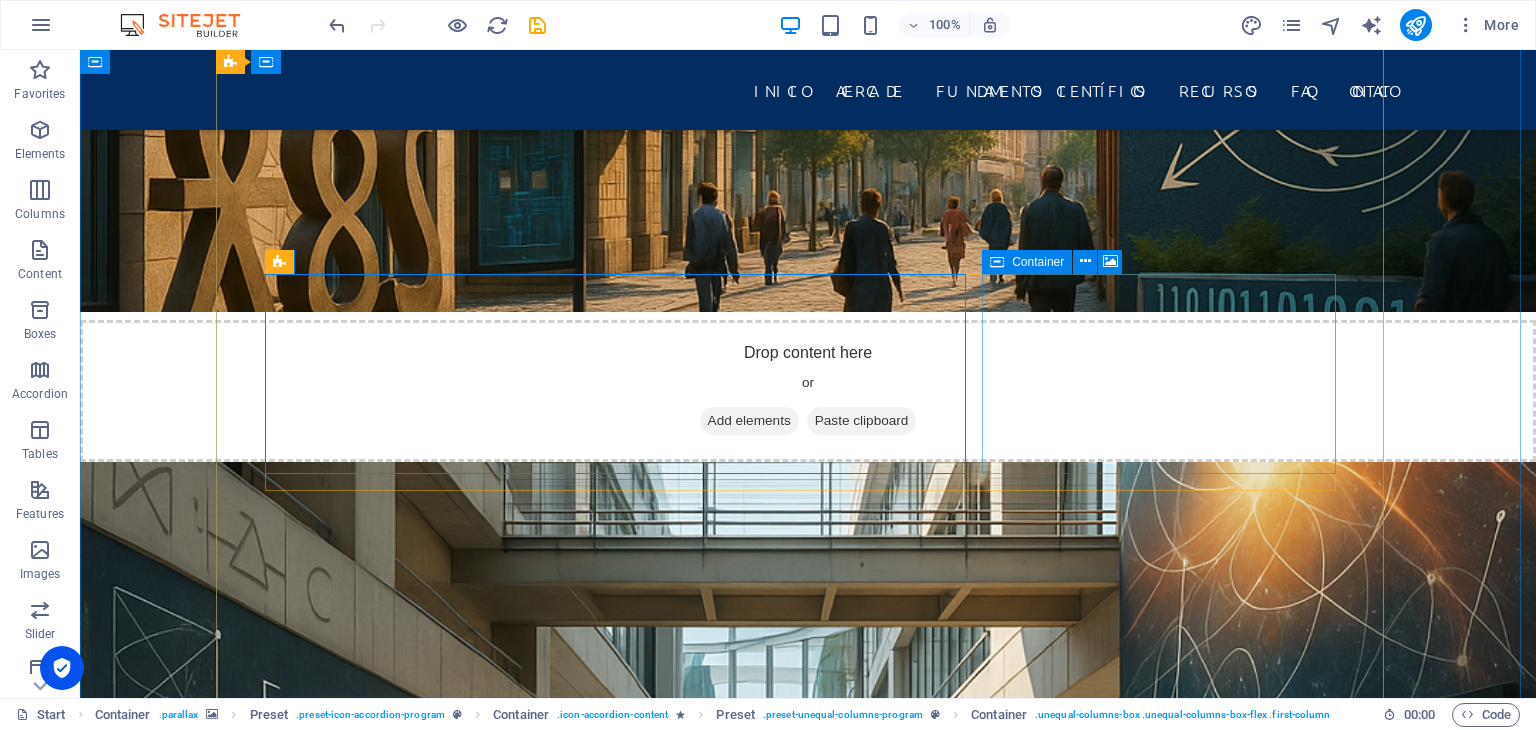 click on "Add elements" at bounding box center [749, 6762] 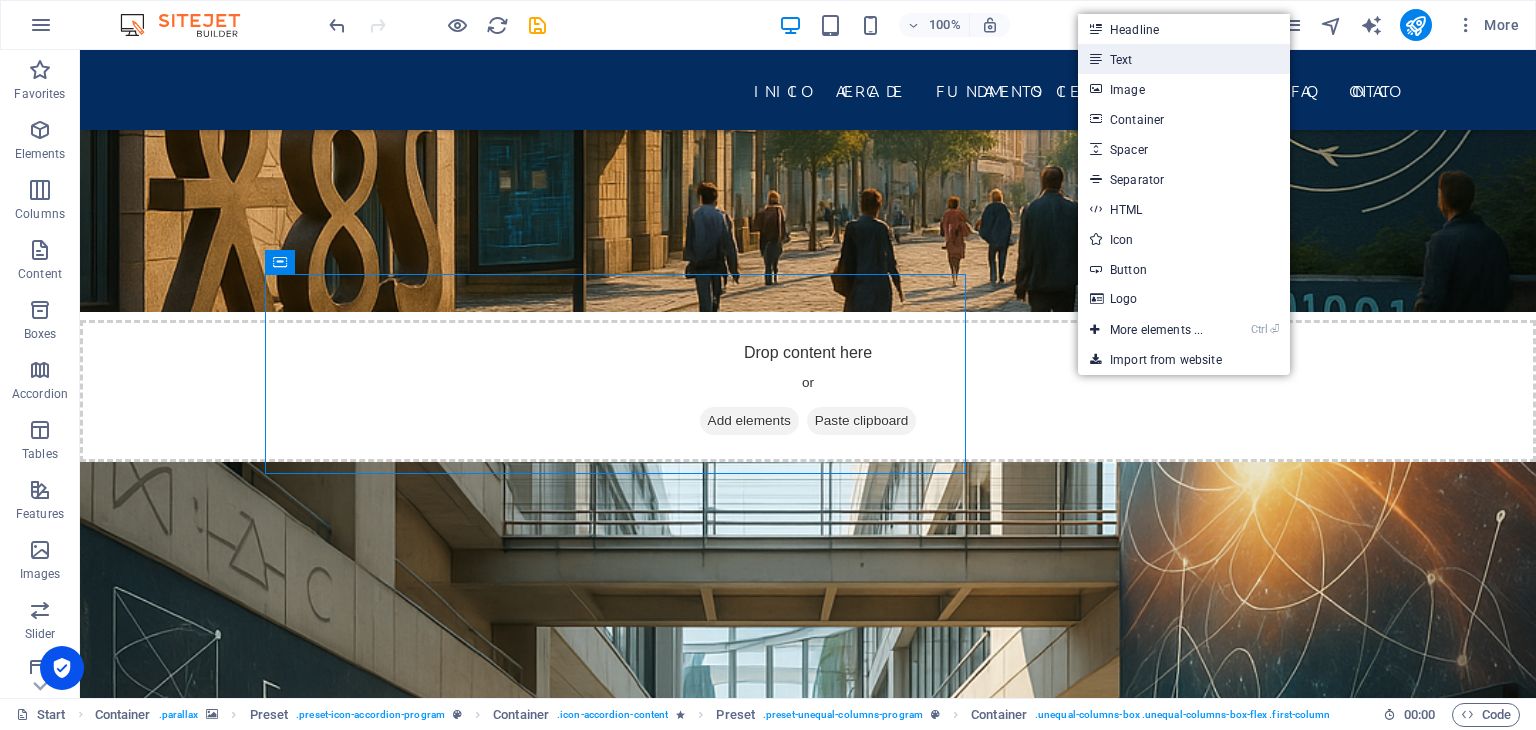 click on "Text" at bounding box center [1184, 59] 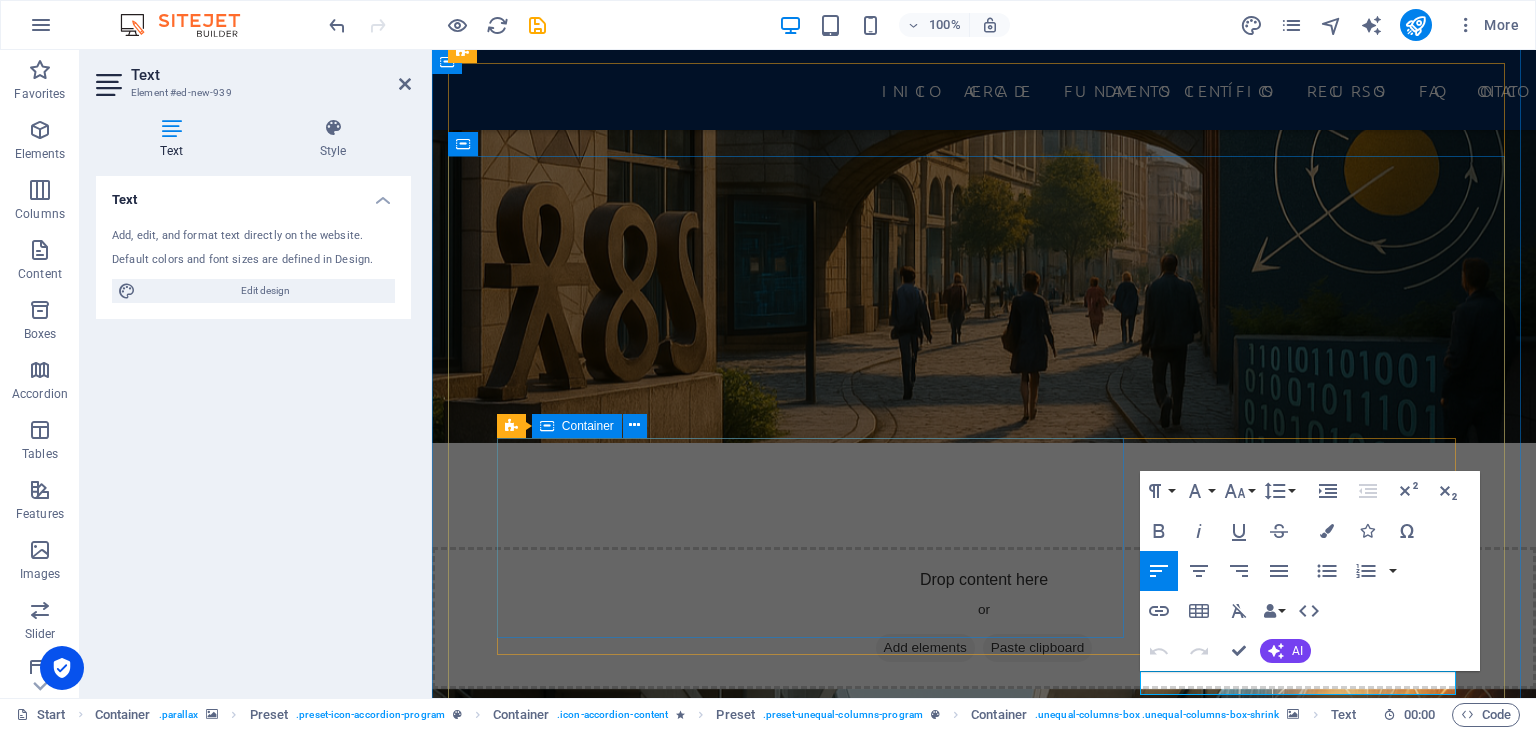 click on "Lorem ipsum Geometría" at bounding box center [984, 6330] 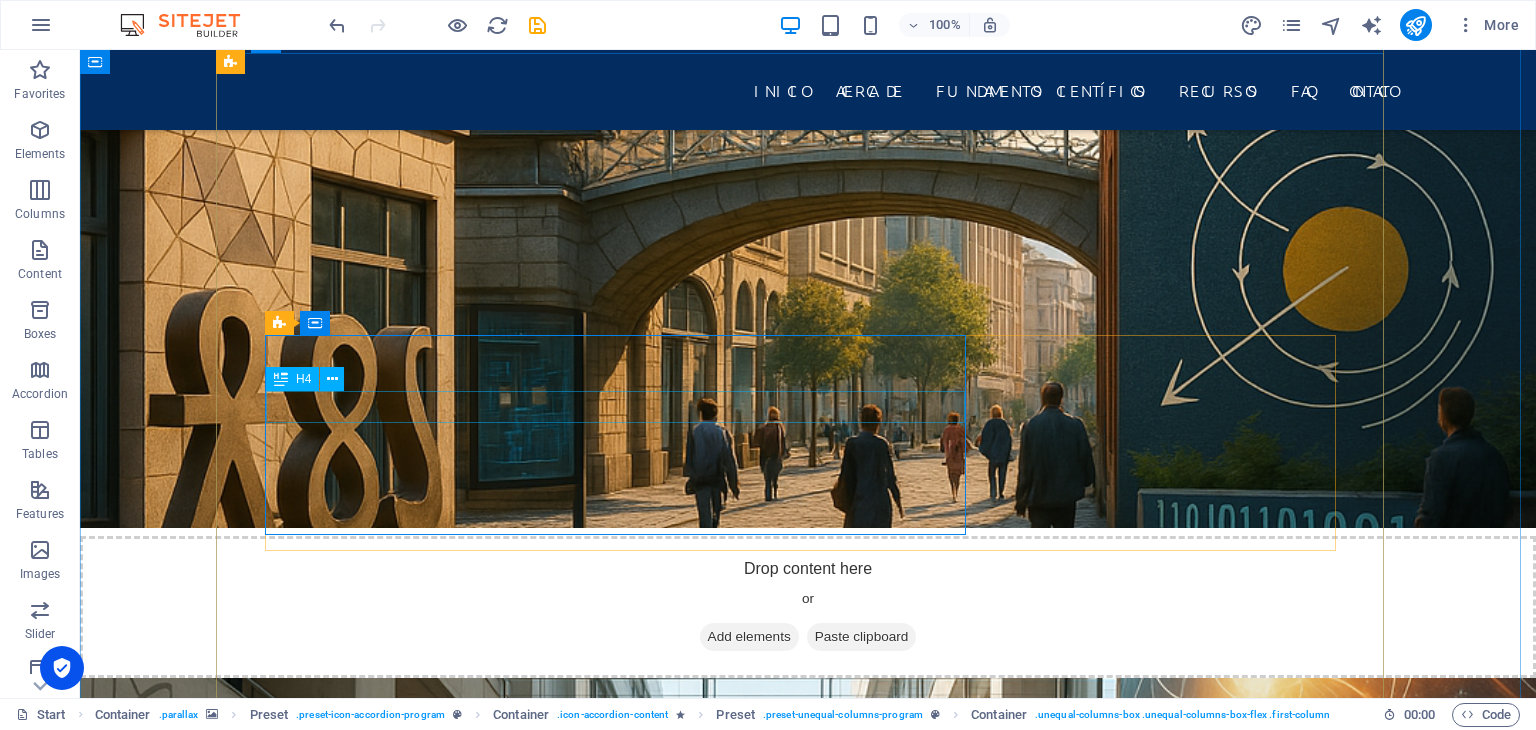 scroll, scrollTop: 2204, scrollLeft: 0, axis: vertical 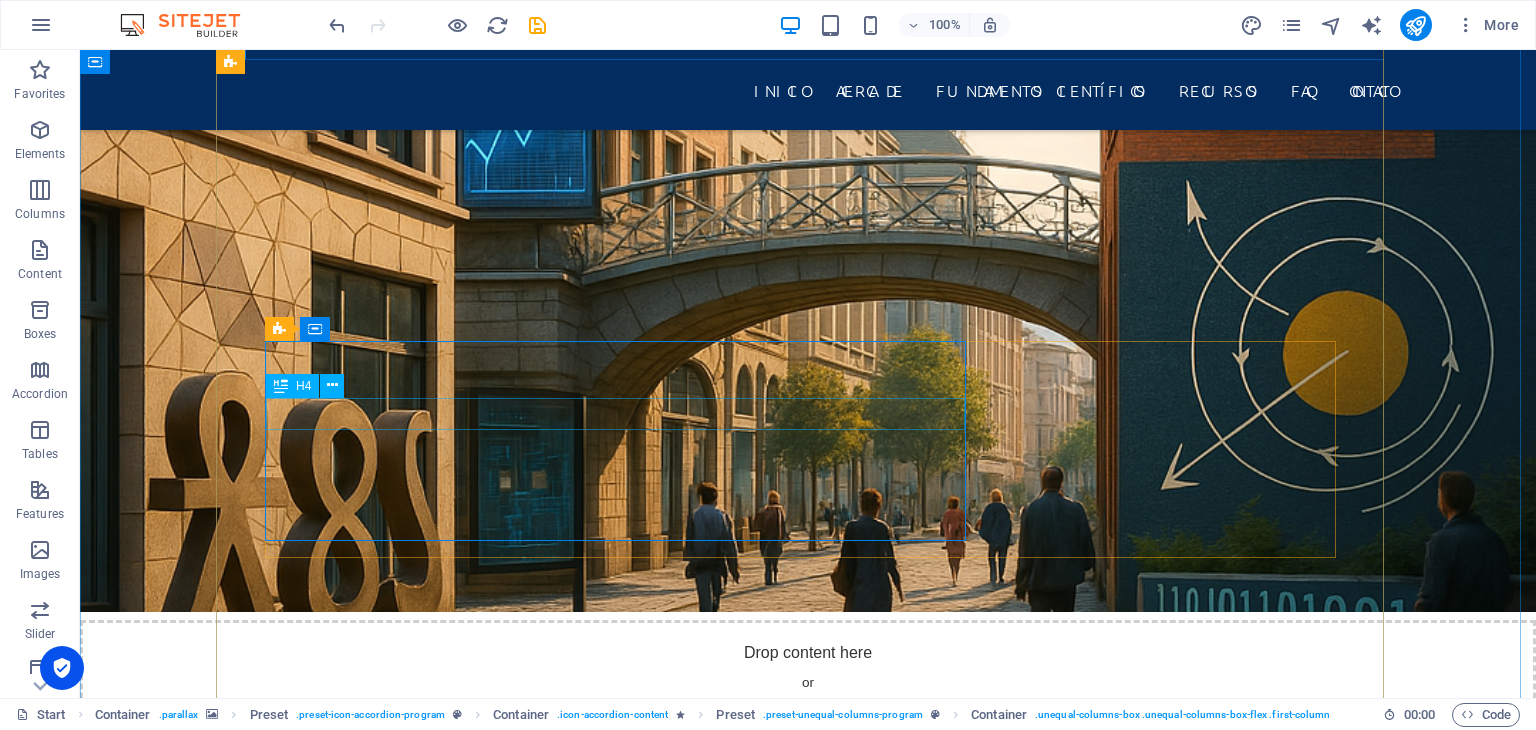 click on "Geometría" at bounding box center (808, 6199) 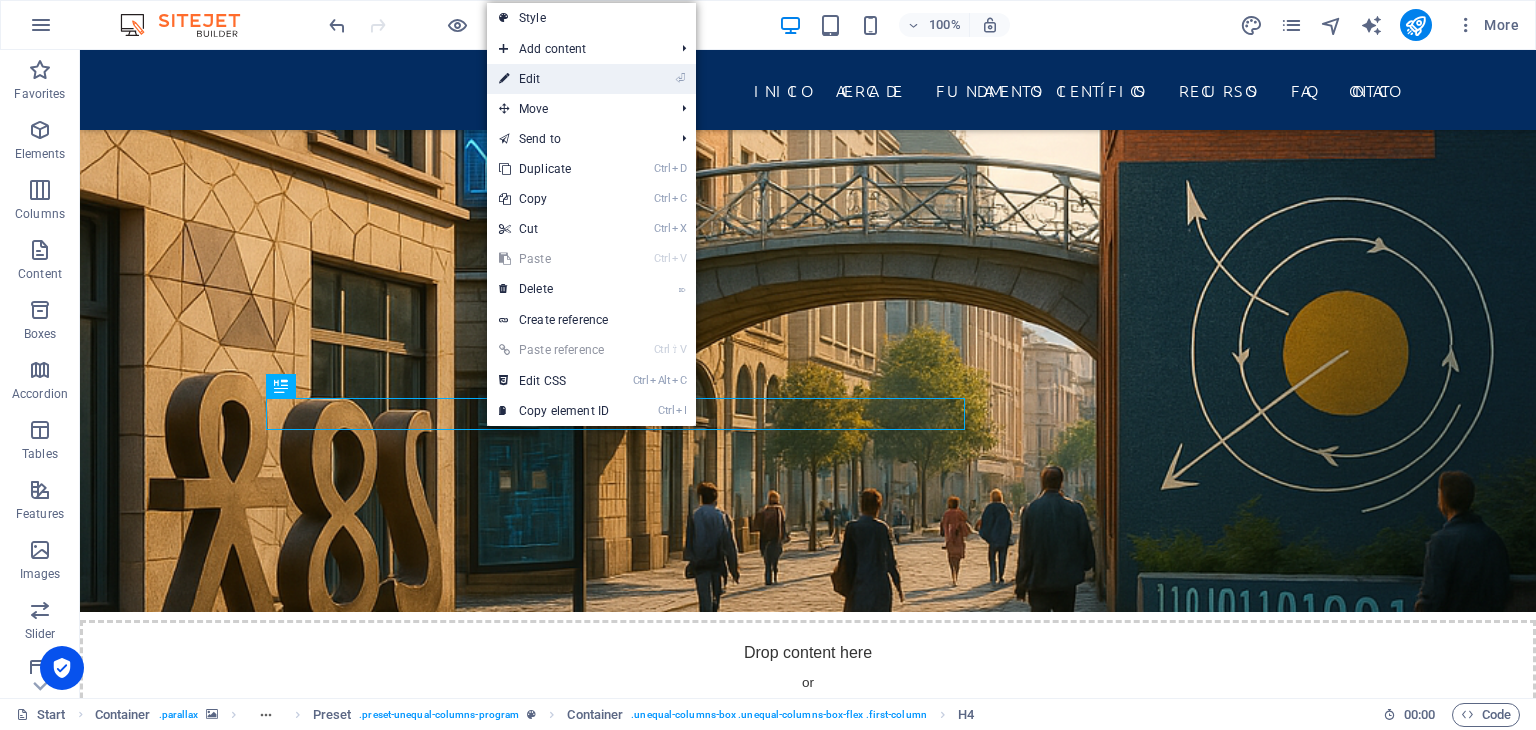 click on "⏎  Edit" at bounding box center (554, 79) 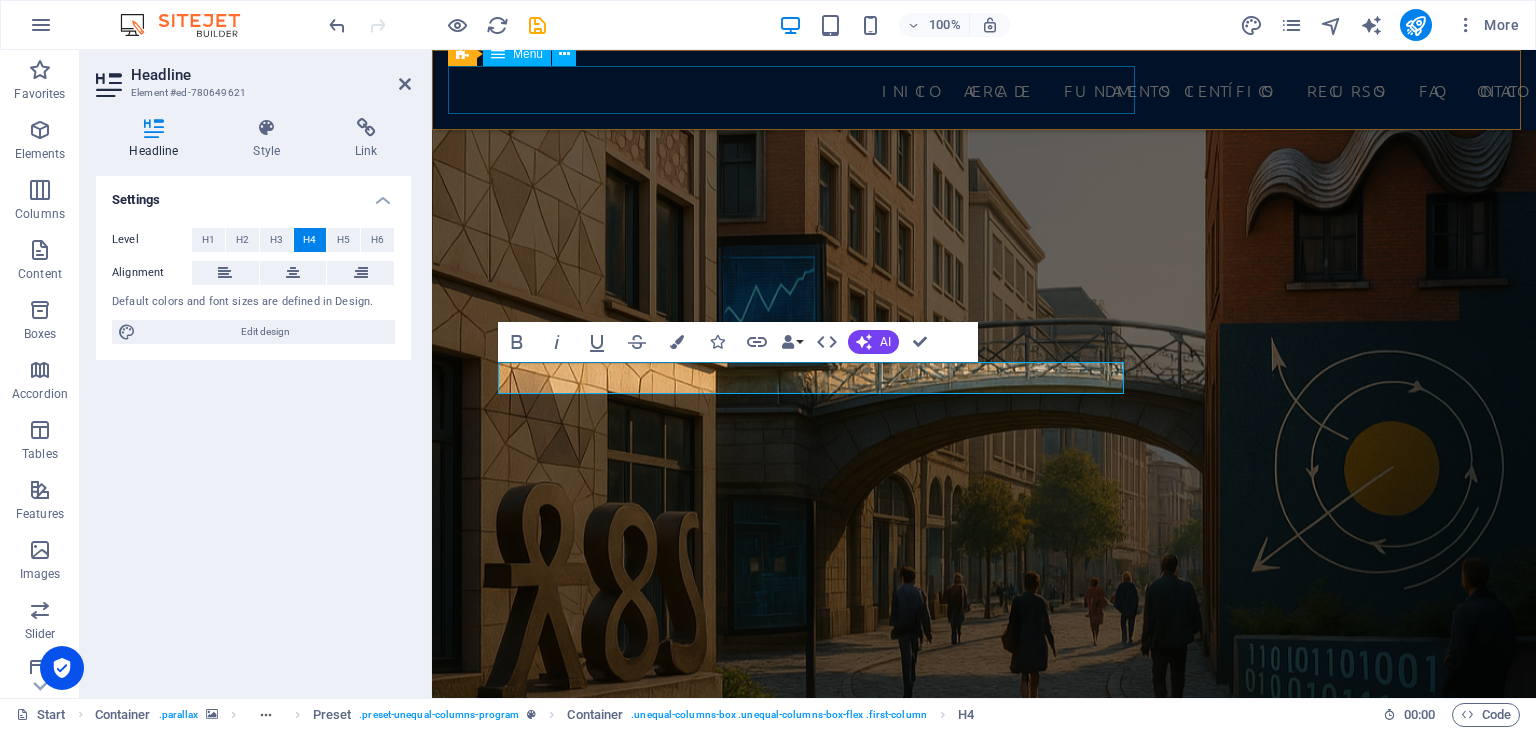 scroll, scrollTop: 2637, scrollLeft: 0, axis: vertical 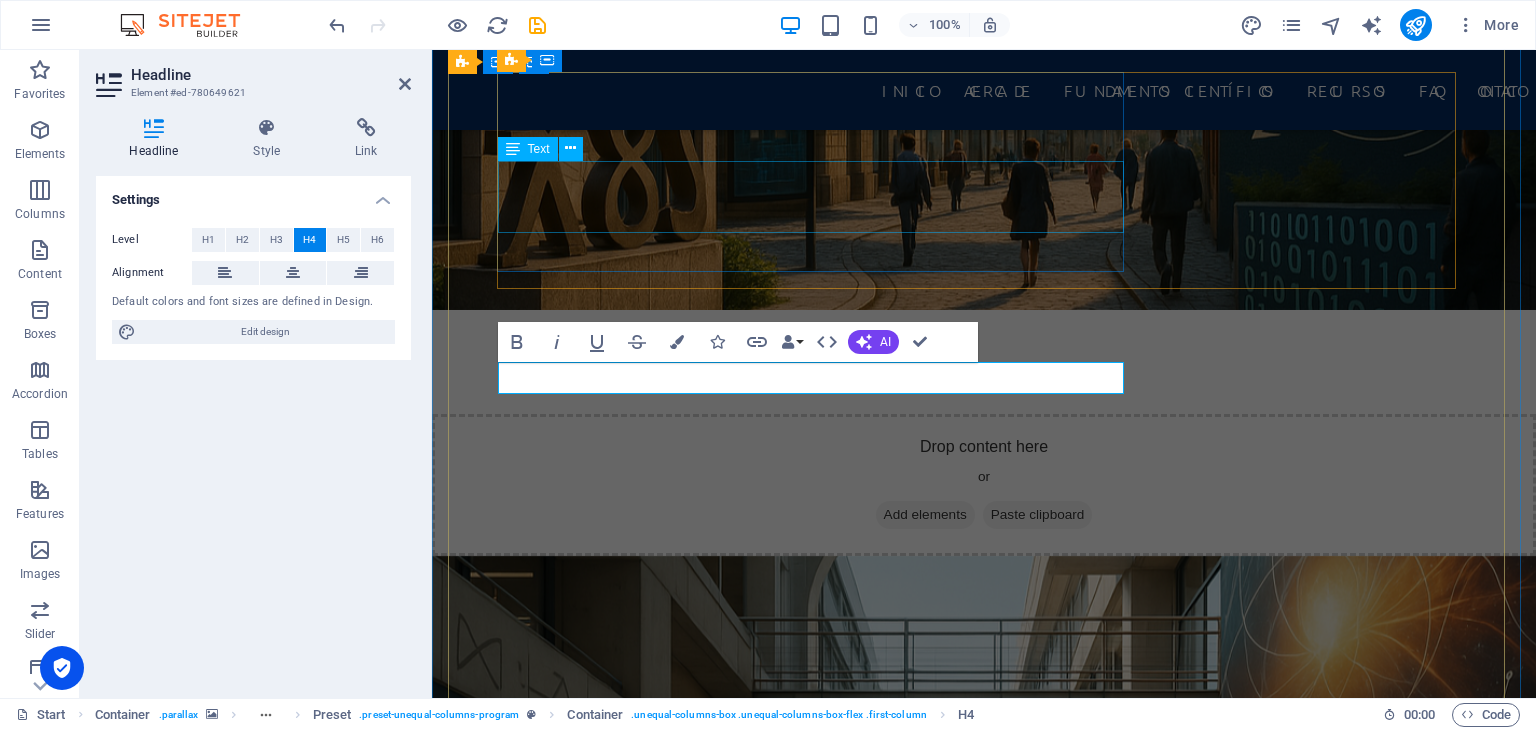 click on "Lorem ipsum dolor sit amet, consectetur adipisicing elit. Natus, dolores, at, nisi eligendi repellat voluptatem minima officia veritatis quasi animi porro laudantium dicta dolor voluptate non maiores ipsum reprehenderit odio fugiat reiciendis consectetur fuga" at bounding box center [984, 5684] 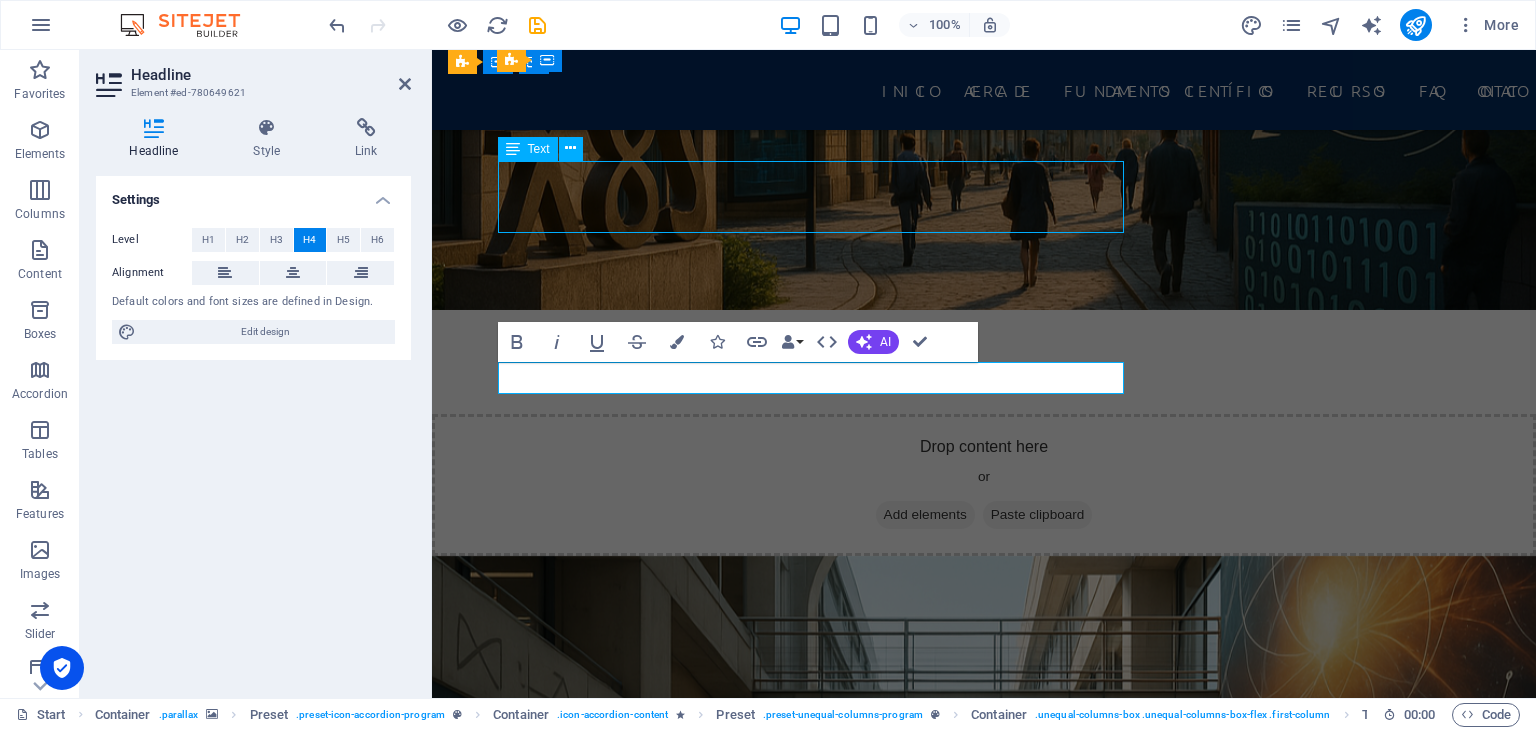 scroll, scrollTop: 2064, scrollLeft: 0, axis: vertical 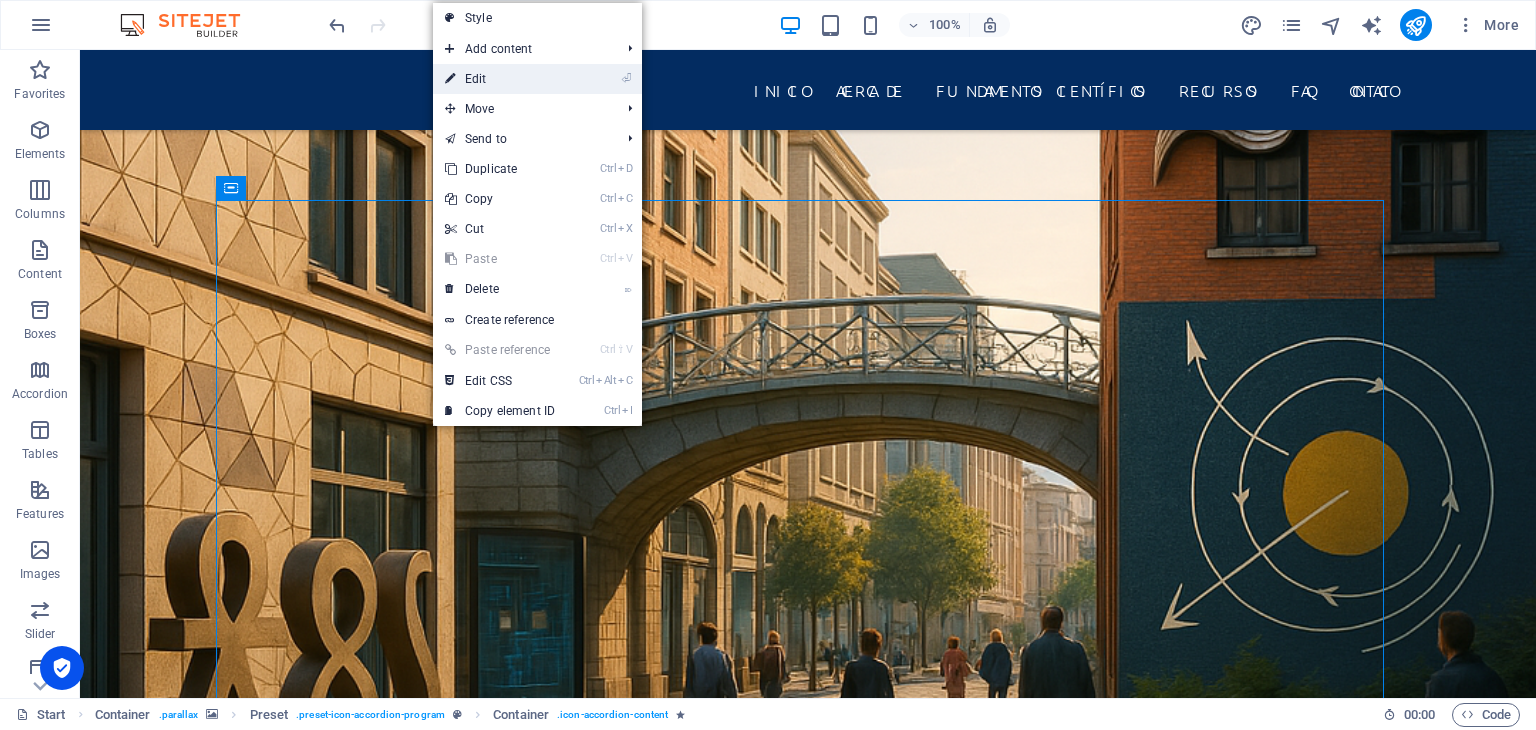 click on "⏎  Edit" at bounding box center (500, 79) 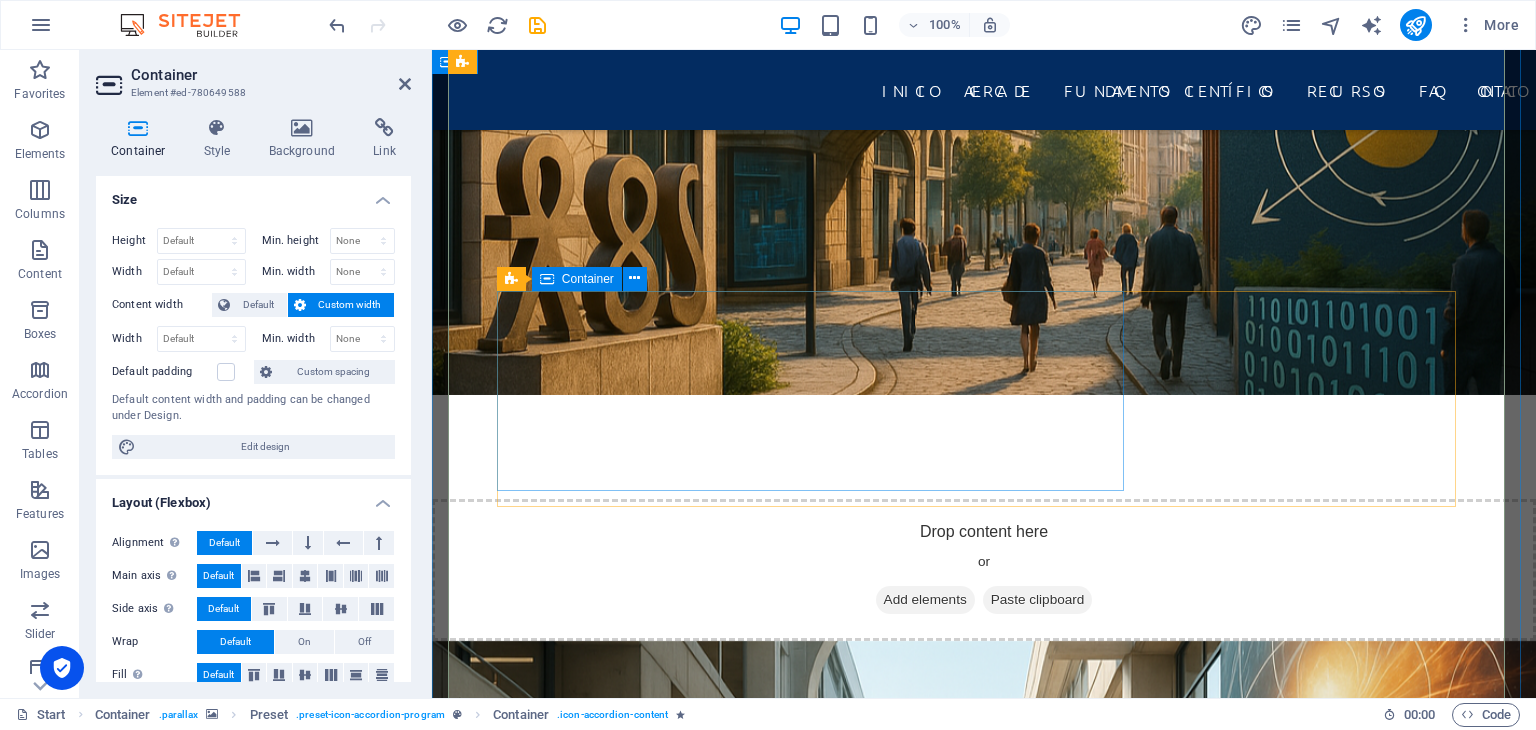 scroll, scrollTop: 2664, scrollLeft: 0, axis: vertical 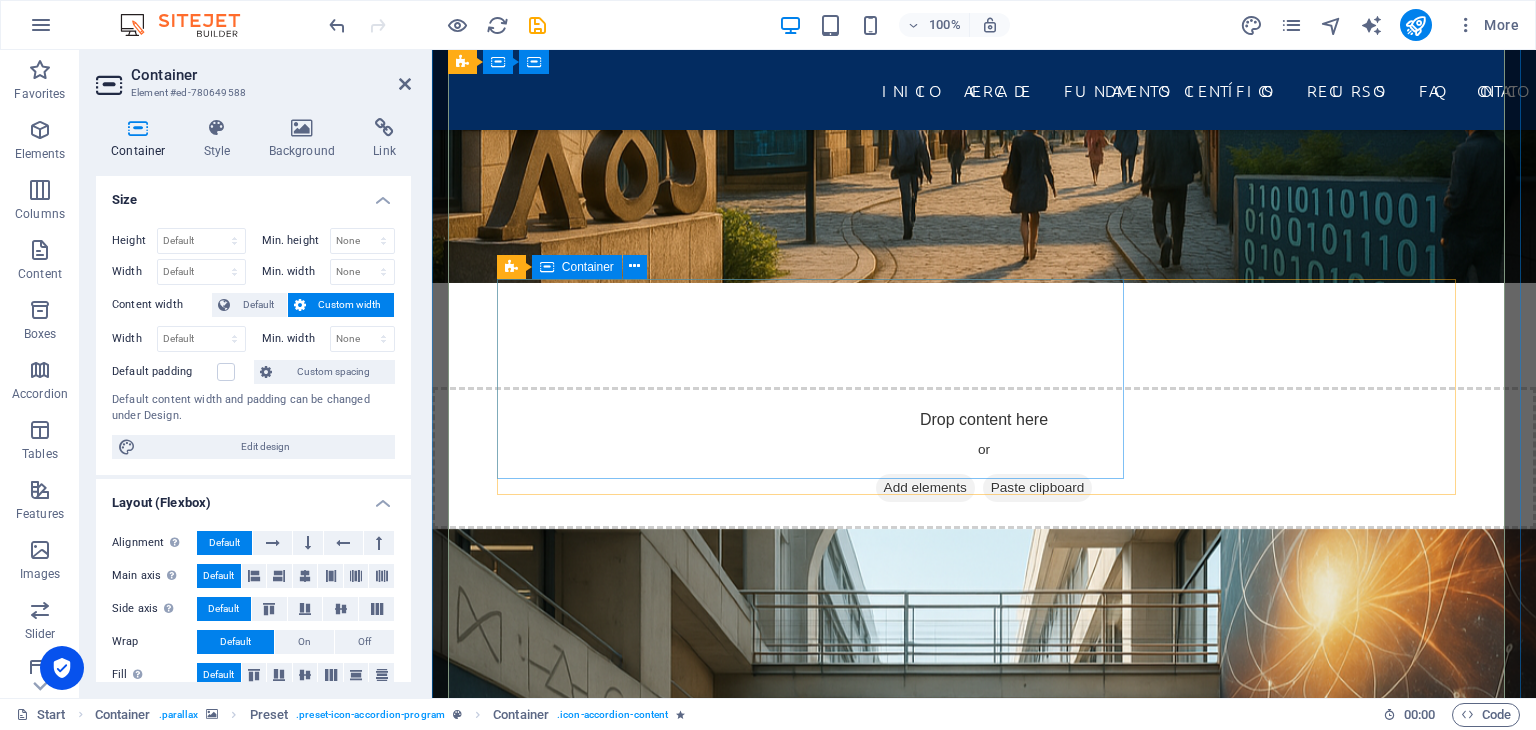 click on "Lorem ipsum Geometría" at bounding box center (984, 6170) 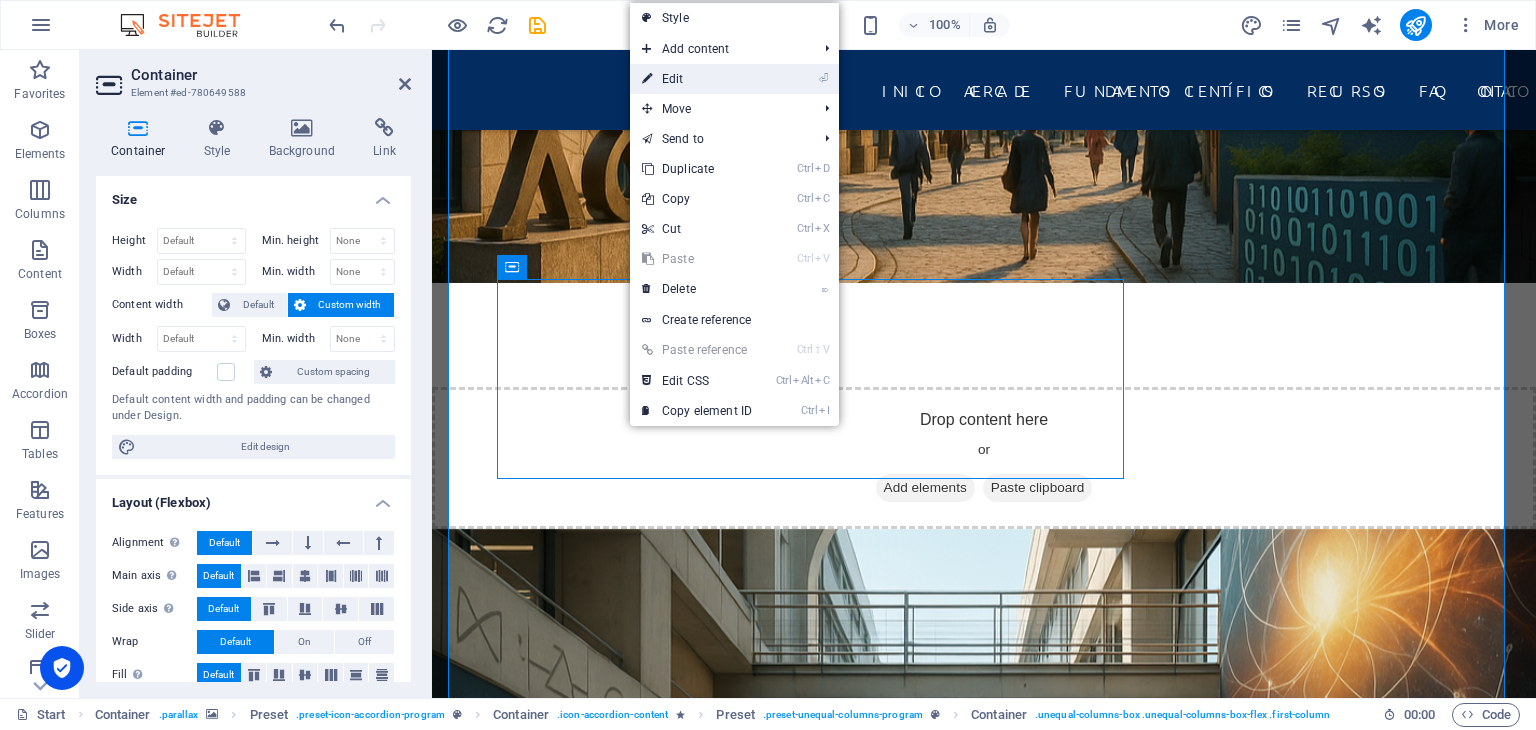 click on "⏎  Edit" at bounding box center (697, 79) 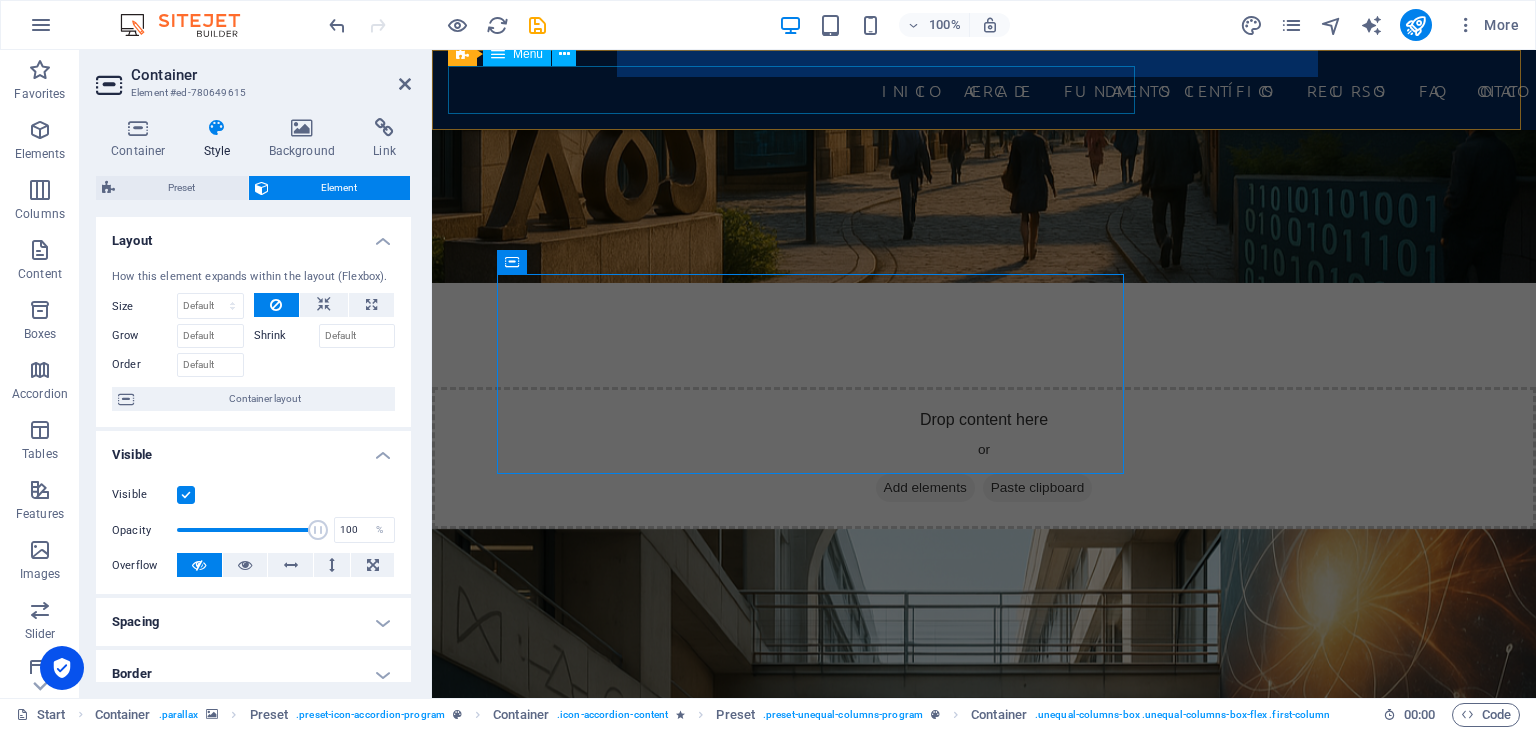 scroll, scrollTop: 2668, scrollLeft: 0, axis: vertical 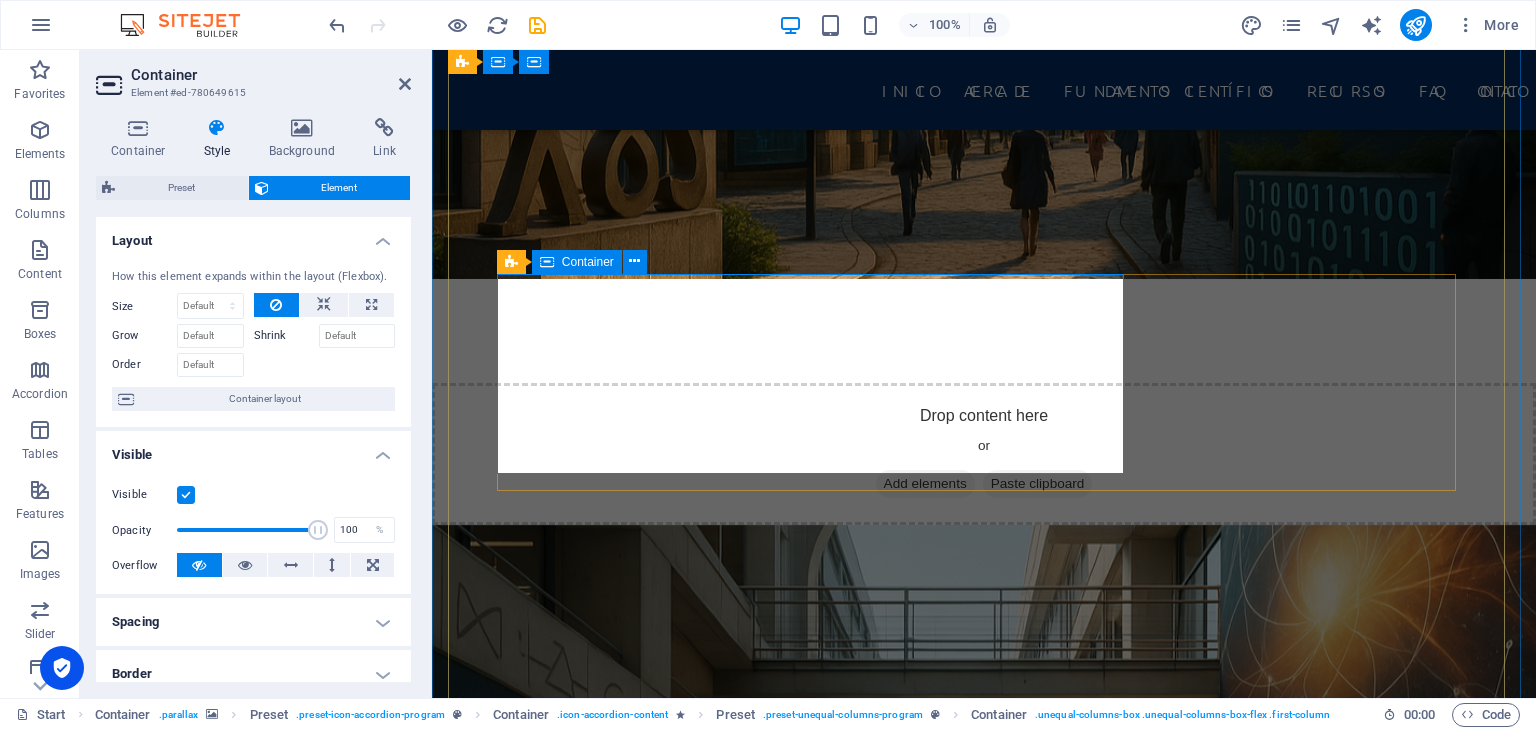 click on "Lorem ipsum Geometría" at bounding box center [984, 6166] 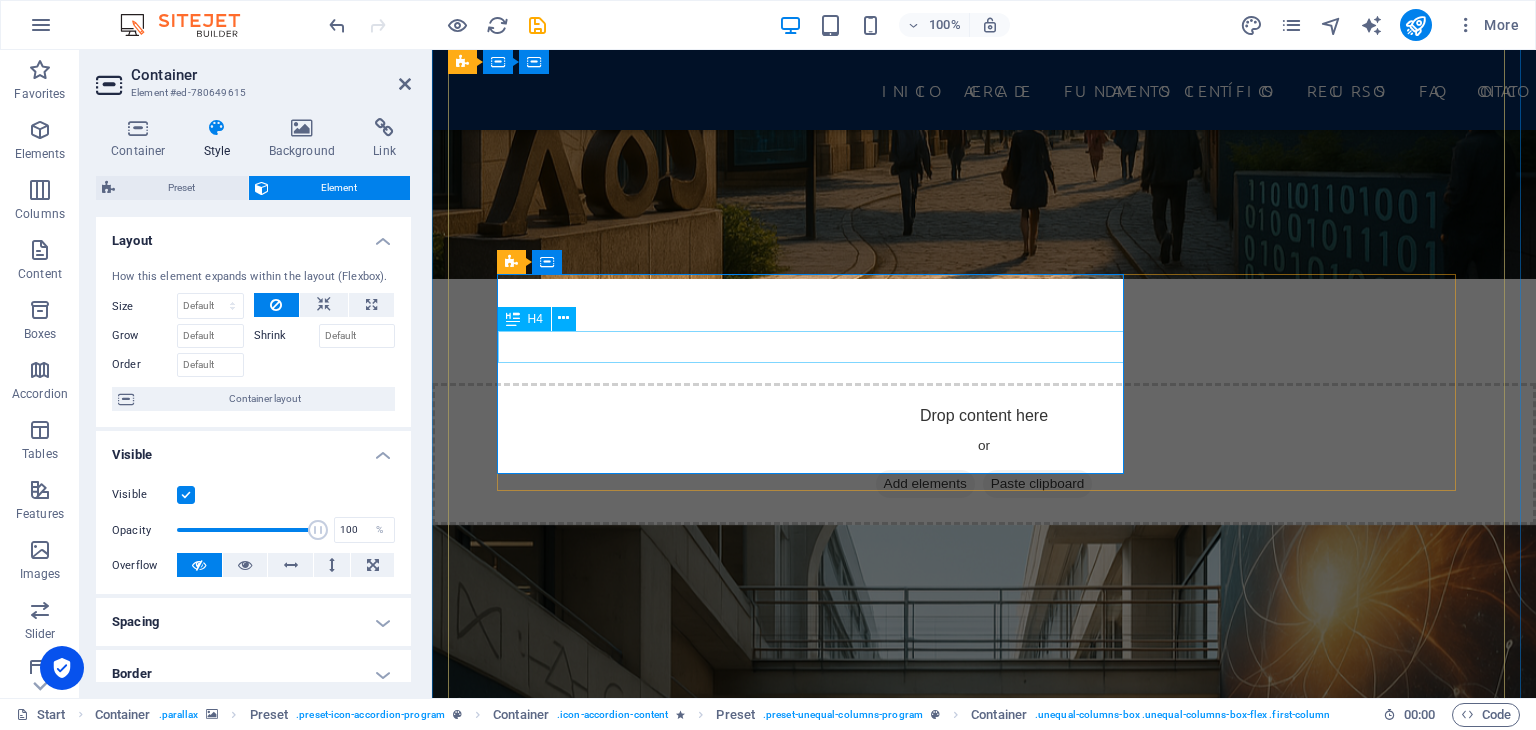click on "Geometría" at bounding box center [984, 6178] 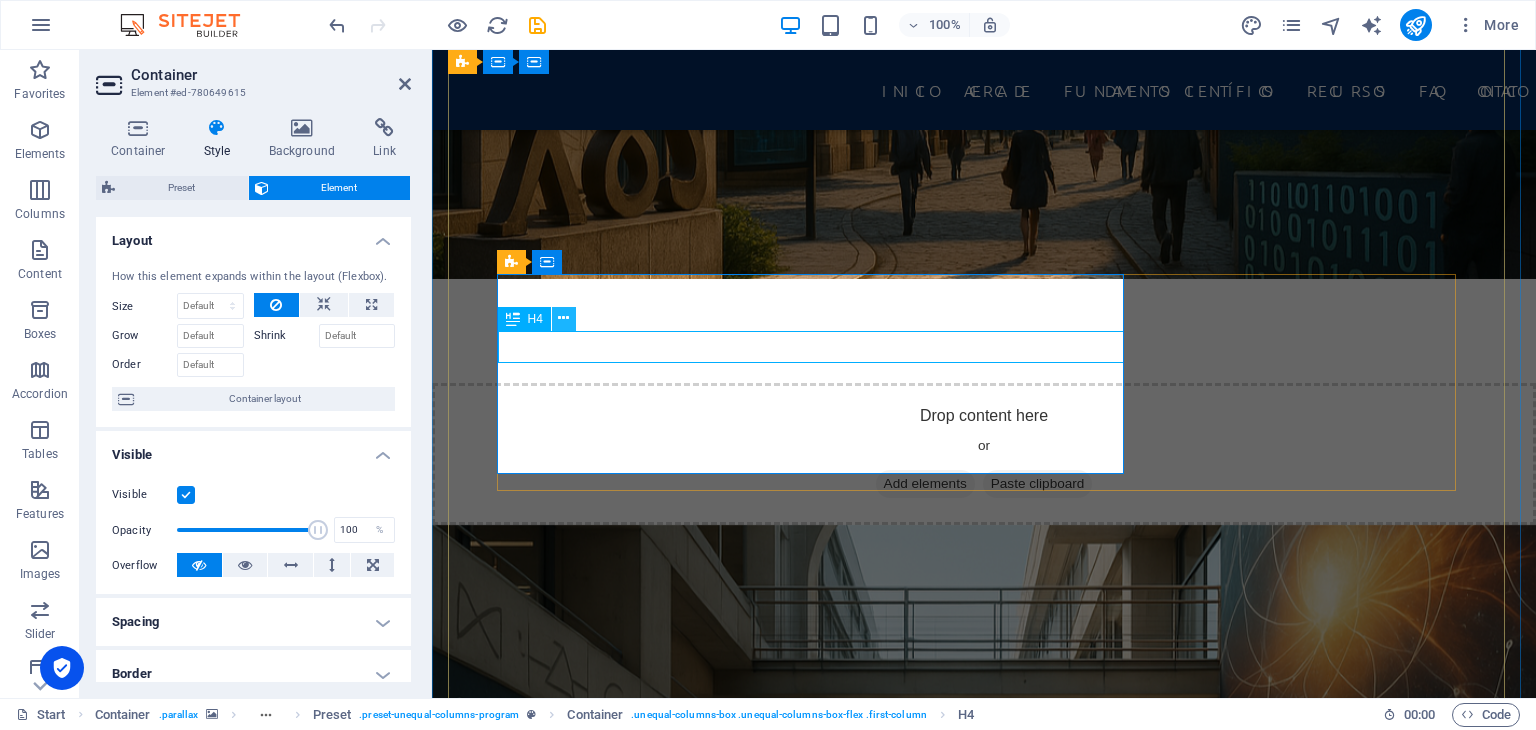 click at bounding box center (563, 318) 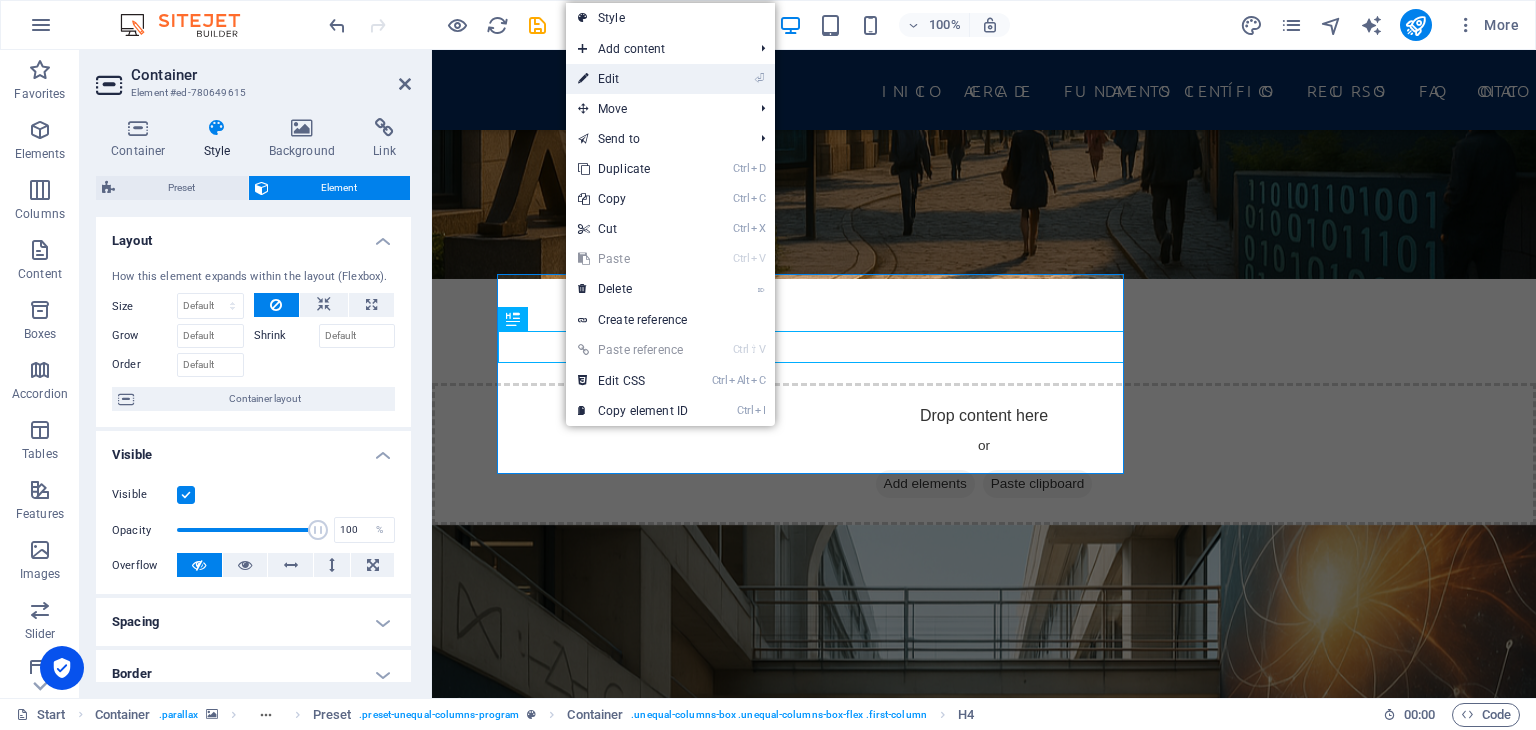click on "⏎  Edit" at bounding box center [633, 79] 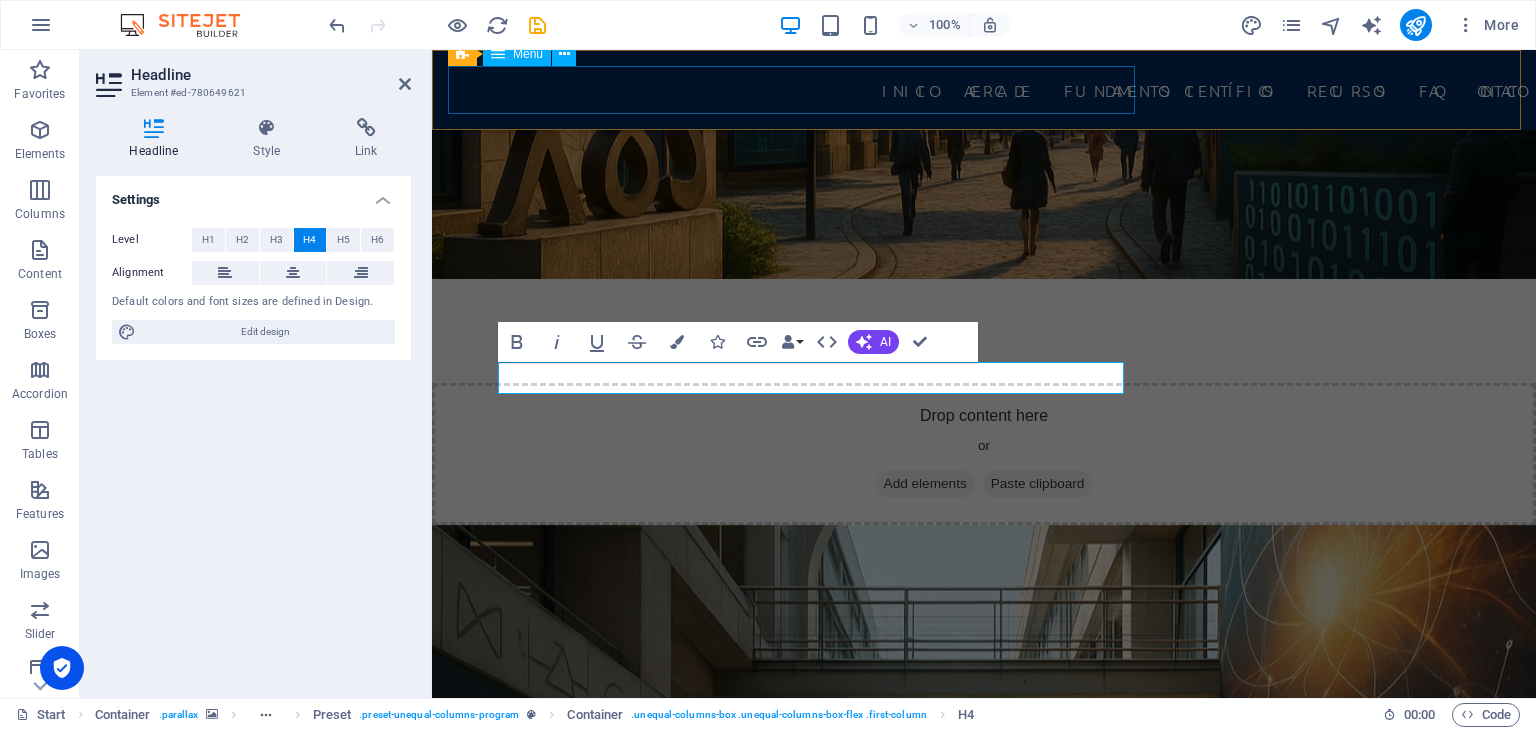 scroll, scrollTop: 2637, scrollLeft: 0, axis: vertical 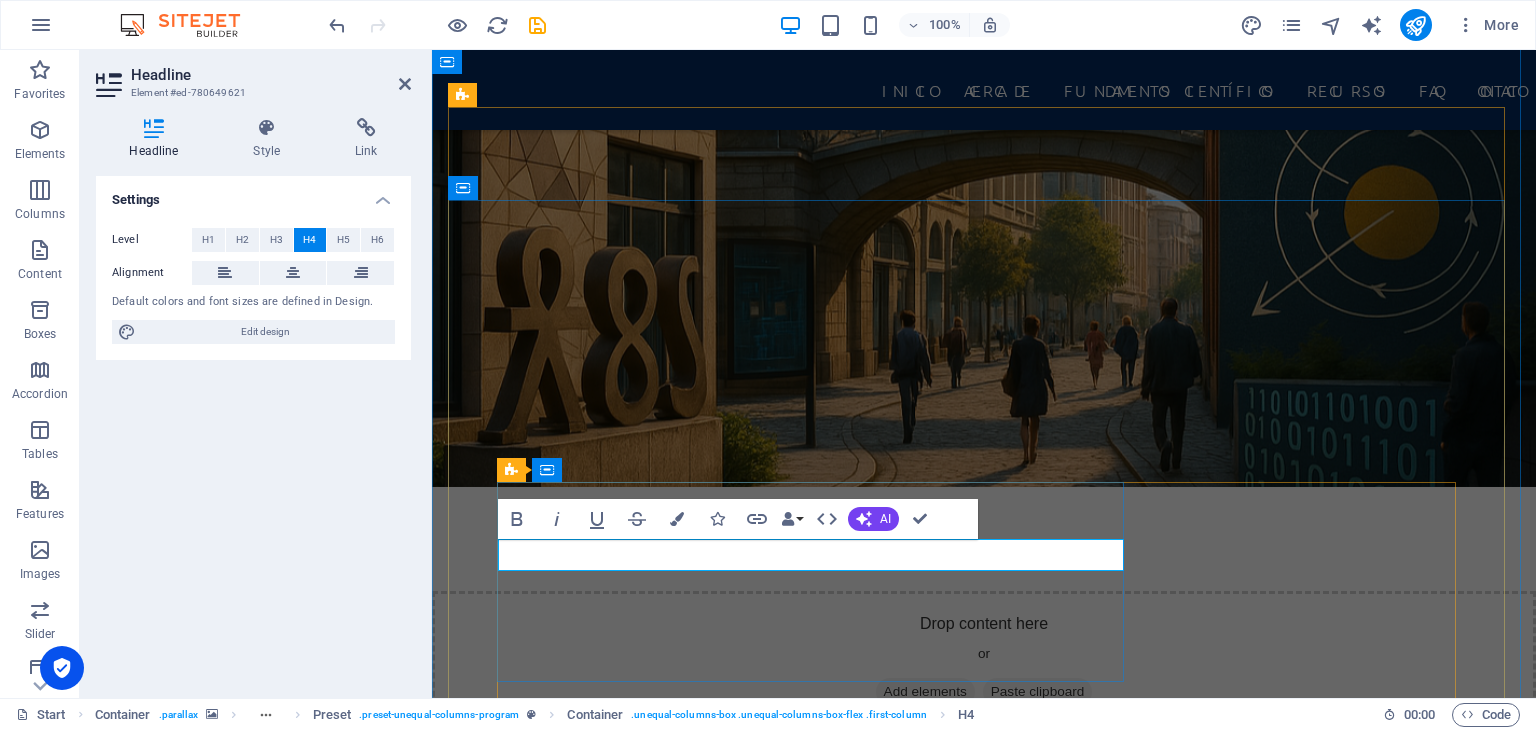 click on "Geometría" at bounding box center [984, 6386] 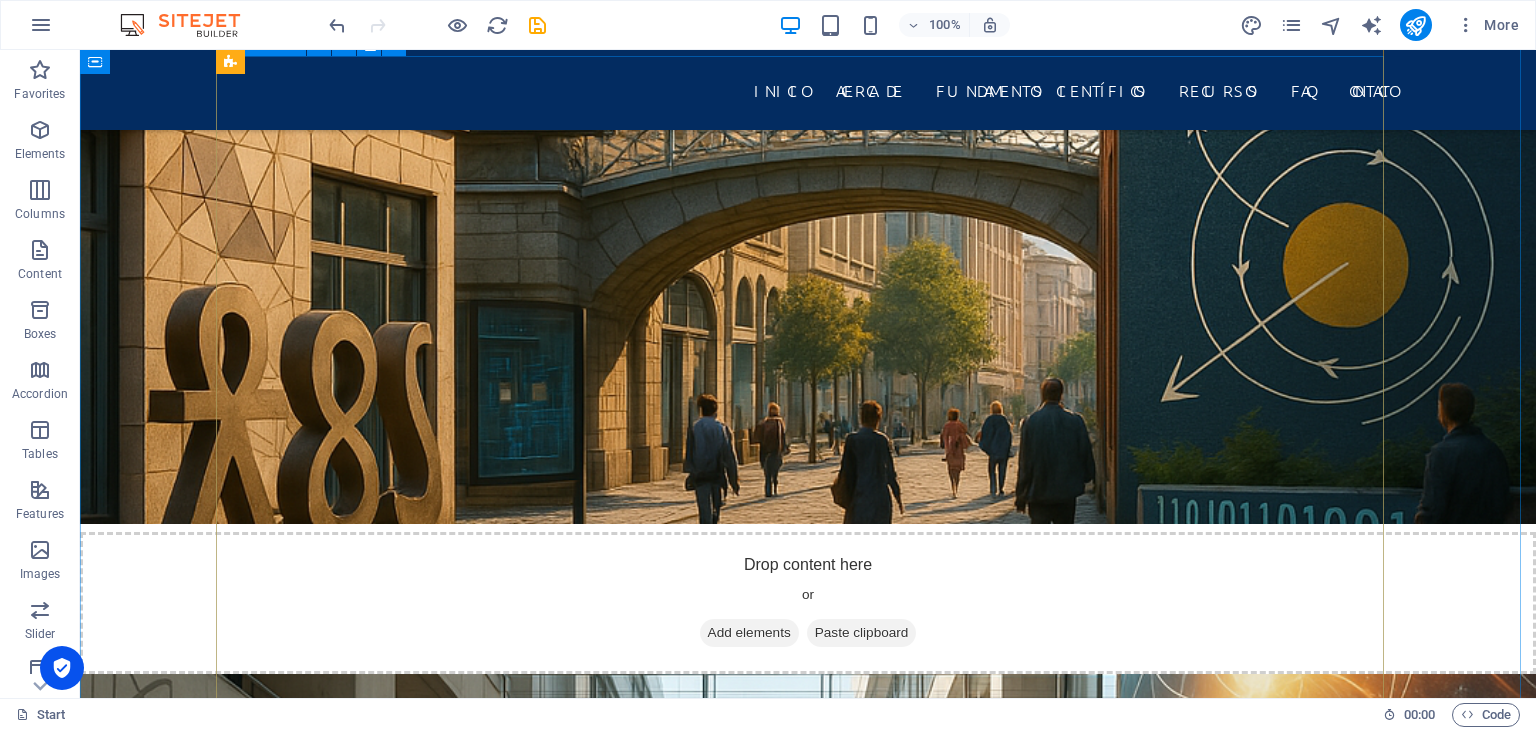 scroll, scrollTop: 2356, scrollLeft: 0, axis: vertical 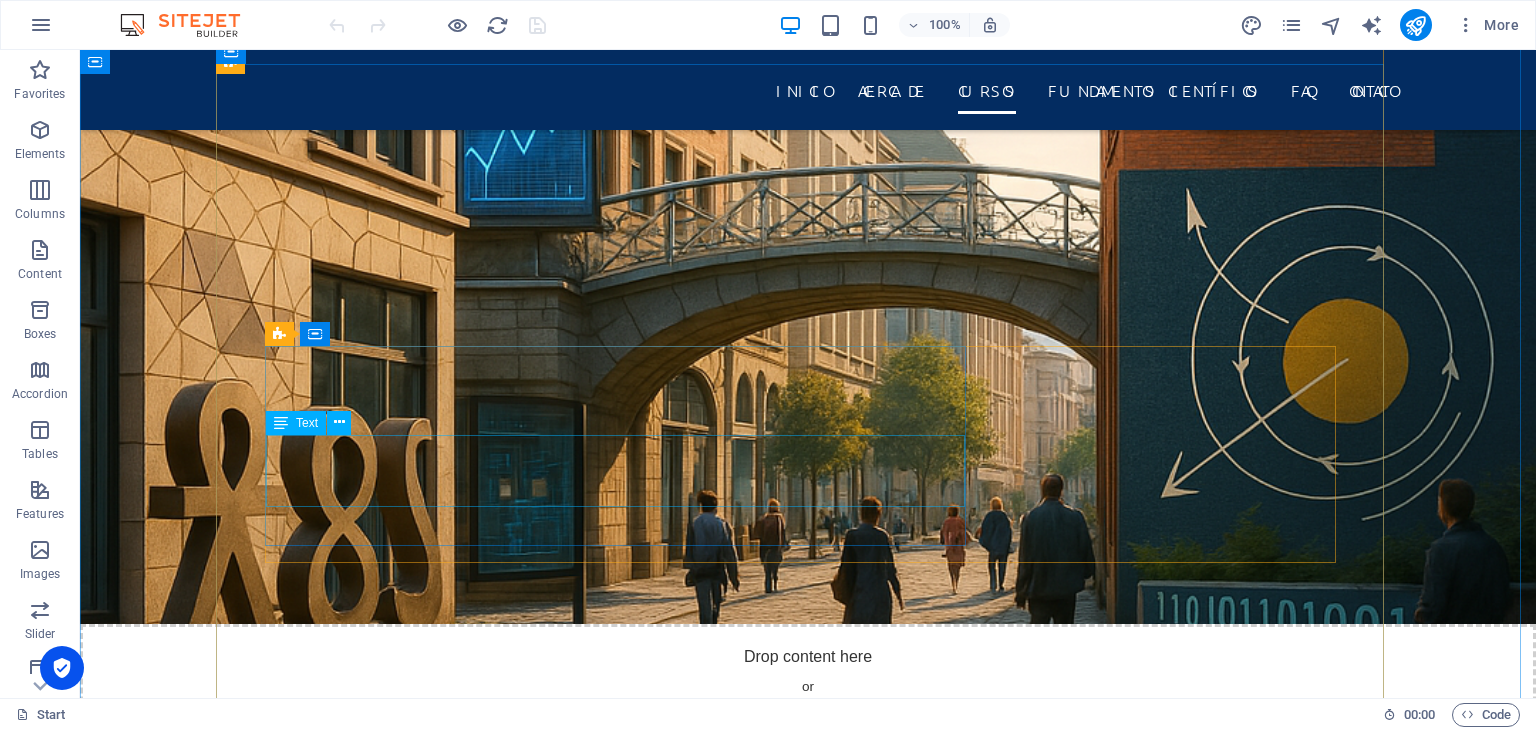 click on "Lorem ipsum dolor sit amet, consectetur adipisicing elit. Natus, dolores, at, nisi eligendi repellat voluptatem minima officia veritatis quasi animi porro laudantium dicta dolor voluptate non maiores ipsum reprehenderit odio fugiat reiciendis consectetur fuga" at bounding box center [808, 6255] 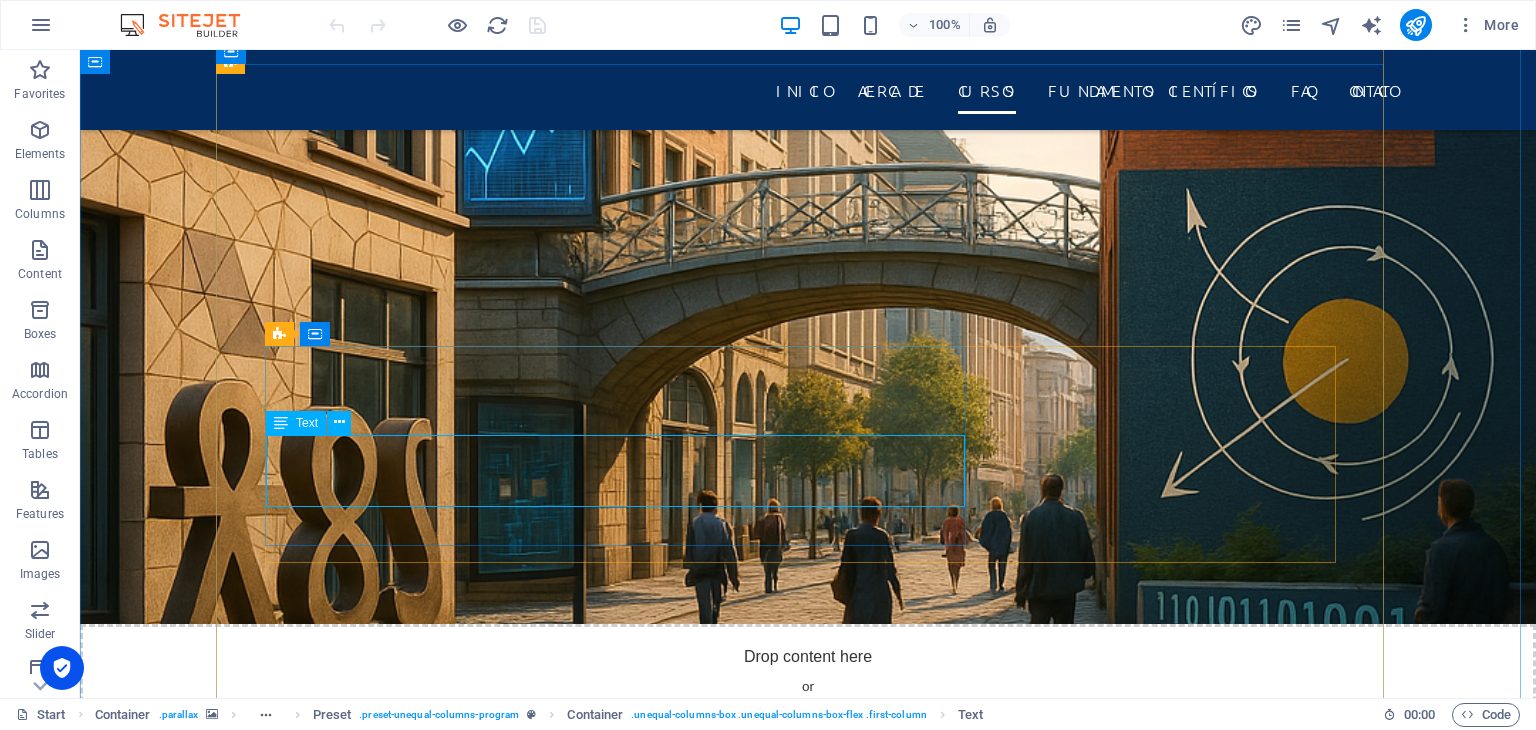 click at bounding box center [281, 423] 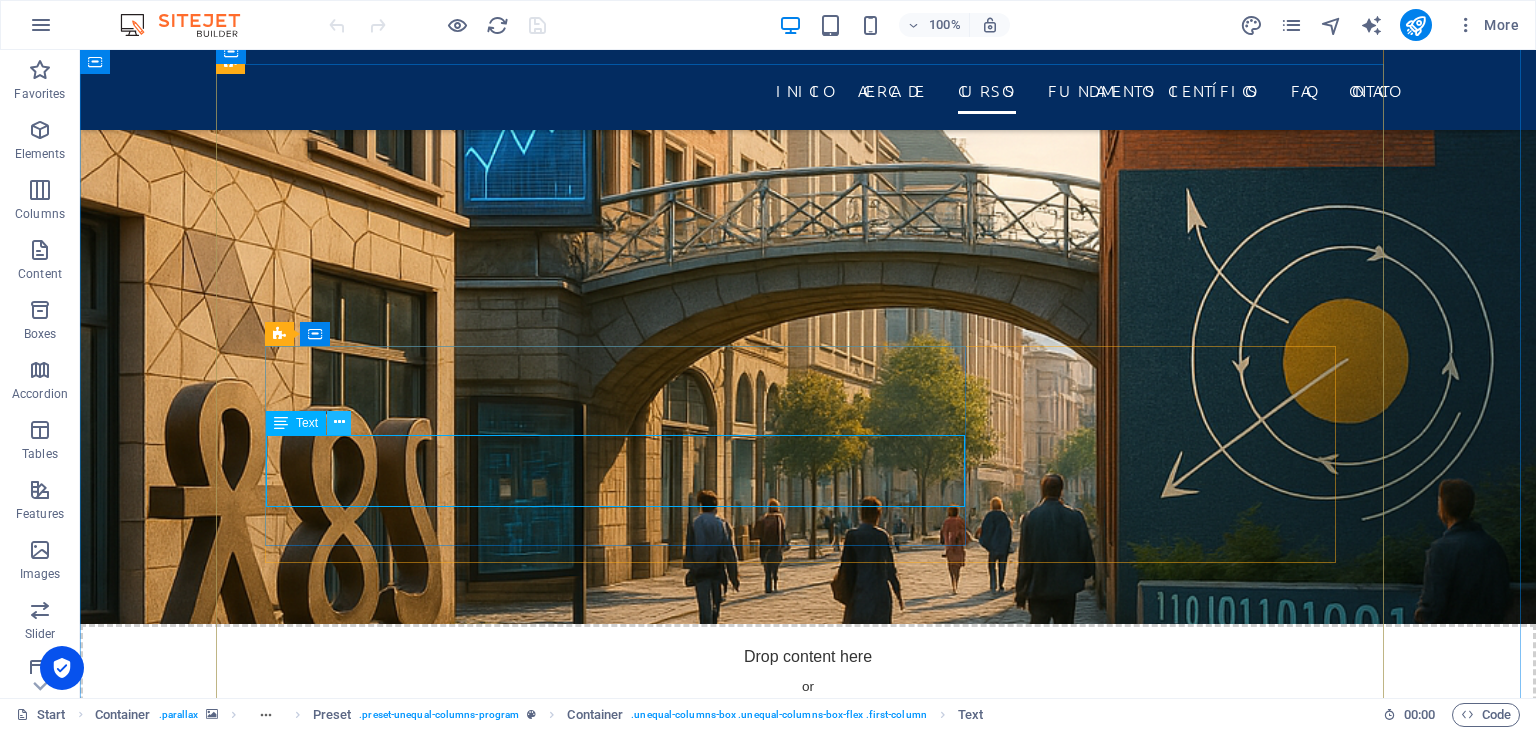 click at bounding box center [339, 423] 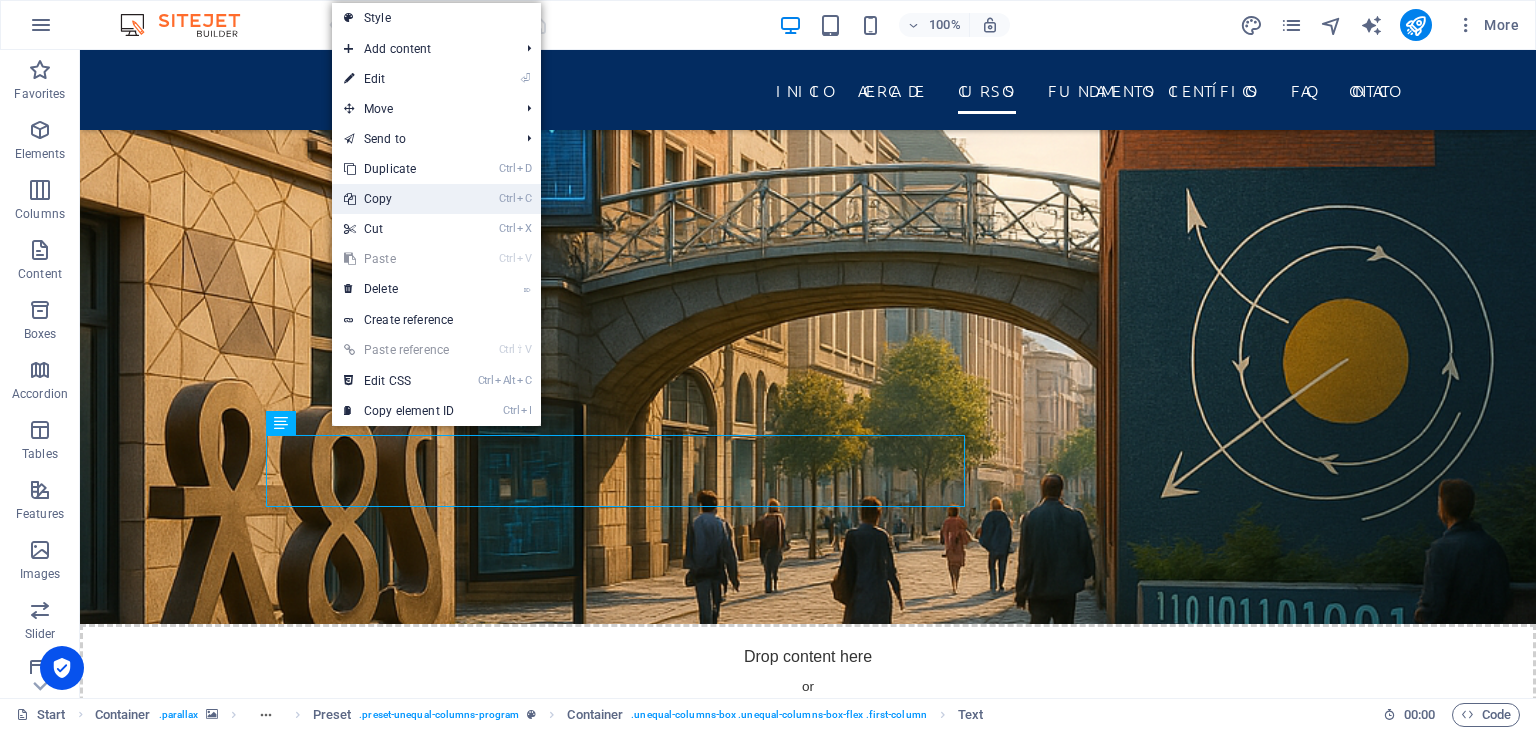 drag, startPoint x: 288, startPoint y: 153, endPoint x: 368, endPoint y: 203, distance: 94.33981 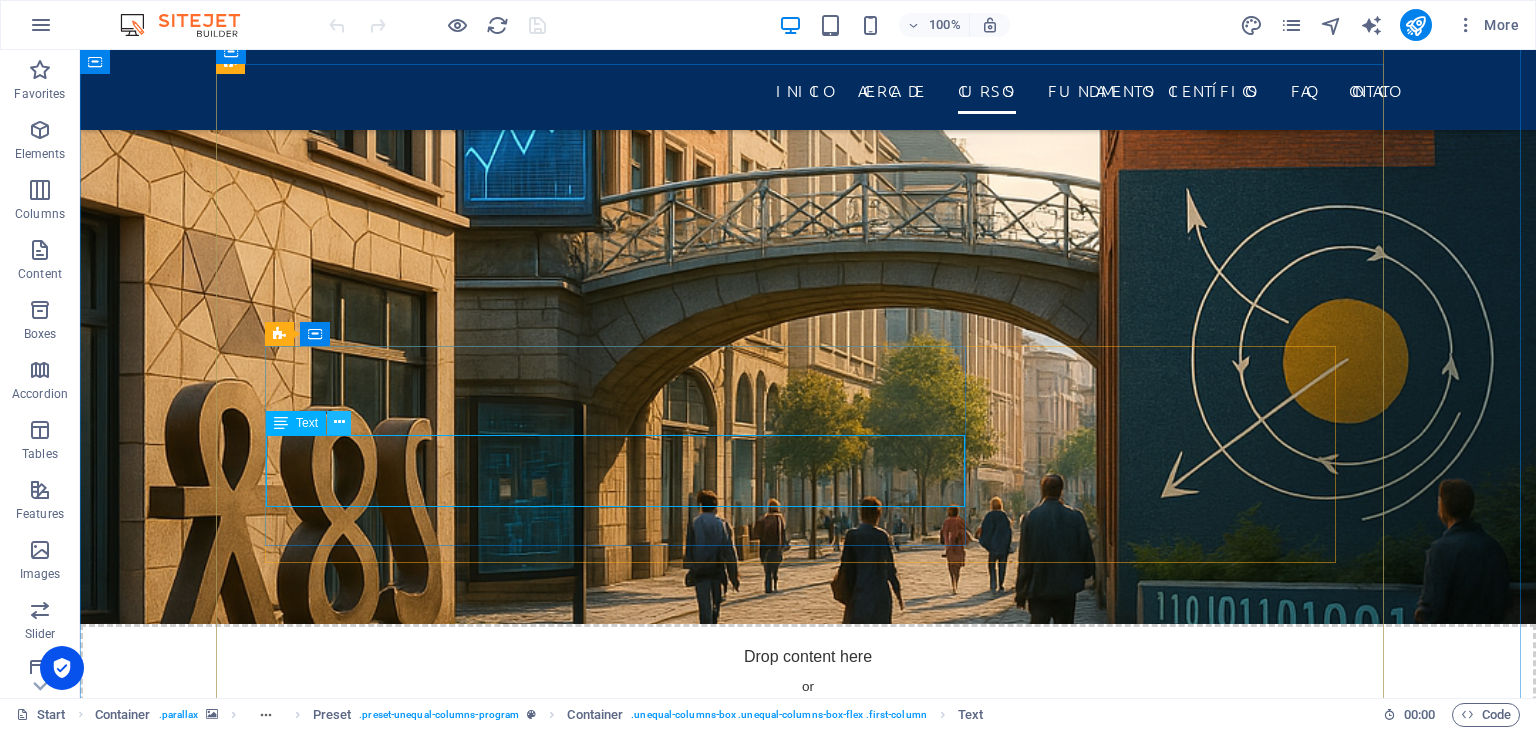 click at bounding box center (339, 422) 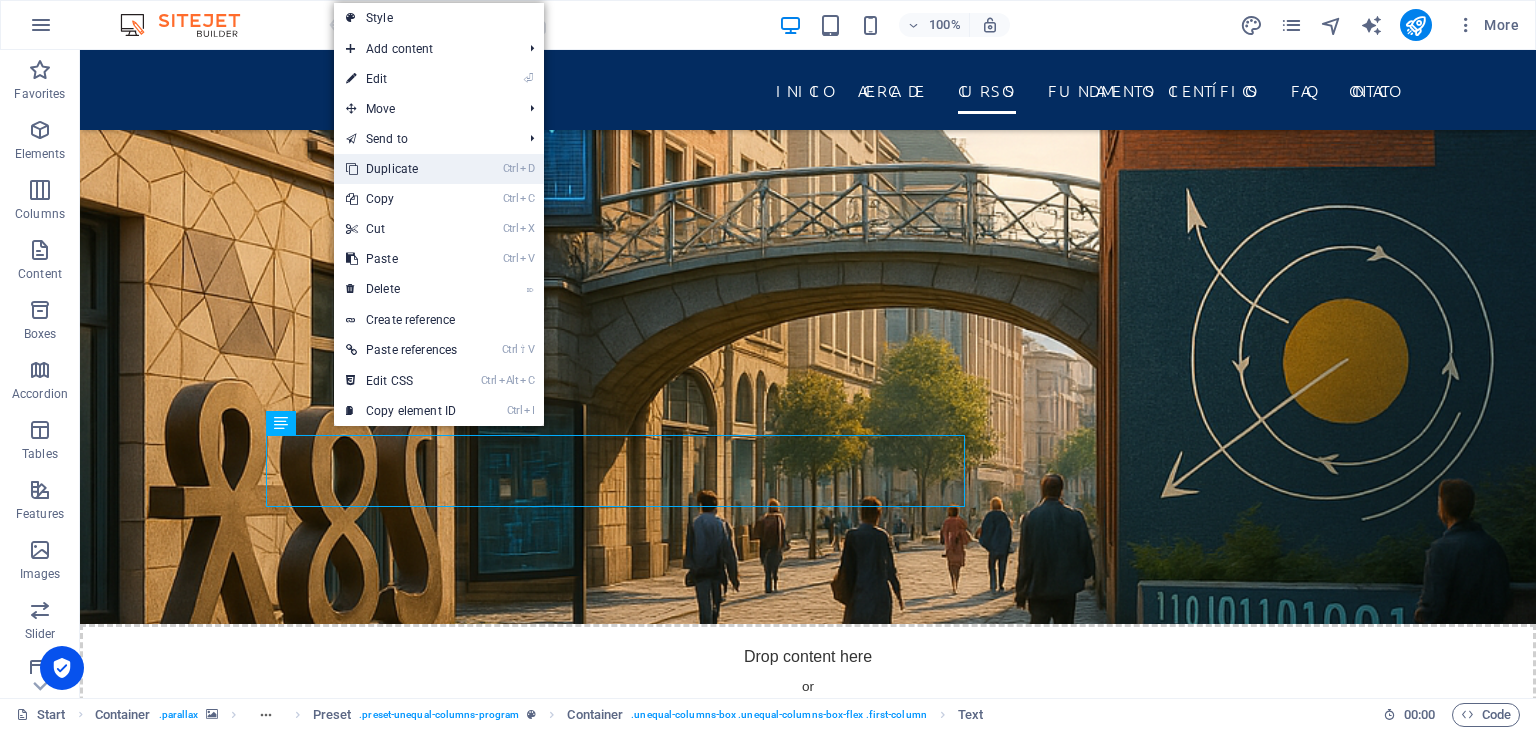 click on "Ctrl D  Duplicate" at bounding box center (401, 169) 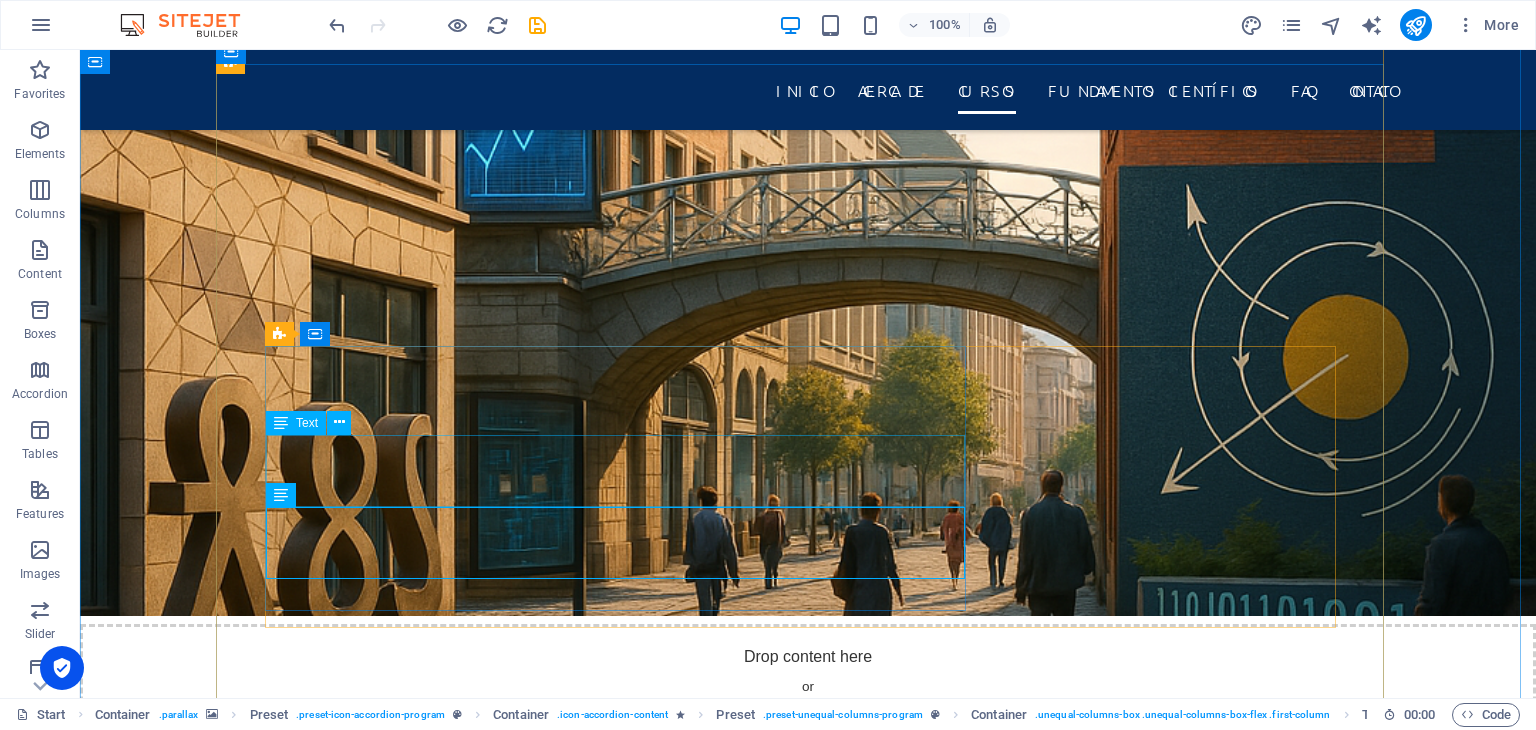 click on "Lorem ipsum dolor sit amet, consectetur adipisicing elit. Natus, dolores, at, nisi eligendi repellat voluptatem minima officia veritatis quasi animi porro laudantium dicta dolor voluptate non maiores ipsum reprehenderit odio fugiat reiciendis consectetur fuga" at bounding box center [808, 6288] 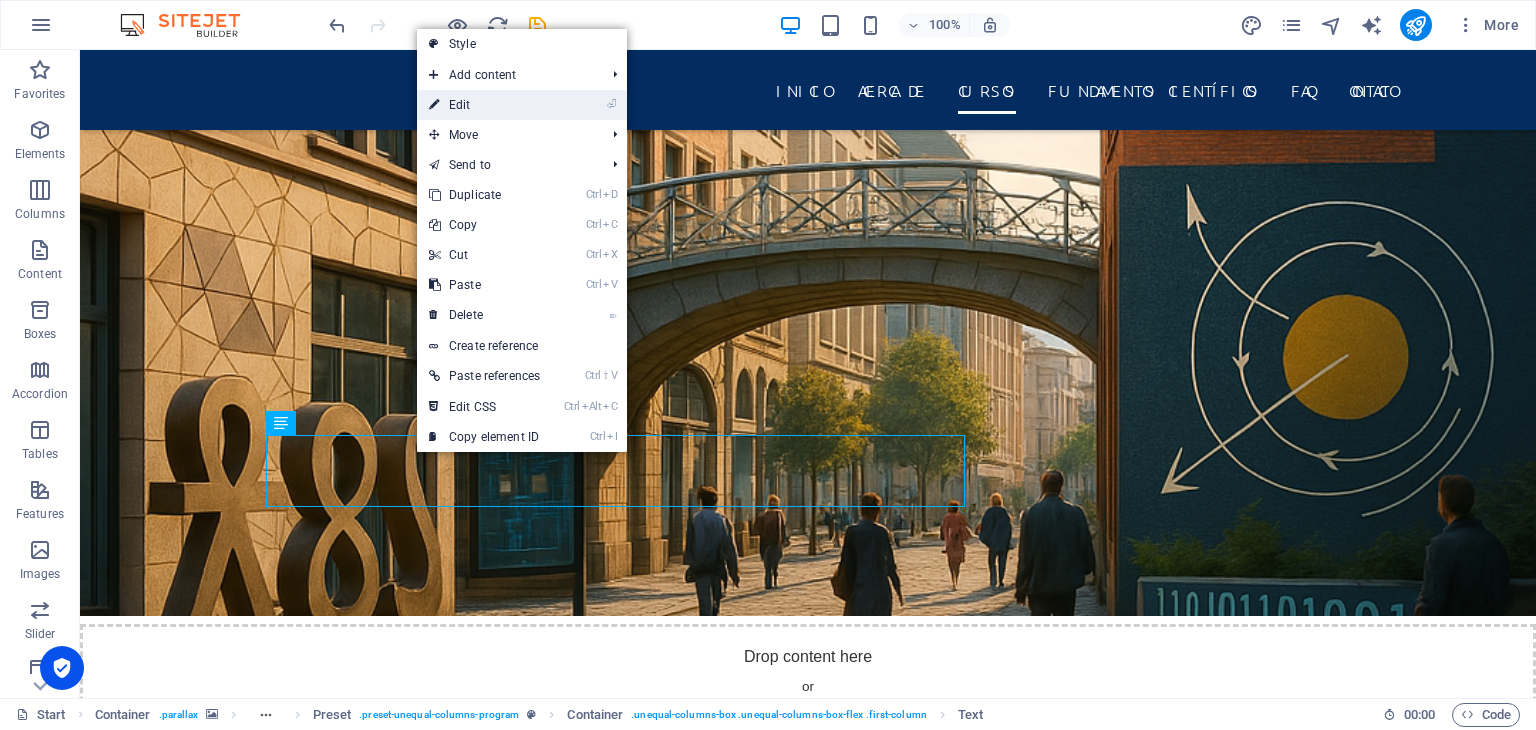 click on "⏎  Edit" at bounding box center [484, 105] 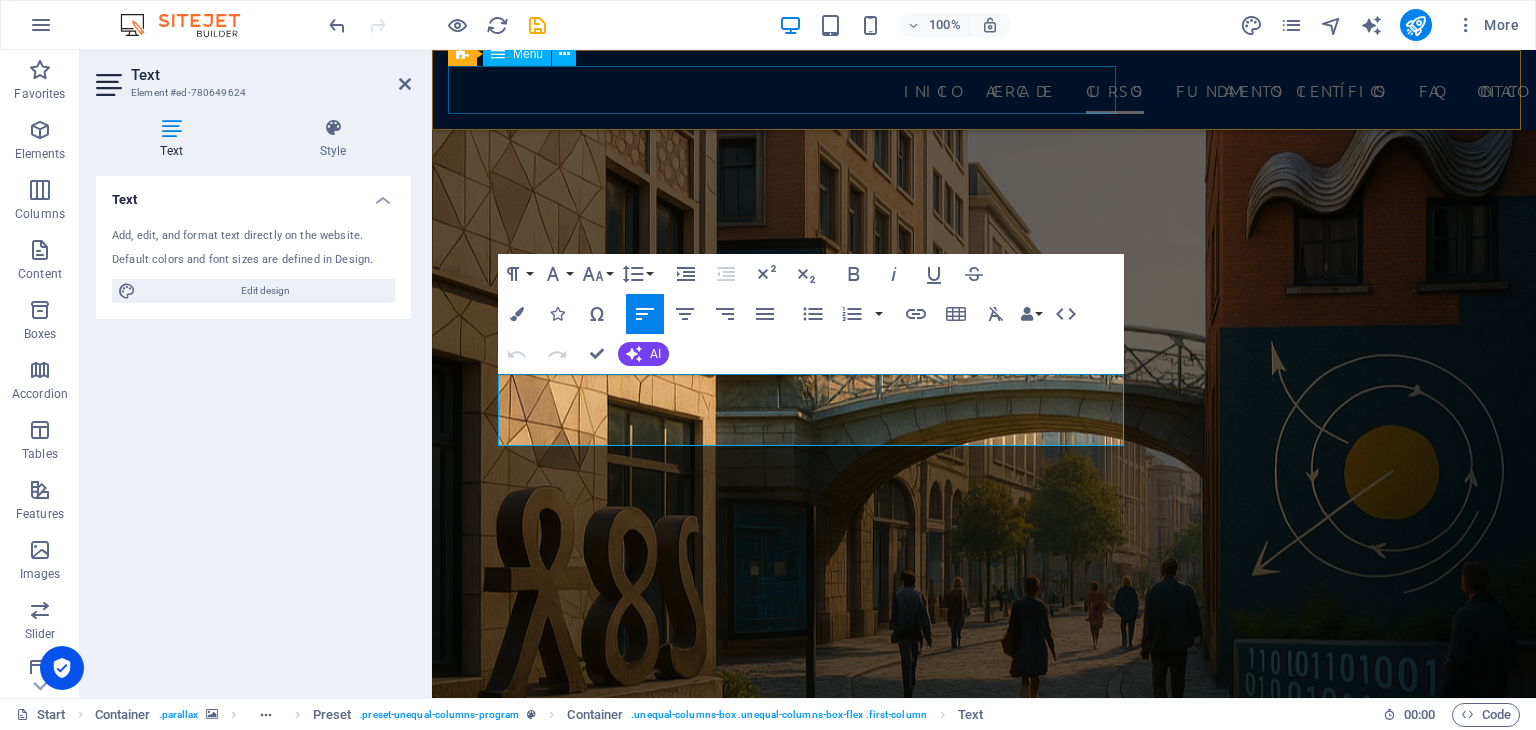 scroll, scrollTop: 2657, scrollLeft: 0, axis: vertical 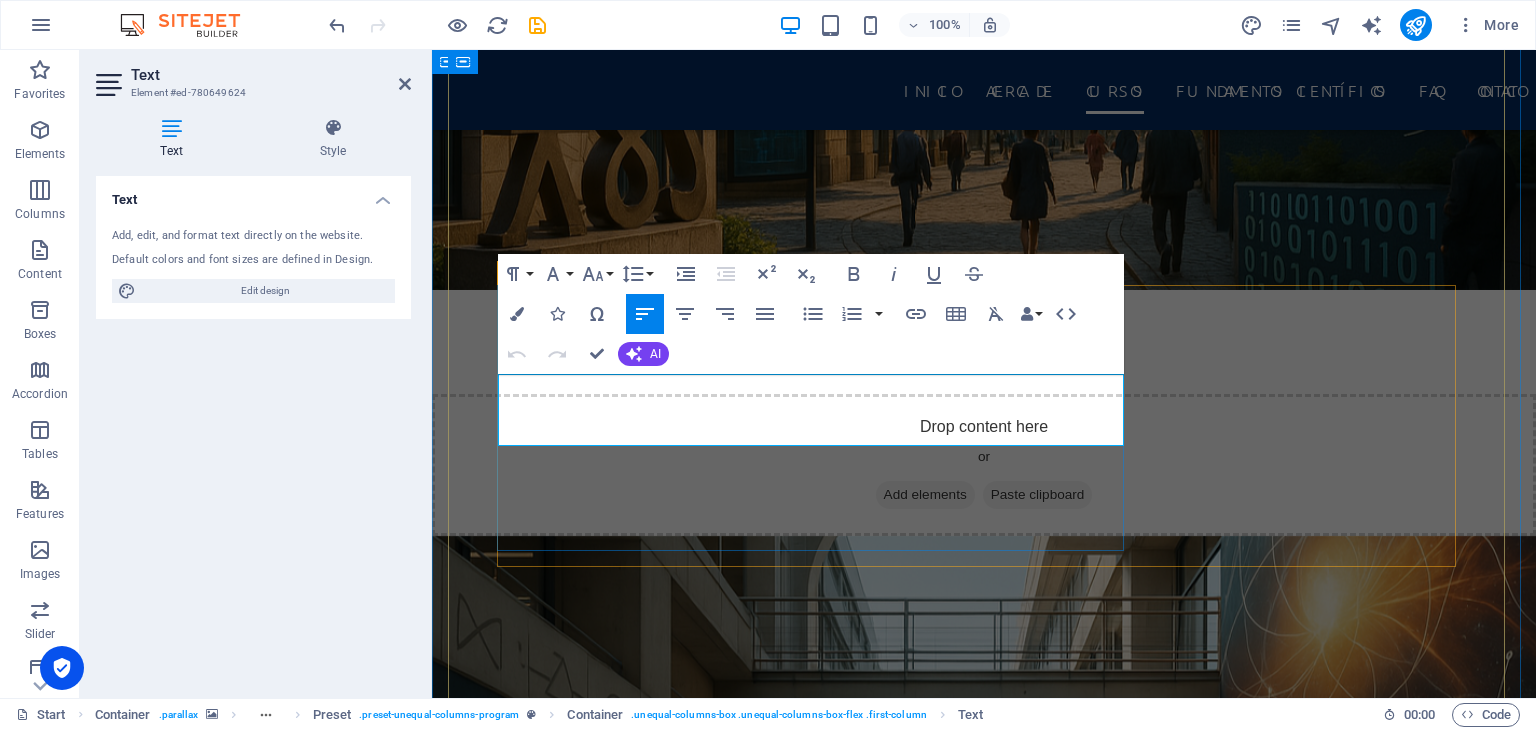 drag, startPoint x: 612, startPoint y: 408, endPoint x: 782, endPoint y: 415, distance: 170.14406 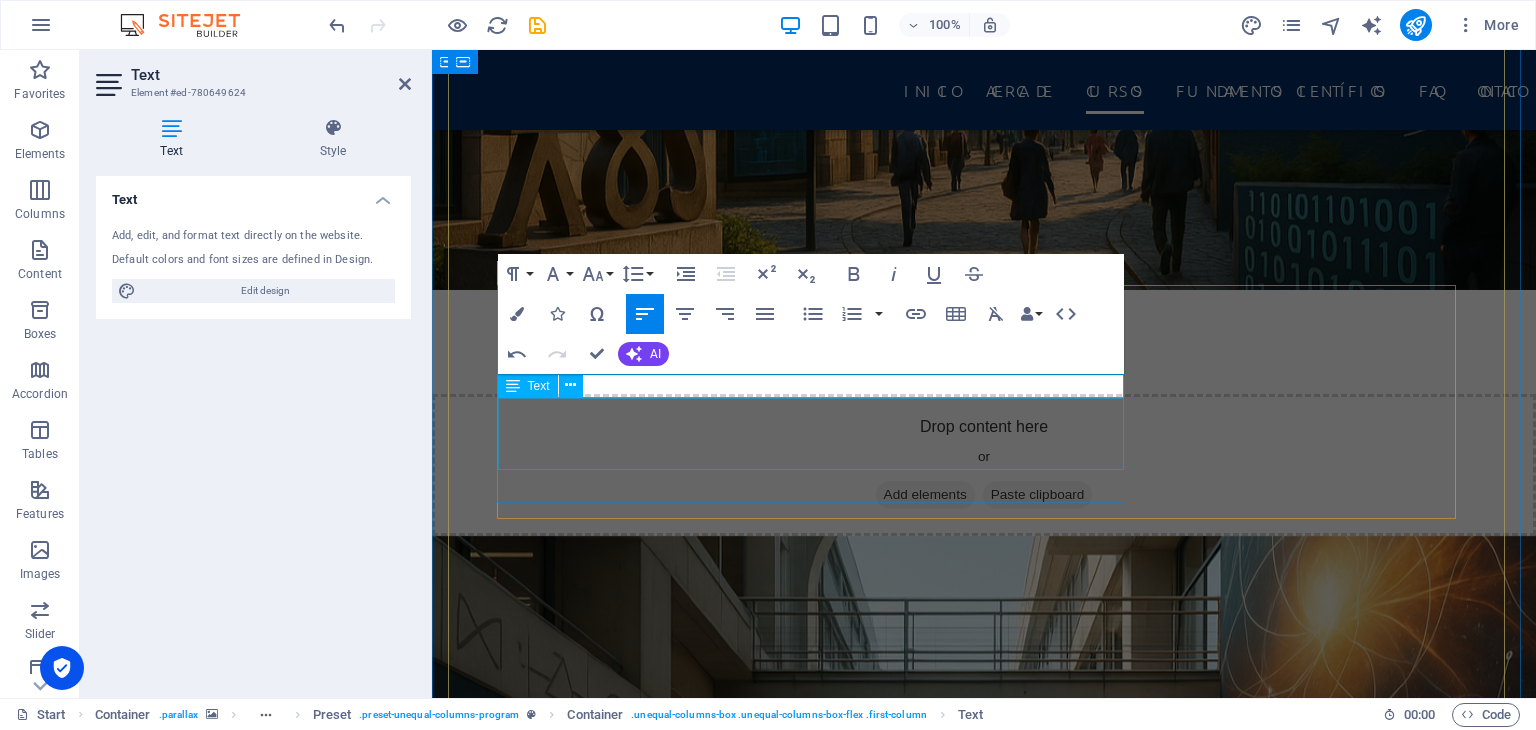 type 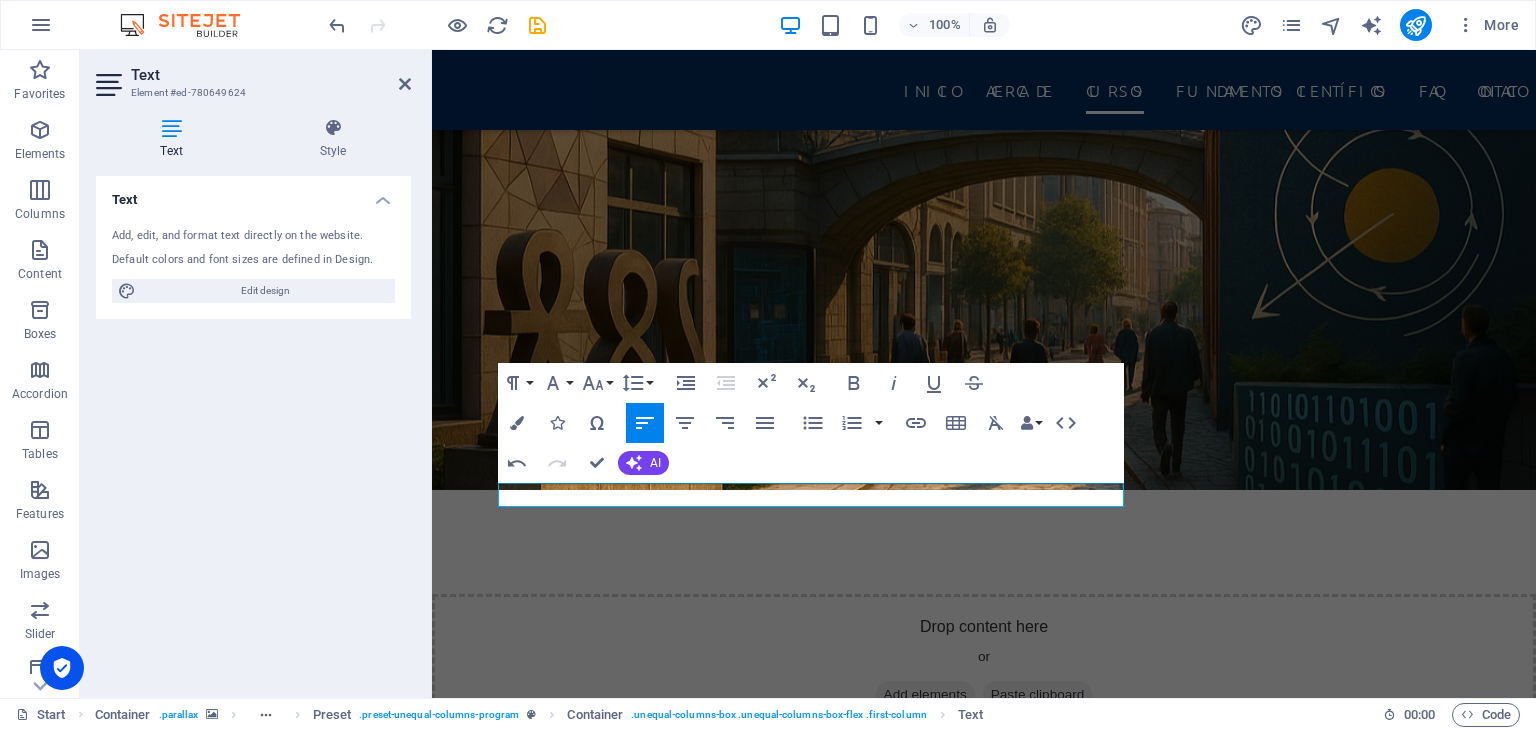 scroll, scrollTop: 2557, scrollLeft: 0, axis: vertical 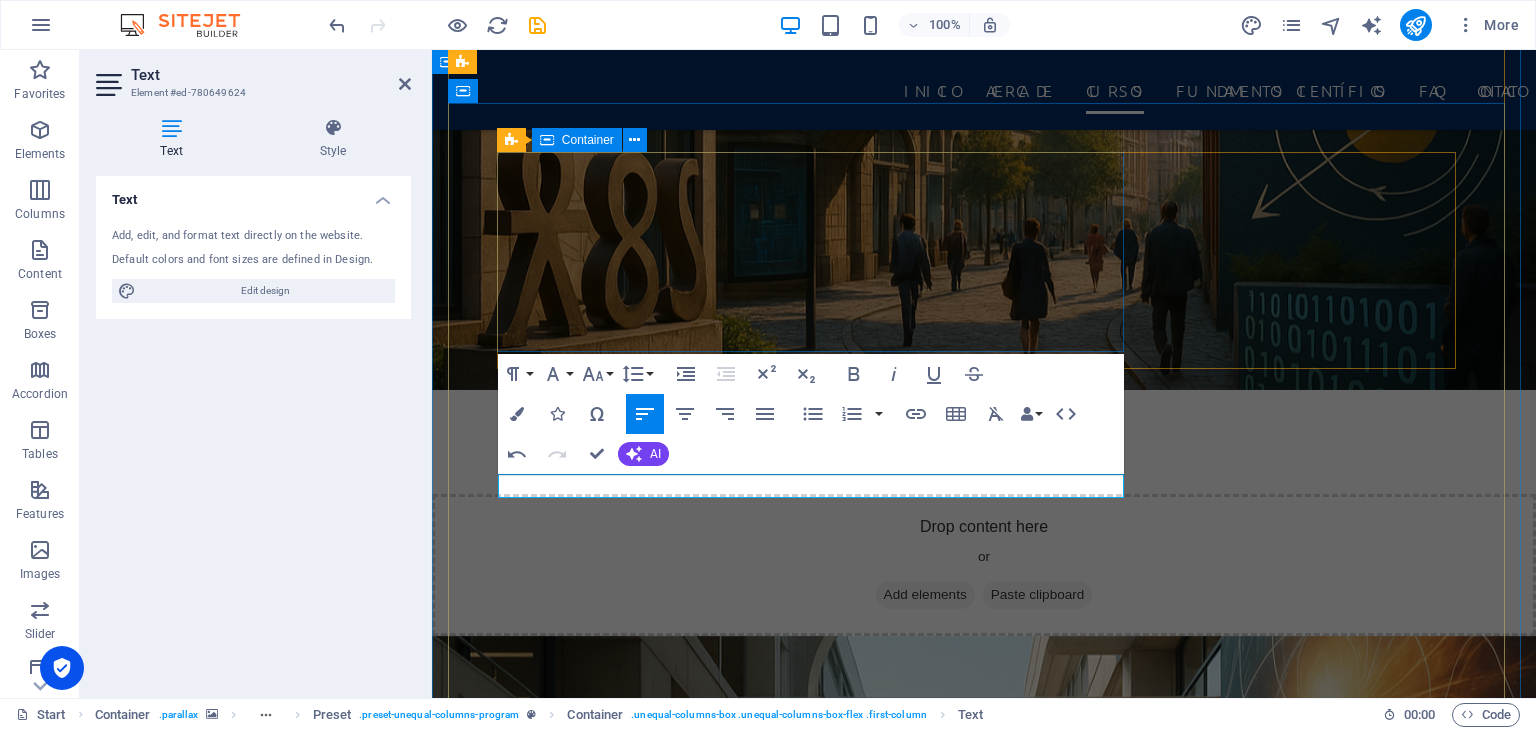 click on "Lorum ipsum Matemáticas Básicas Lorem ipsum dolor sit amet, consectetur adipisicing elit. Natus, [PERSON_NAME], at, nisi eligendi repellat voluptatem minima officia veritatis quasi animi porro laudantium dicta dolor voluptate non maiores ipsum reprehenderit odio fugiat reiciendis consectetur fuga" at bounding box center (984, 5745) 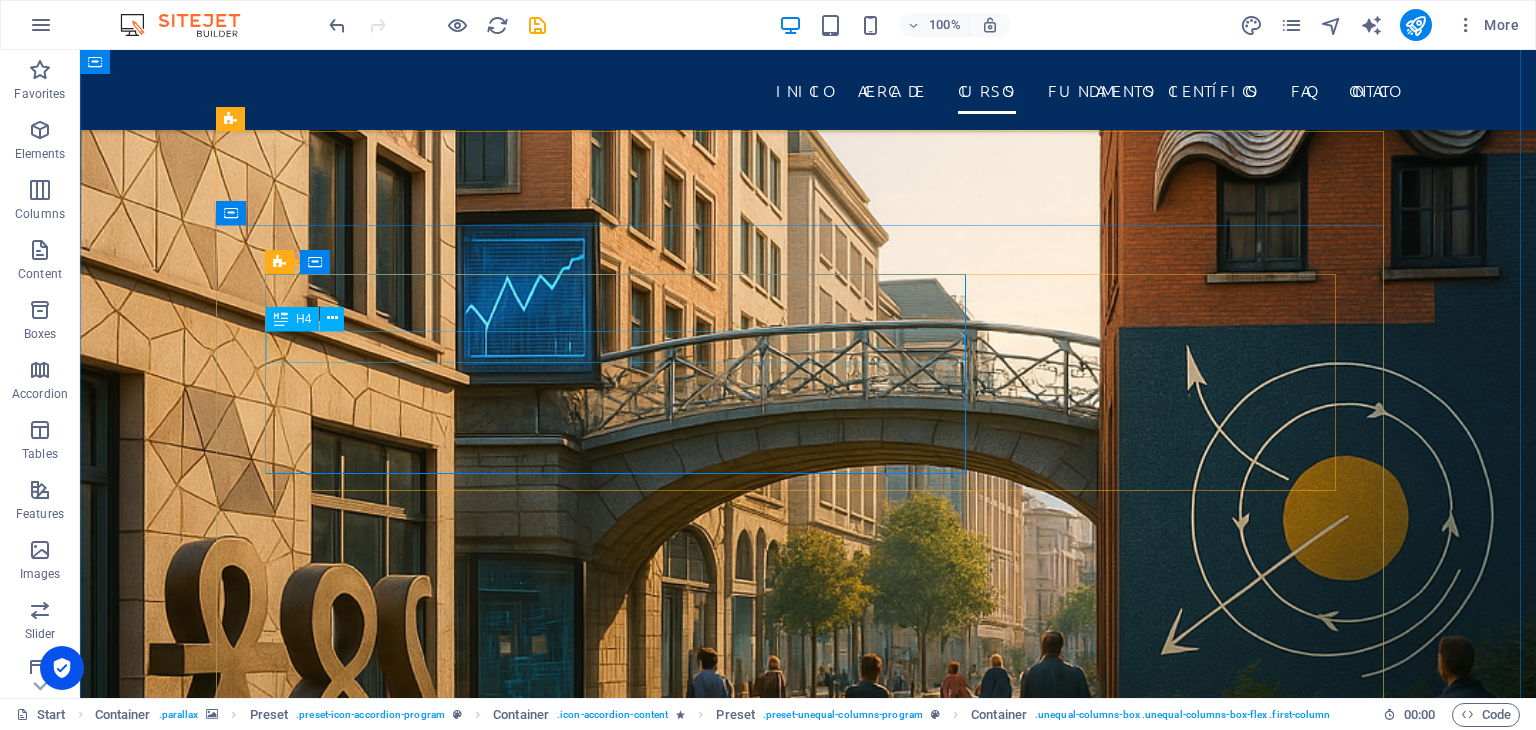scroll, scrollTop: 2139, scrollLeft: 0, axis: vertical 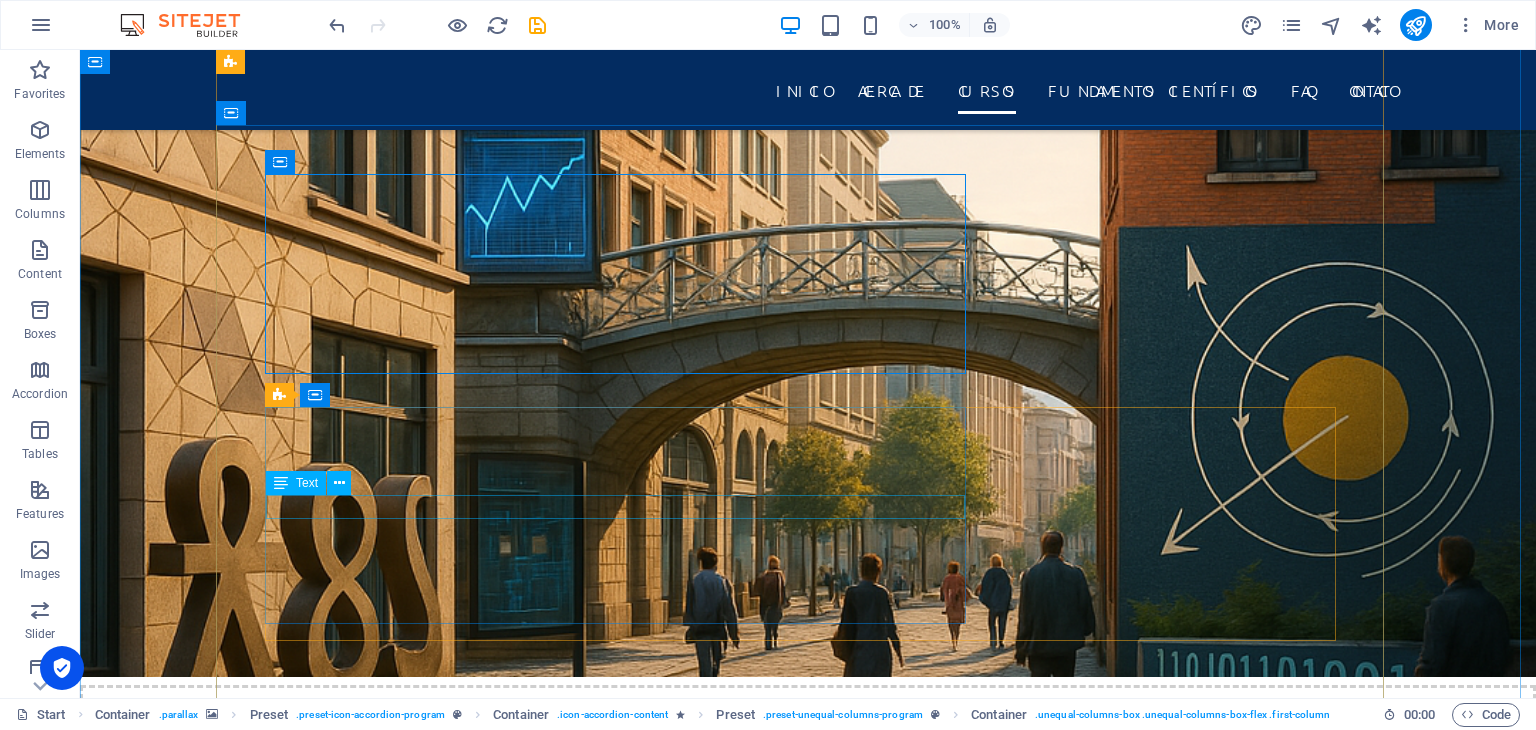 click on "Geometría Analítica" at bounding box center (808, 6301) 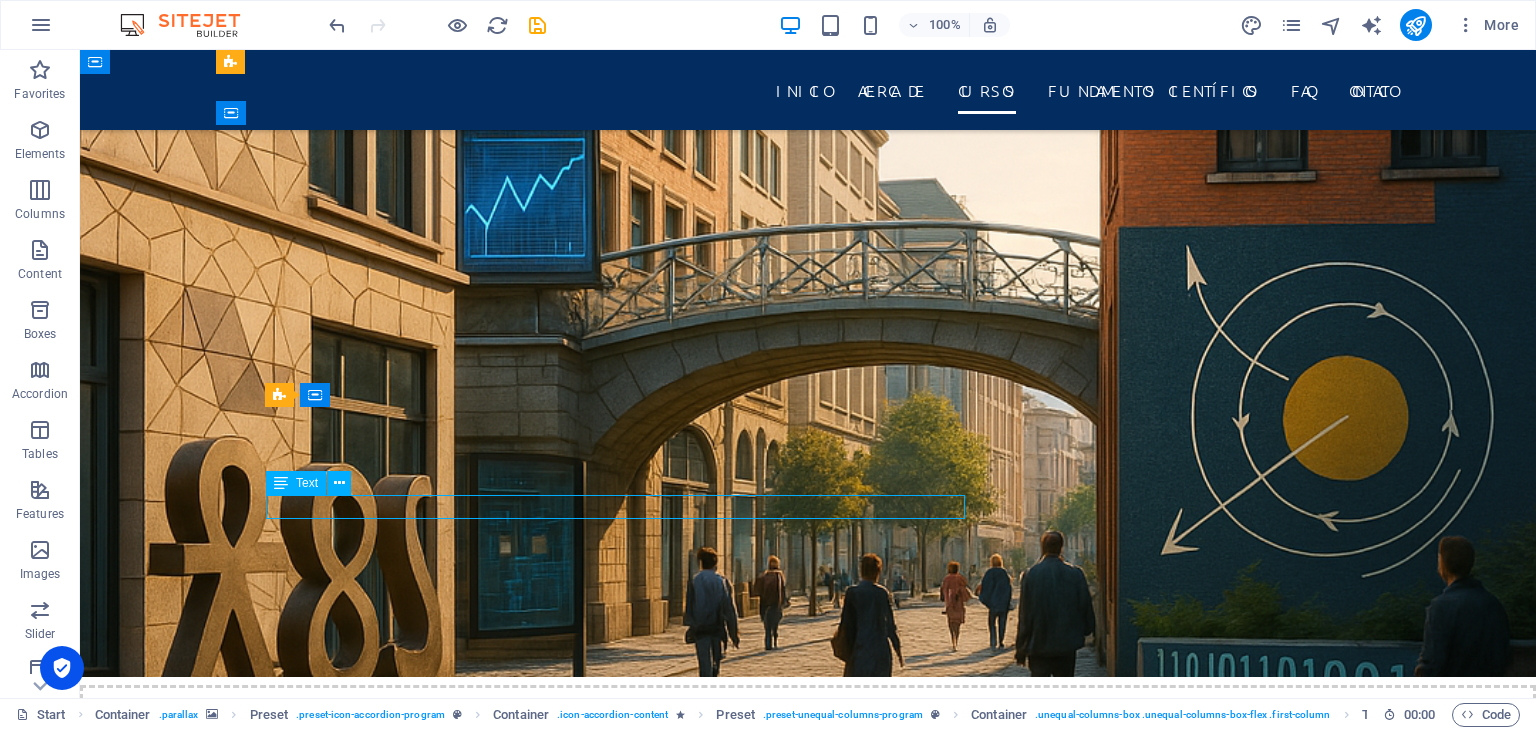 click on "Geometría Analítica" at bounding box center [808, 6301] 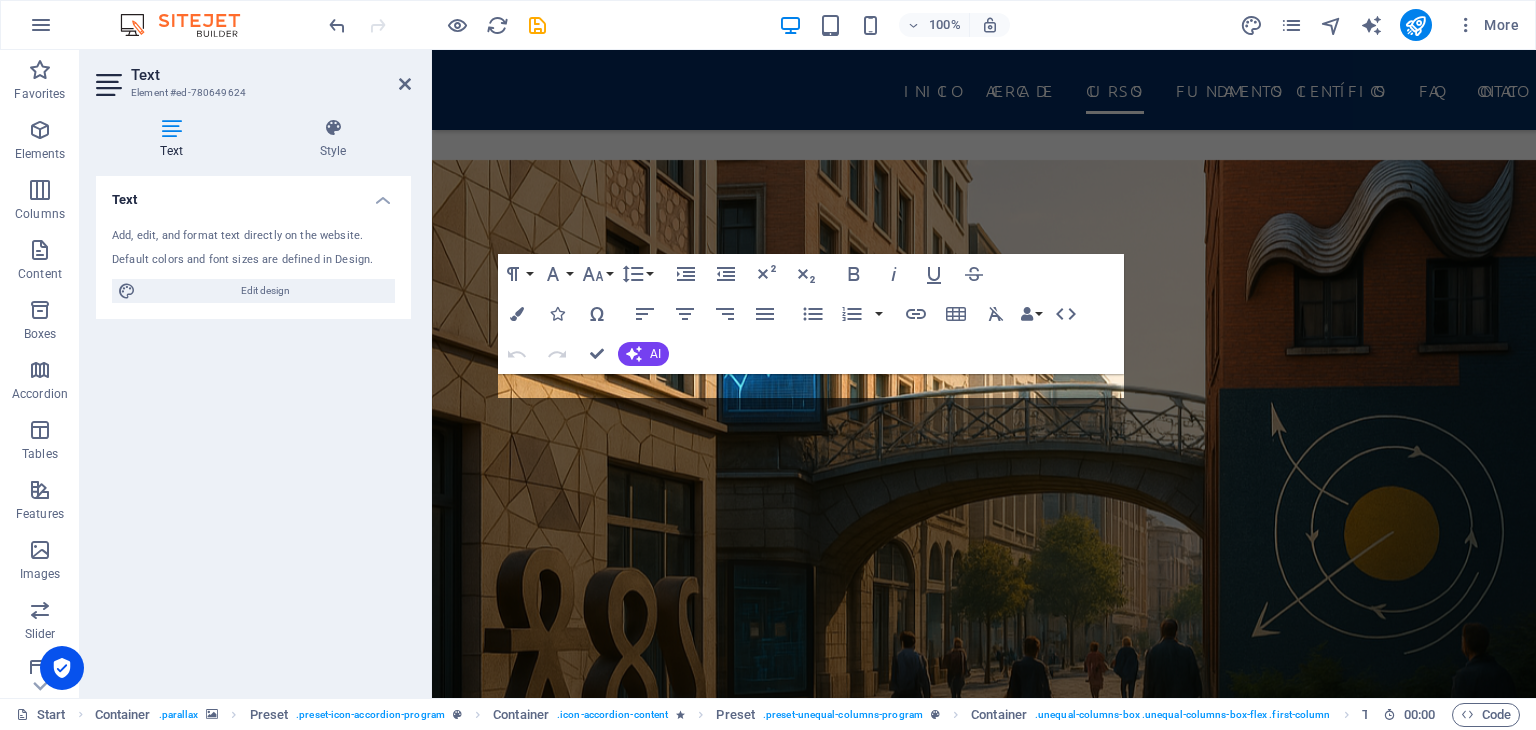 scroll, scrollTop: 2657, scrollLeft: 0, axis: vertical 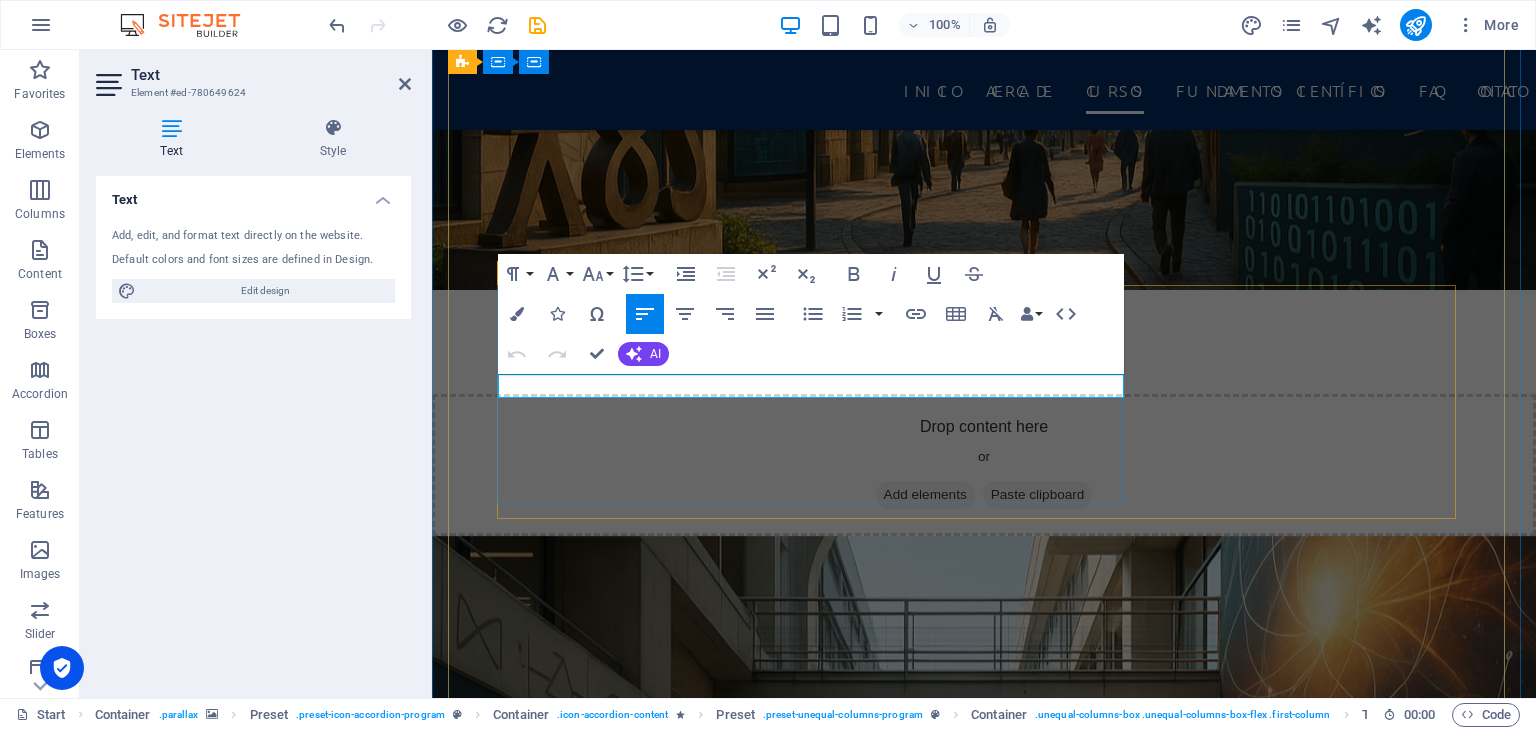 drag, startPoint x: 655, startPoint y: 384, endPoint x: 497, endPoint y: 393, distance: 158.25612 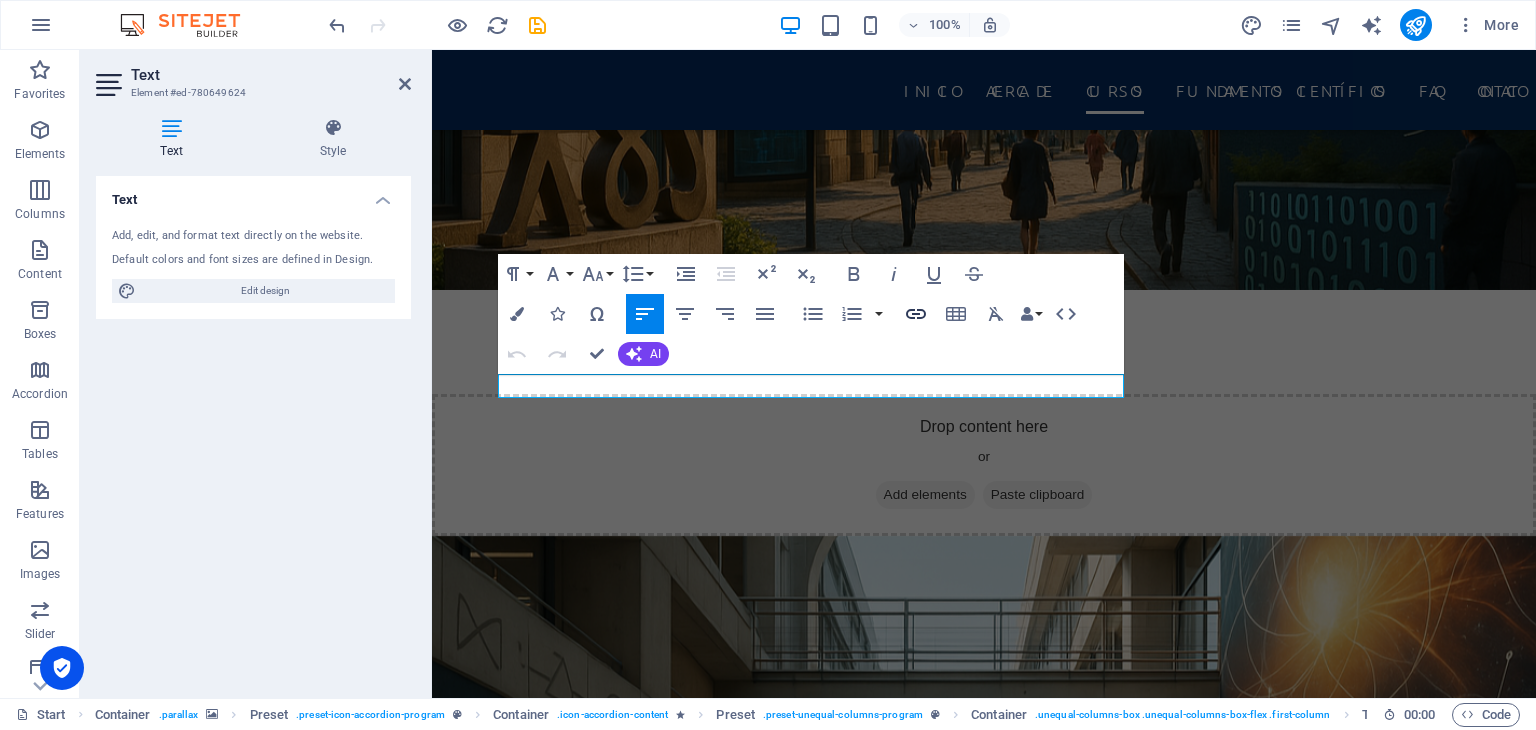 click 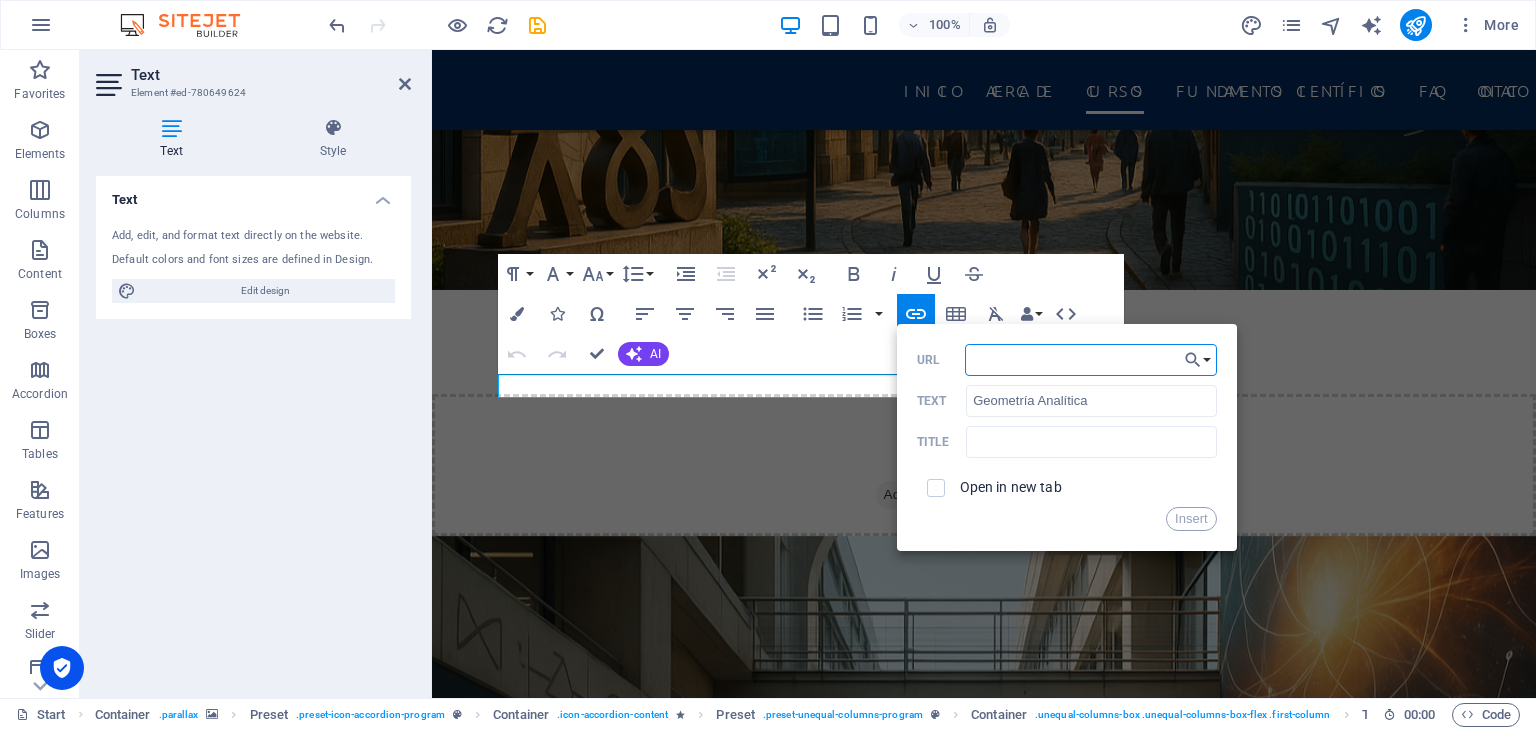paste on "[URL][DOMAIN_NAME]" 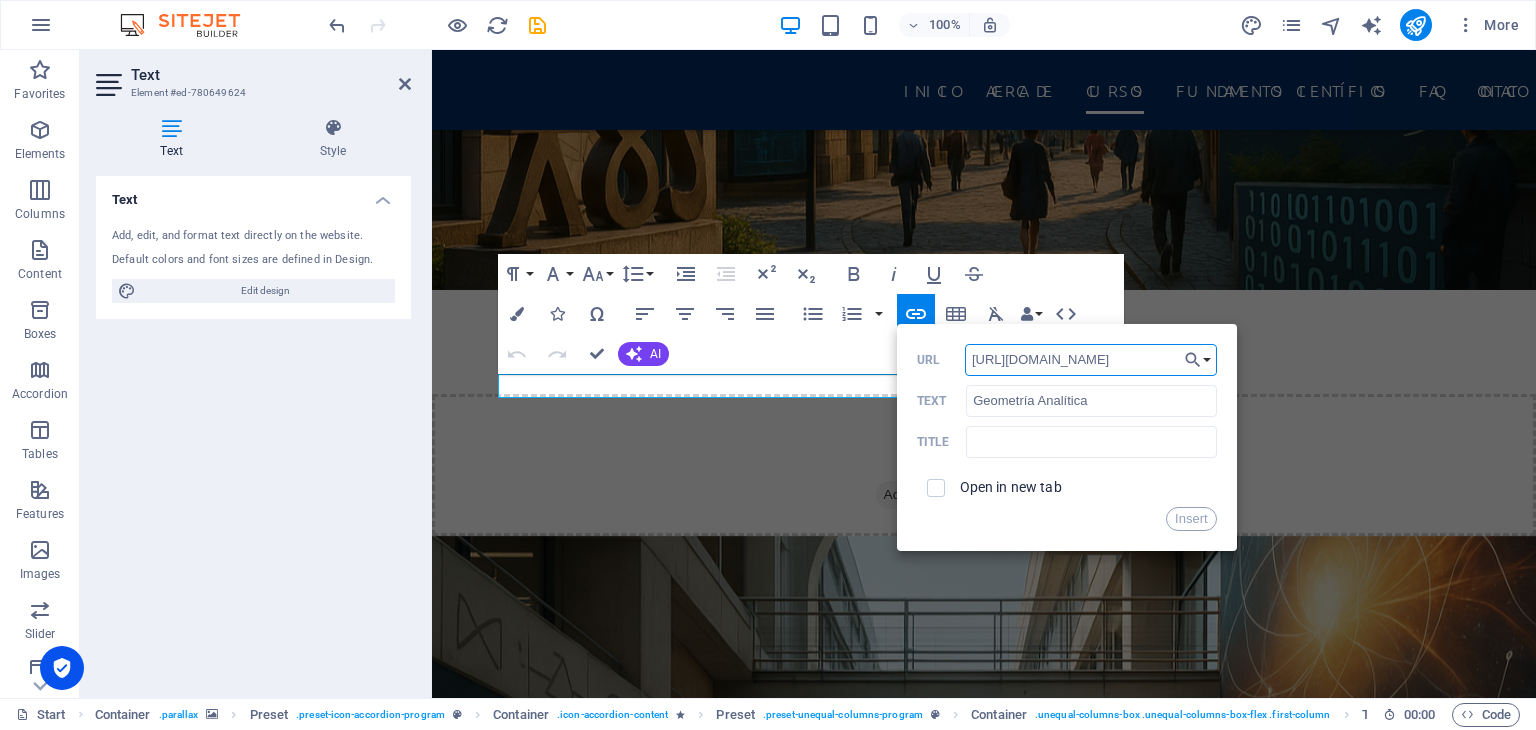 scroll, scrollTop: 0, scrollLeft: 343, axis: horizontal 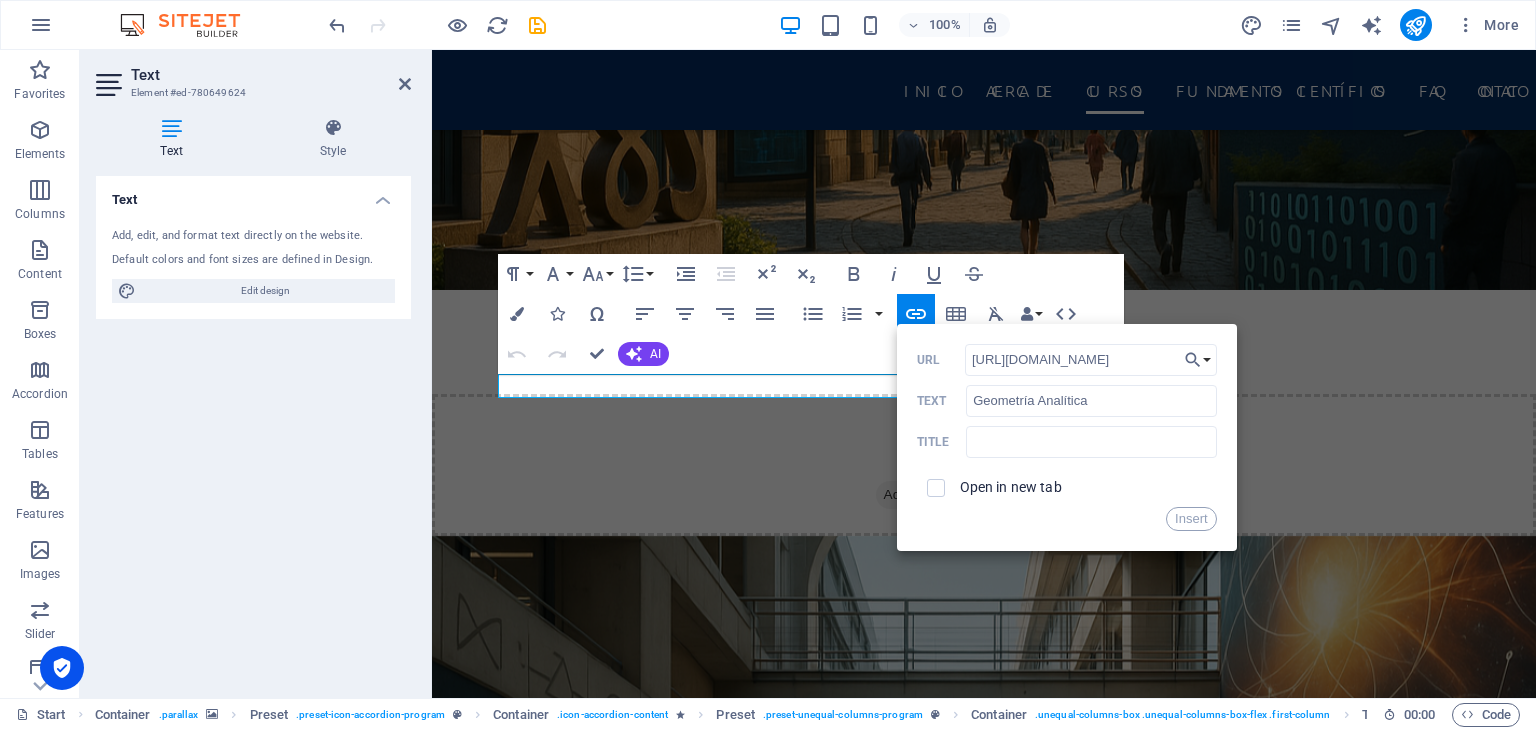 click at bounding box center [936, 488] 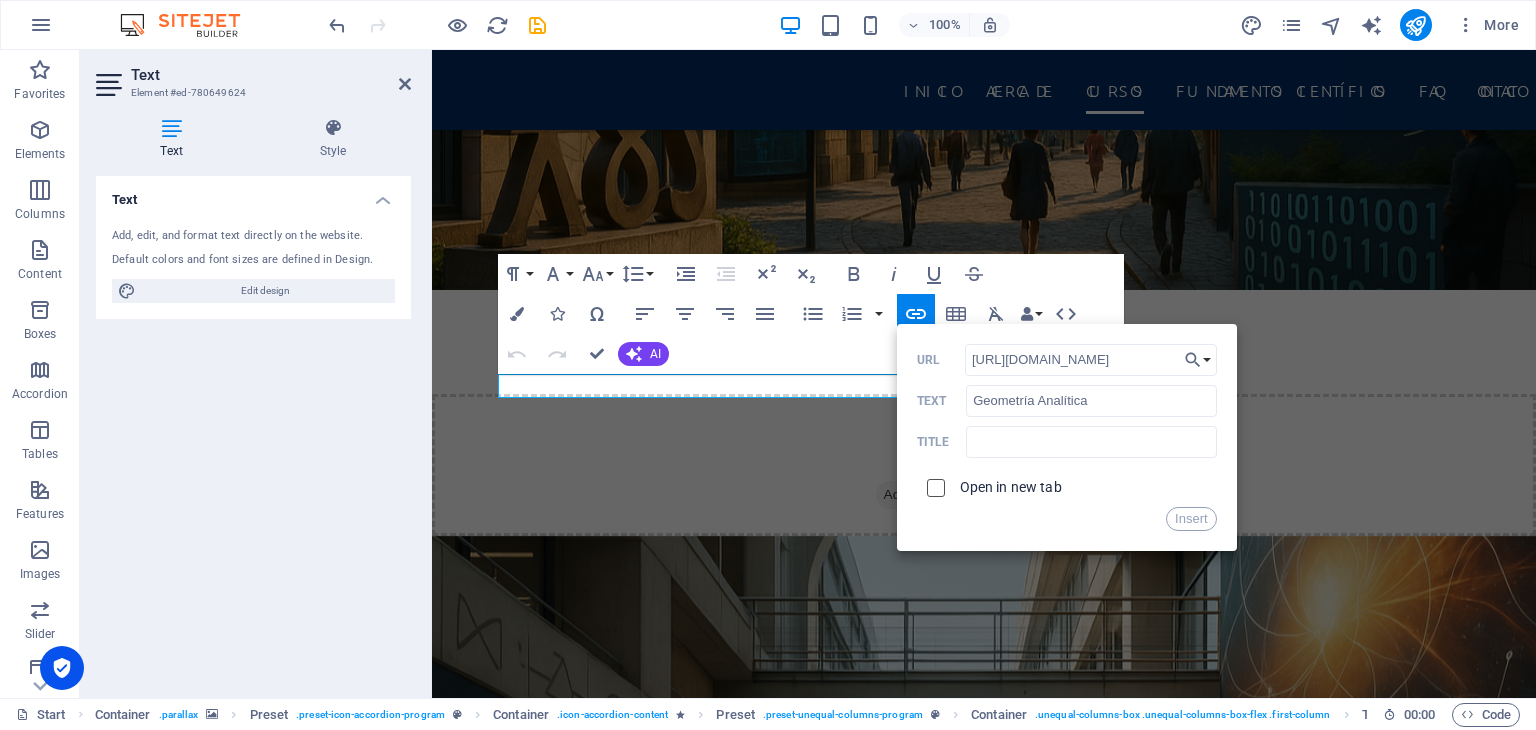 click at bounding box center (933, 485) 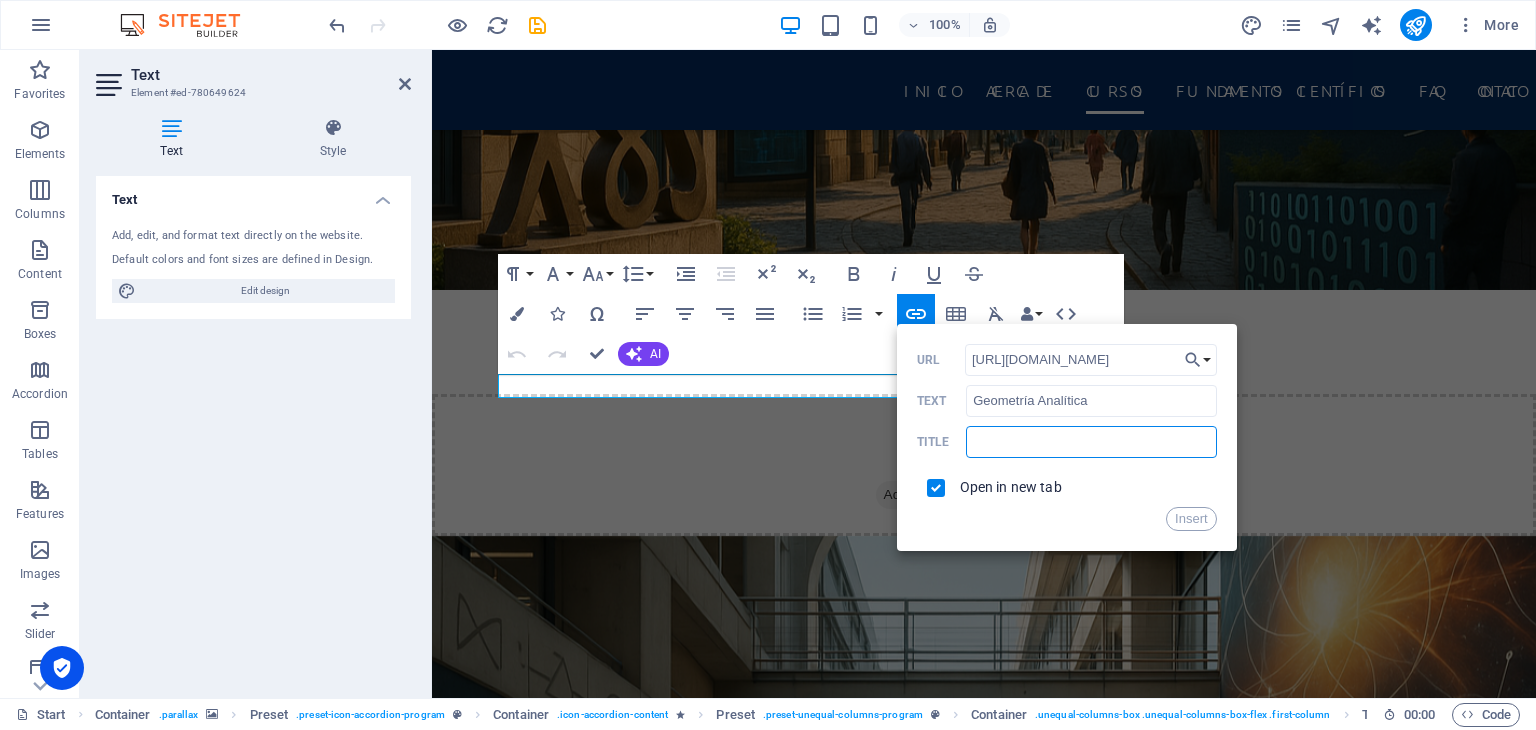 click at bounding box center [1091, 442] 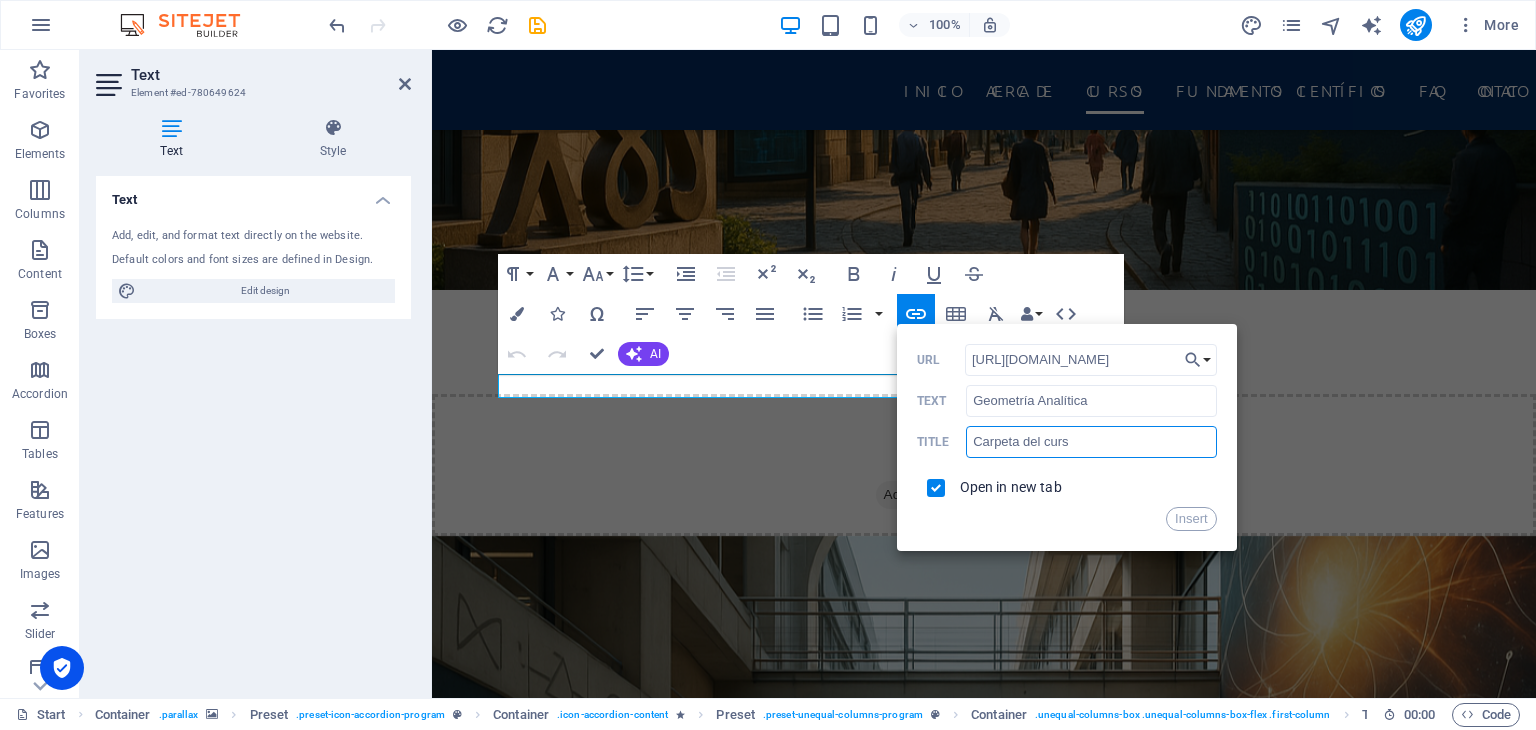 type on "Carpeta del curso" 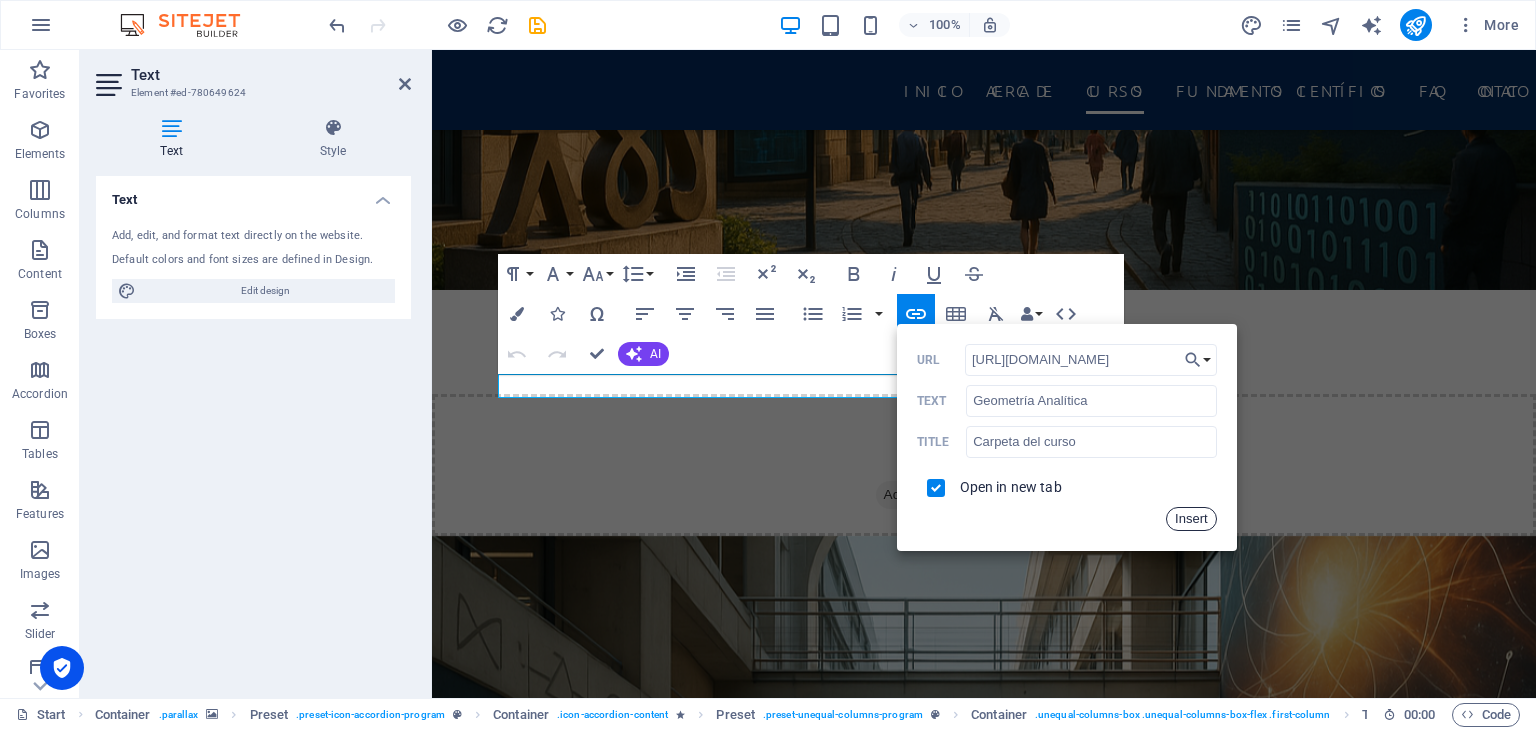 click on "Insert" at bounding box center [1191, 519] 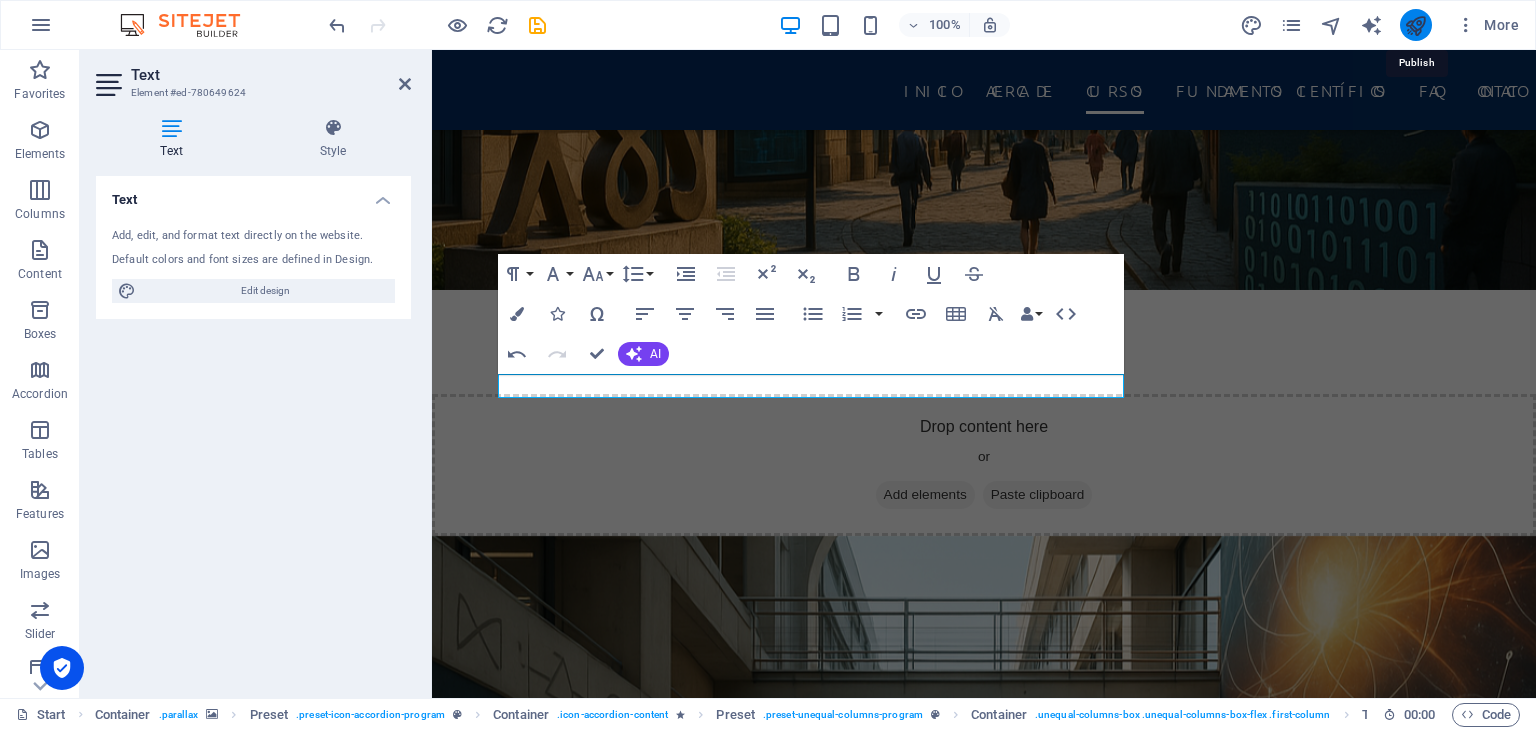 click at bounding box center (1415, 25) 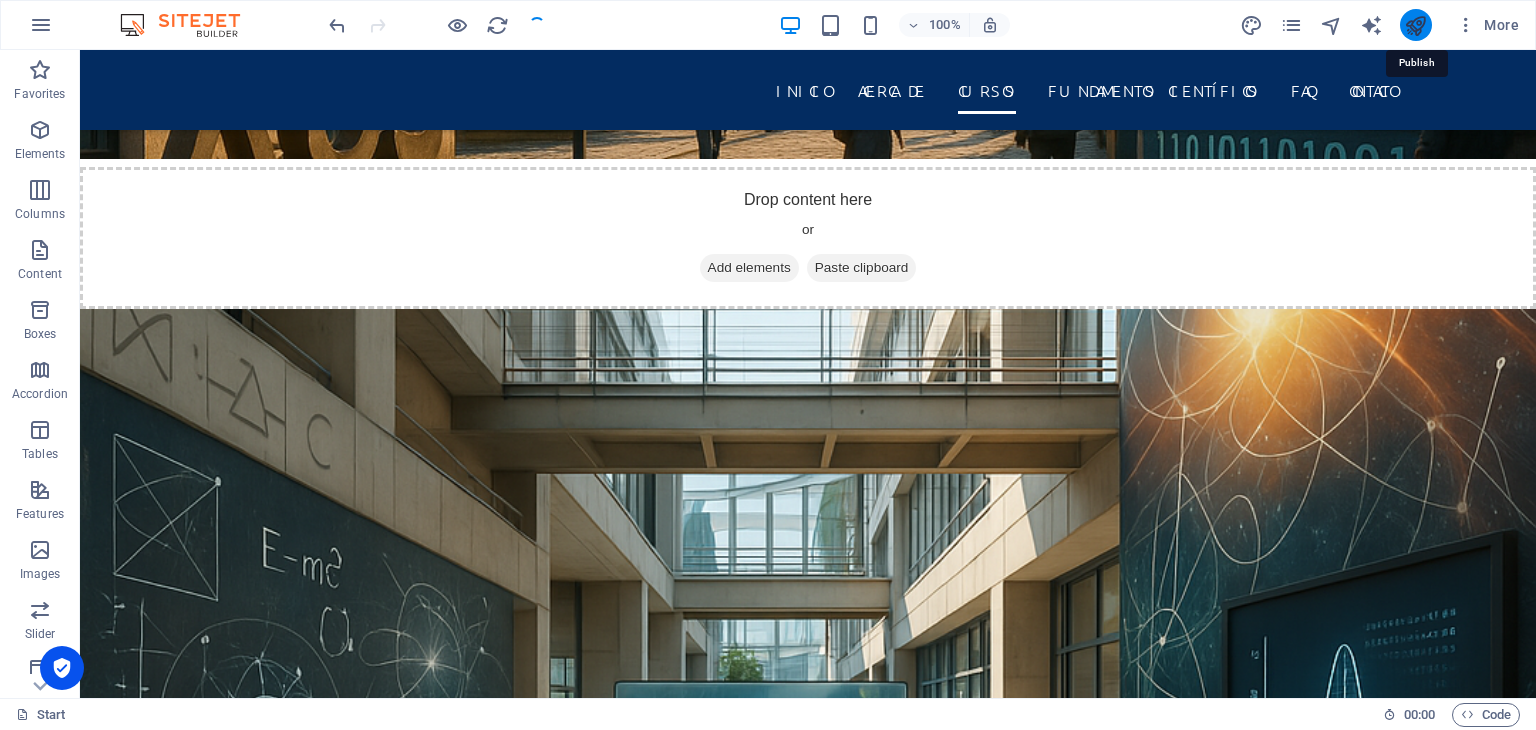 scroll, scrollTop: 2272, scrollLeft: 0, axis: vertical 